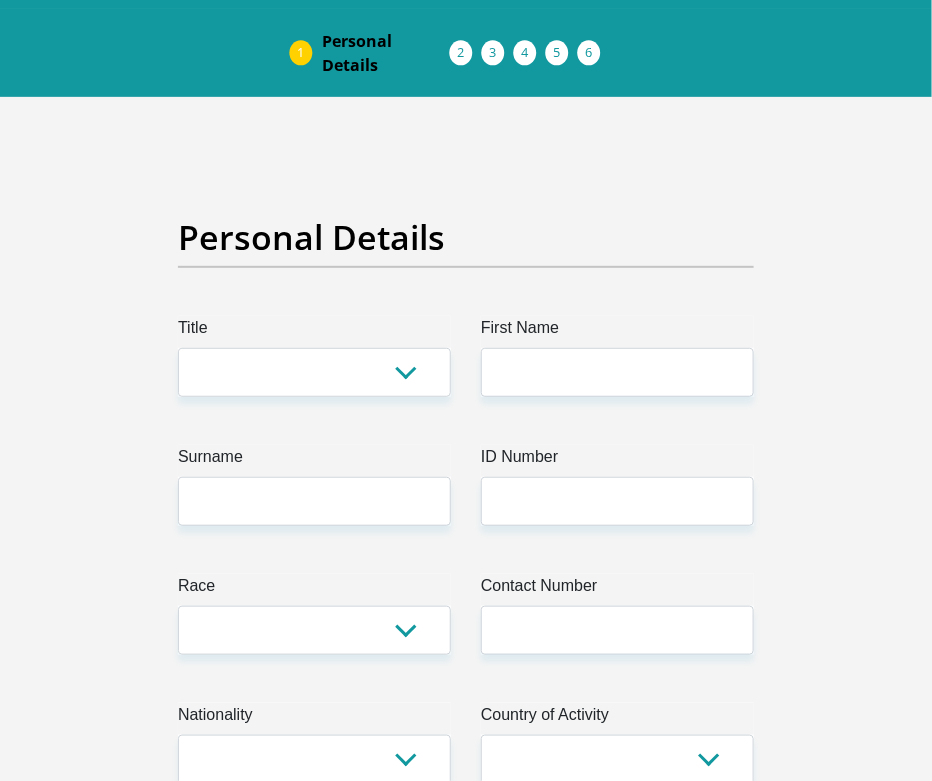 scroll, scrollTop: 125, scrollLeft: 0, axis: vertical 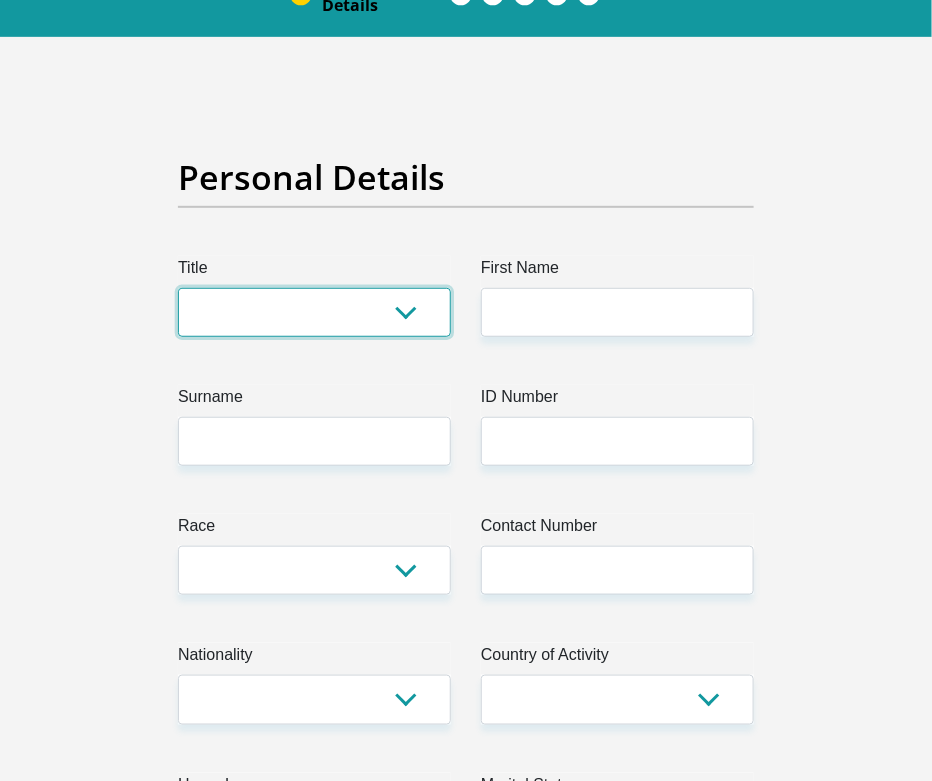 click on "Mr
Ms
Mrs
Dr
Other" at bounding box center (314, 312) 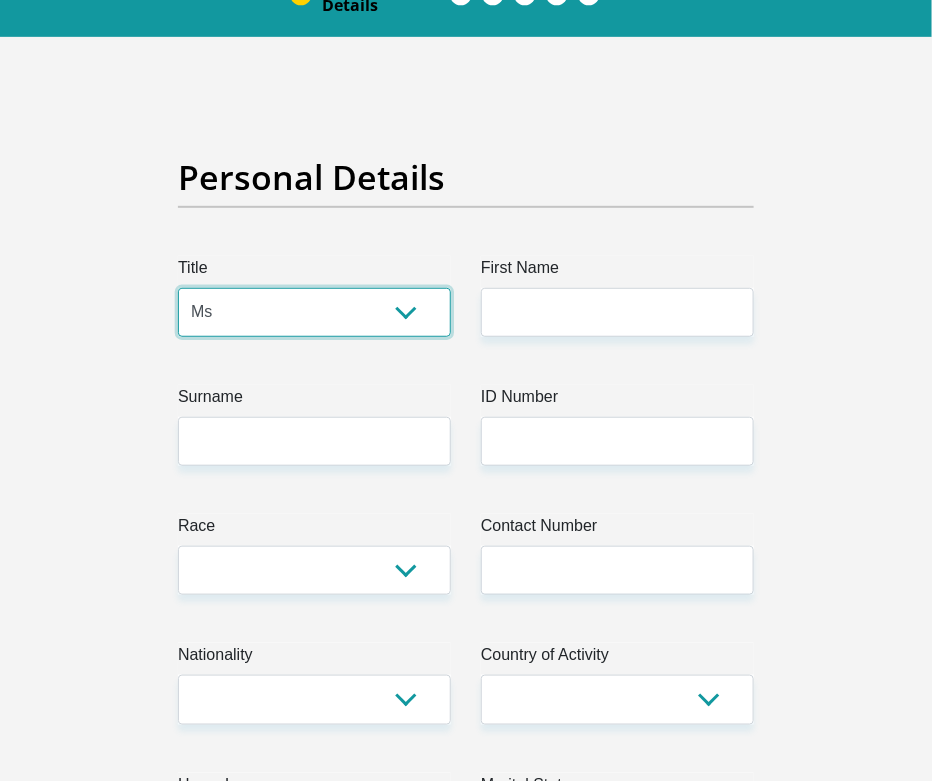click on "Mr
Ms
Mrs
Dr
Other" at bounding box center (314, 312) 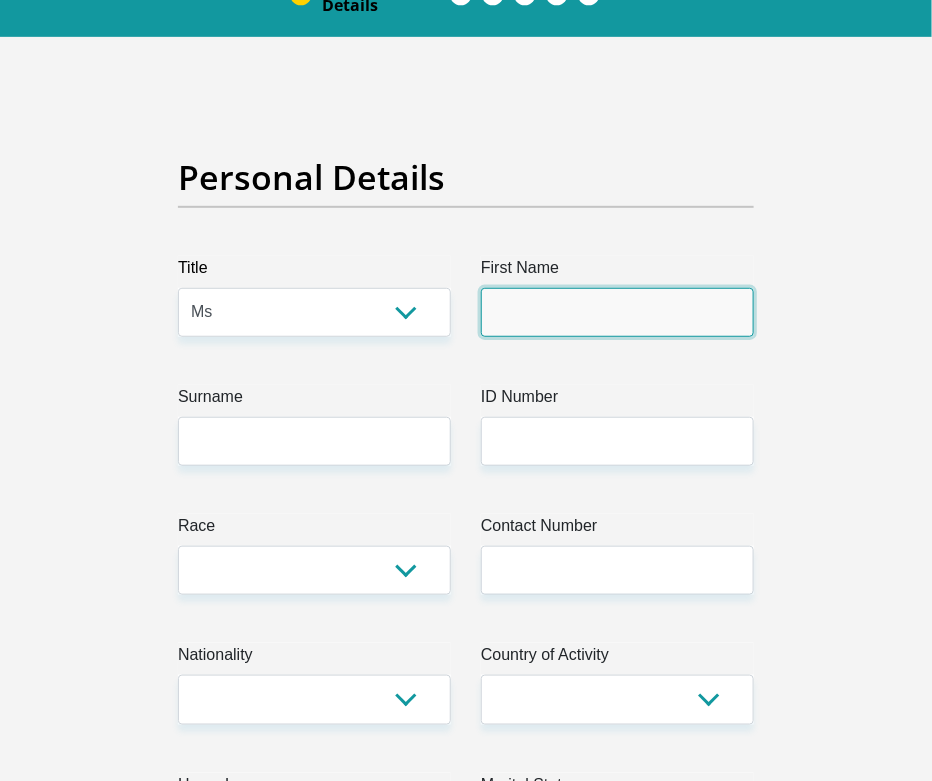 click on "First Name" at bounding box center (617, 312) 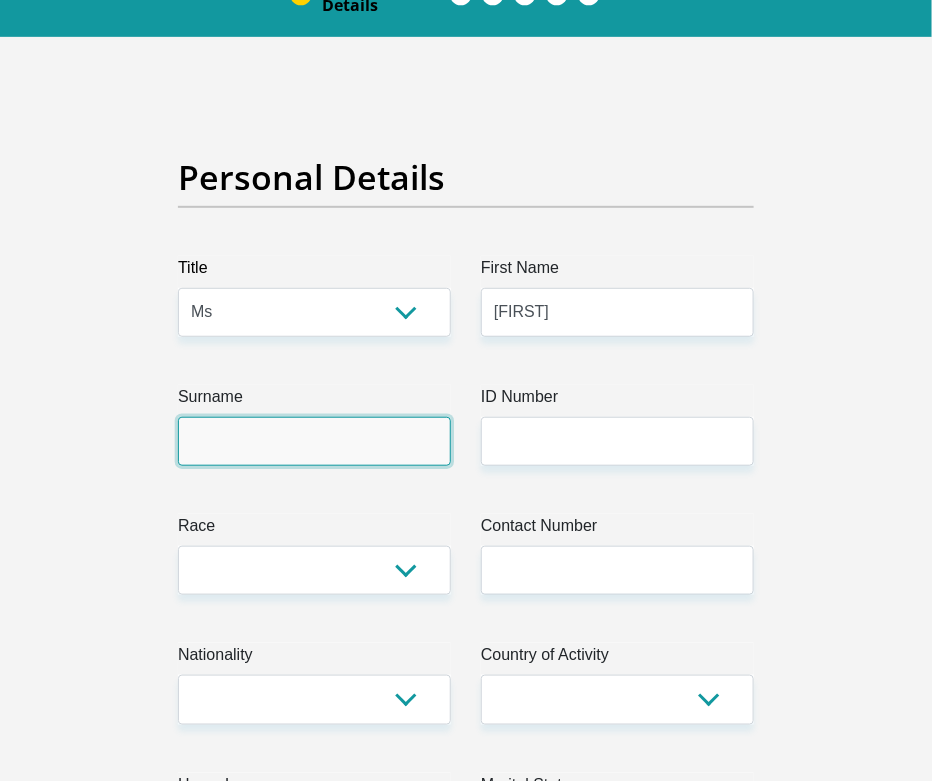 type on "[LAST]" 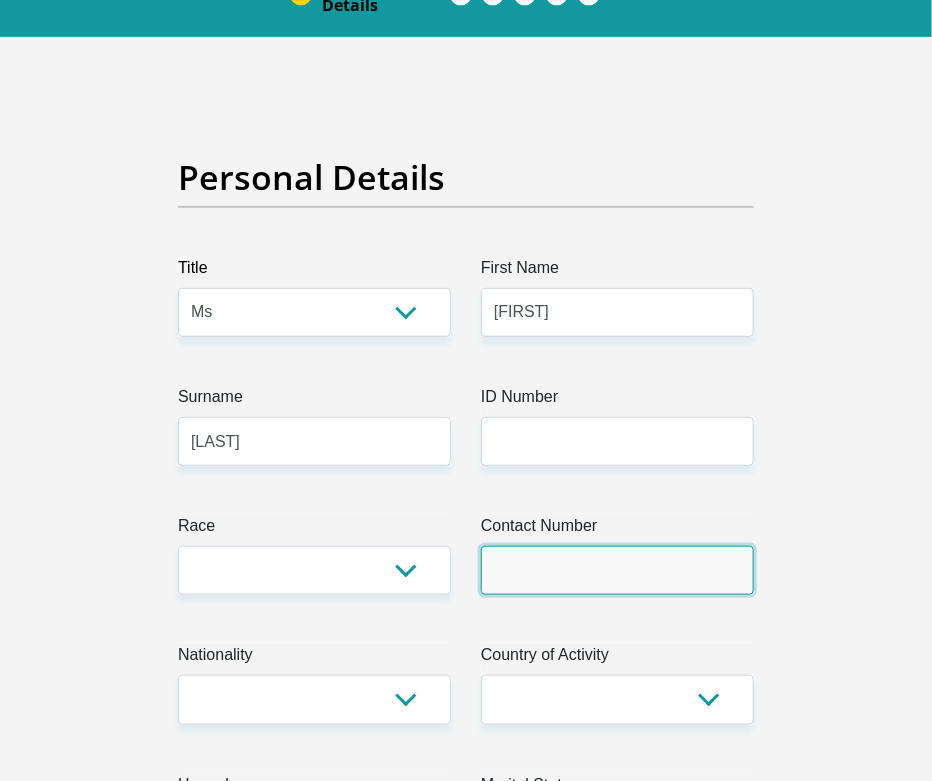 type on "[PHONE]" 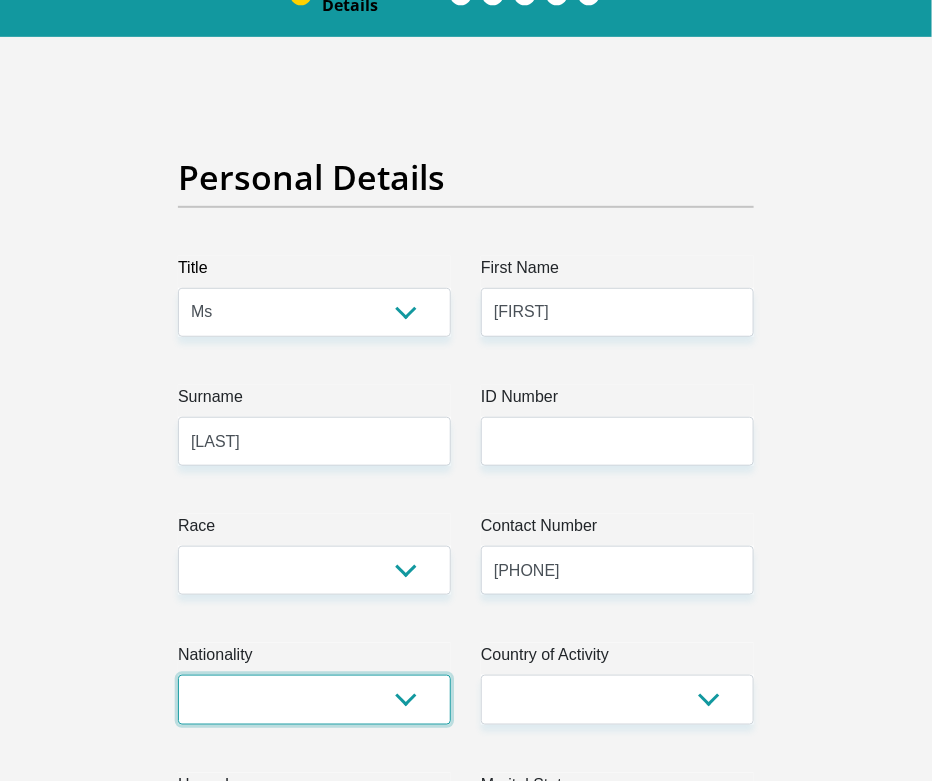 select on "ZAF" 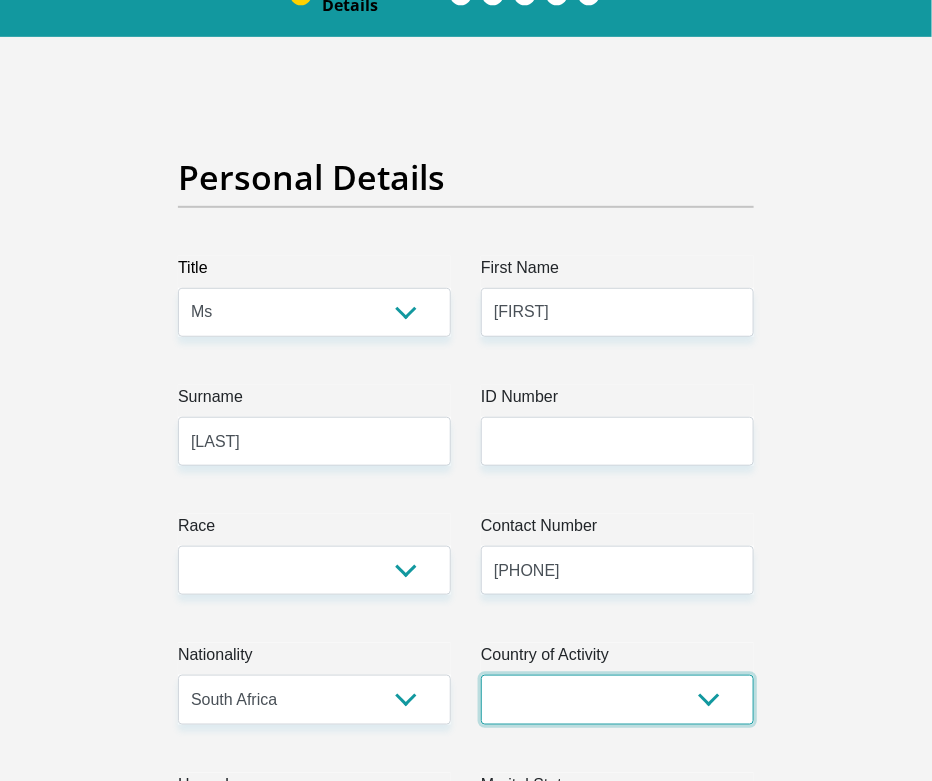 select on "ZAF" 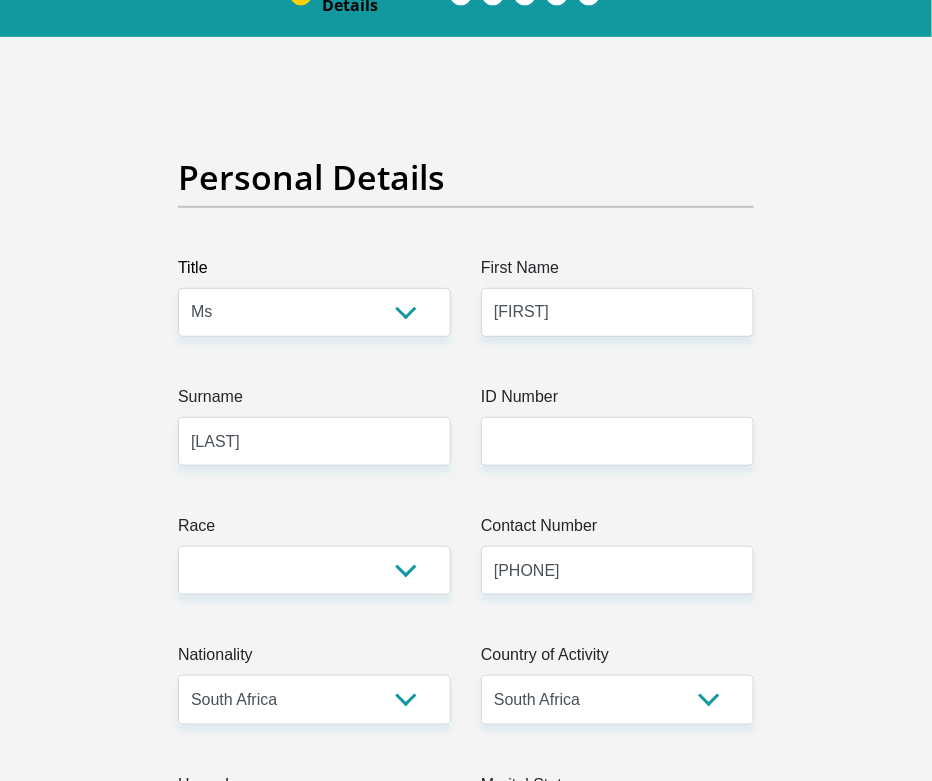 type on "[NUMBER] [STREET] [AREA]" 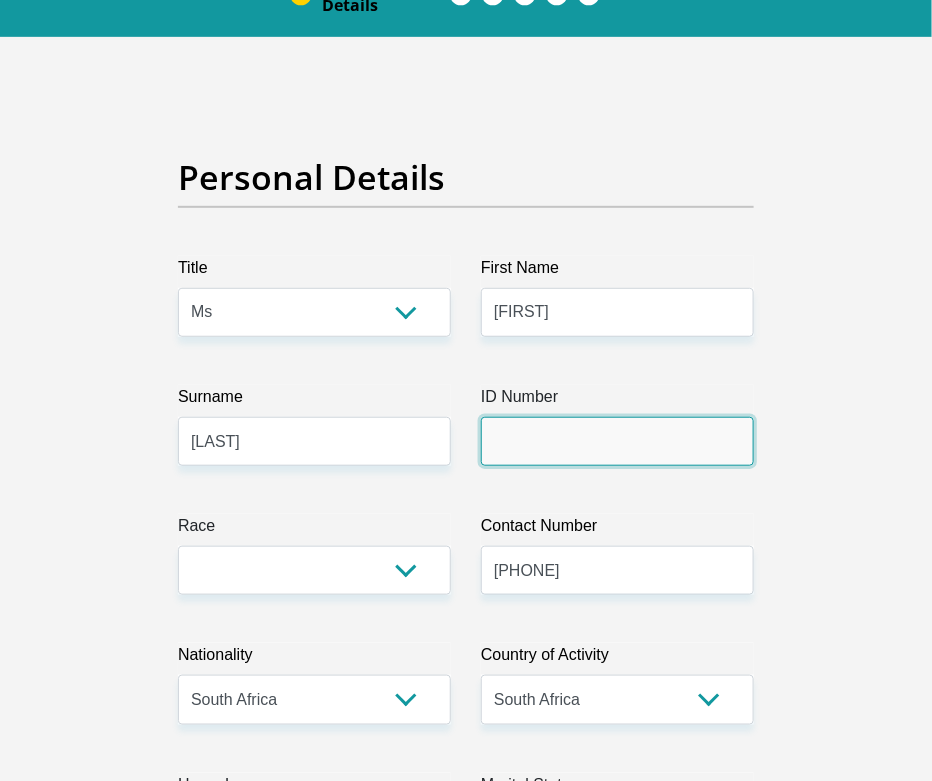 click on "ID Number" at bounding box center [617, 441] 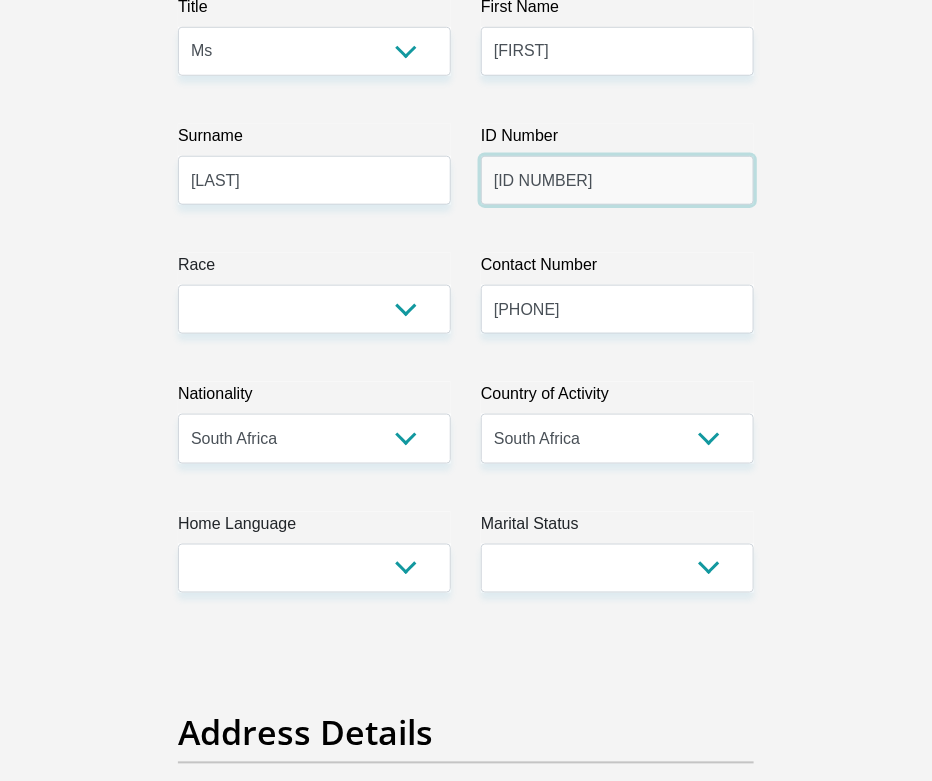 scroll, scrollTop: 500, scrollLeft: 0, axis: vertical 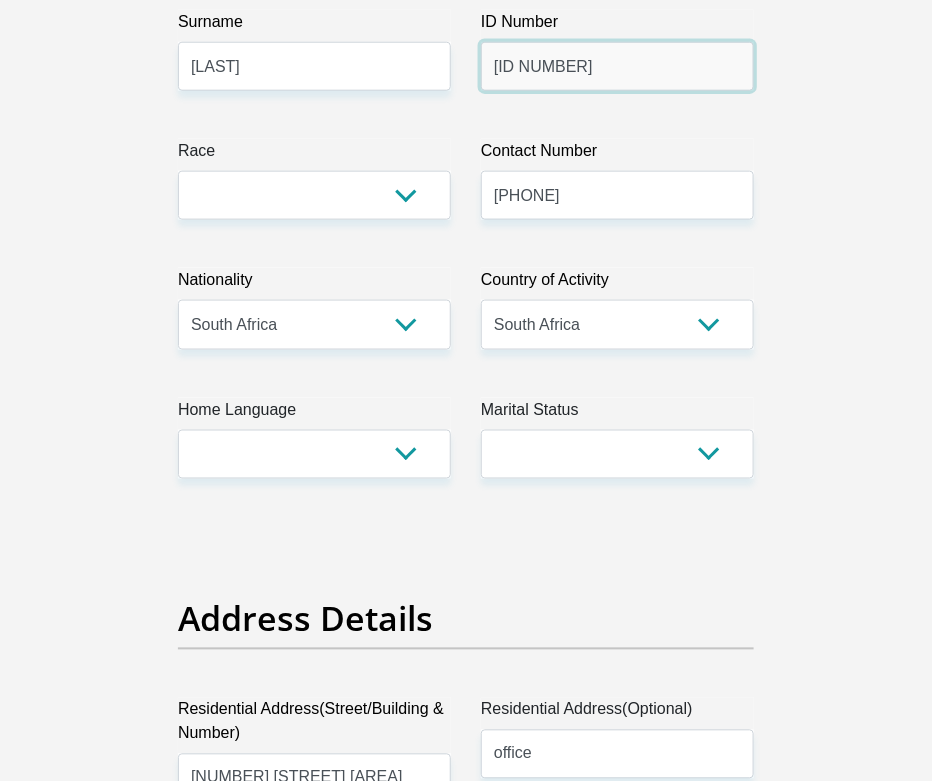 type on "[ID NUMBER]" 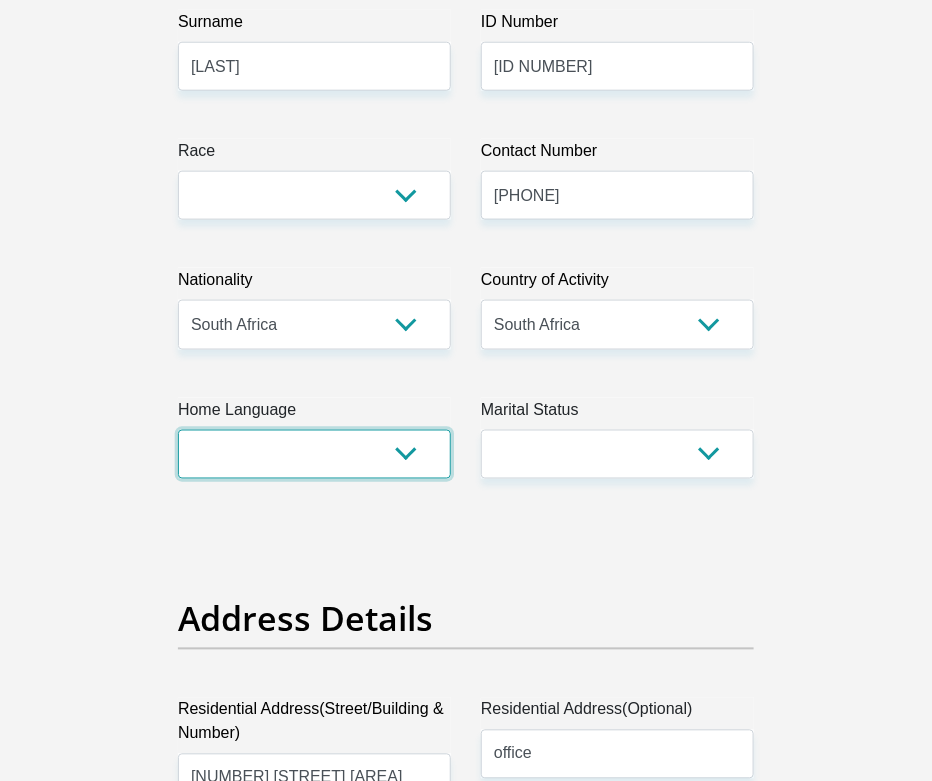 click on "Afrikaans
English
Sepedi
South Ndebele
Southern Sotho
Swati
Tsonga
Tswana
Venda
Xhosa
Zulu
Other" at bounding box center (314, 454) 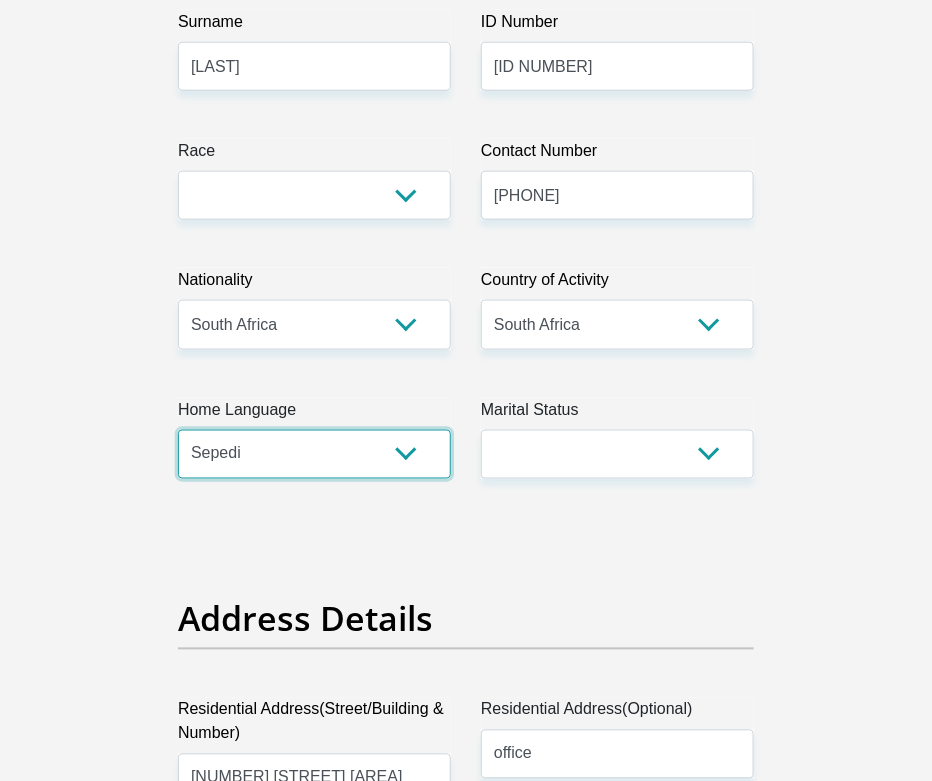 click on "Afrikaans
English
Sepedi
South Ndebele
Southern Sotho
Swati
Tsonga
Tswana
Venda
Xhosa
Zulu
Other" at bounding box center (314, 454) 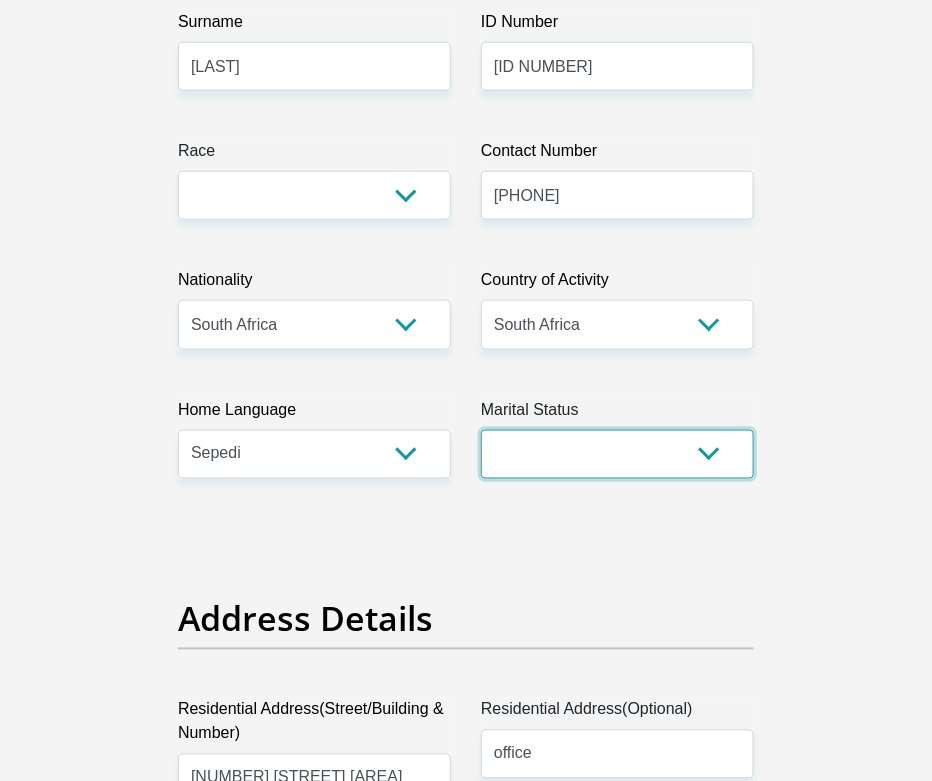 click on "Married ANC
Single
Divorced
Widowed
Married COP or Customary Law" at bounding box center (617, 454) 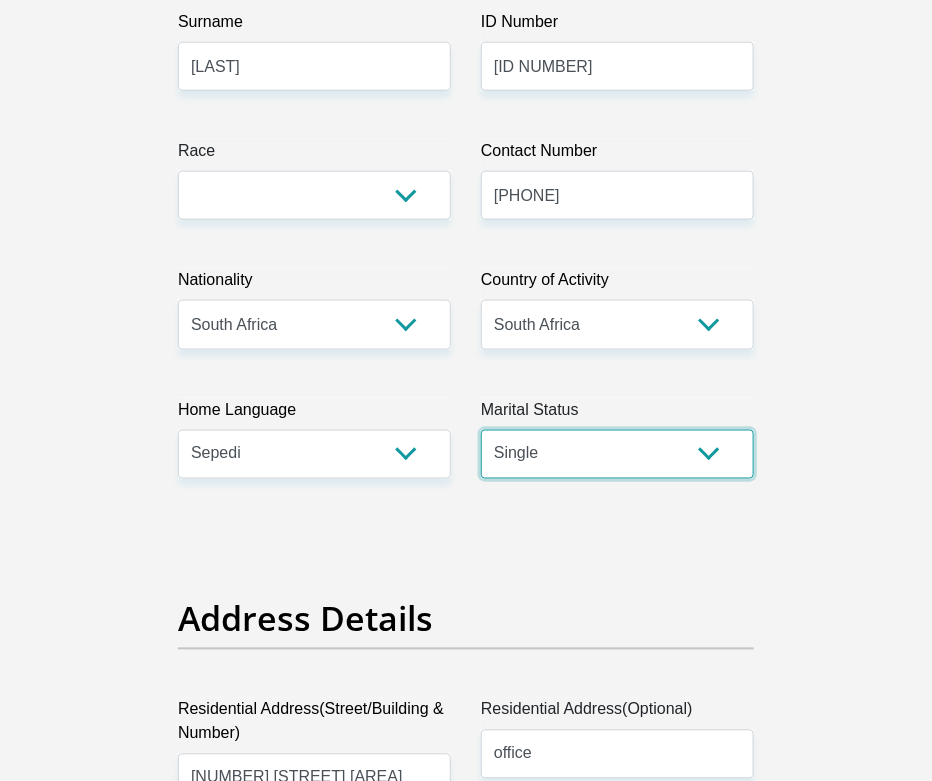 click on "Married ANC
Single
Divorced
Widowed
Married COP or Customary Law" at bounding box center [617, 454] 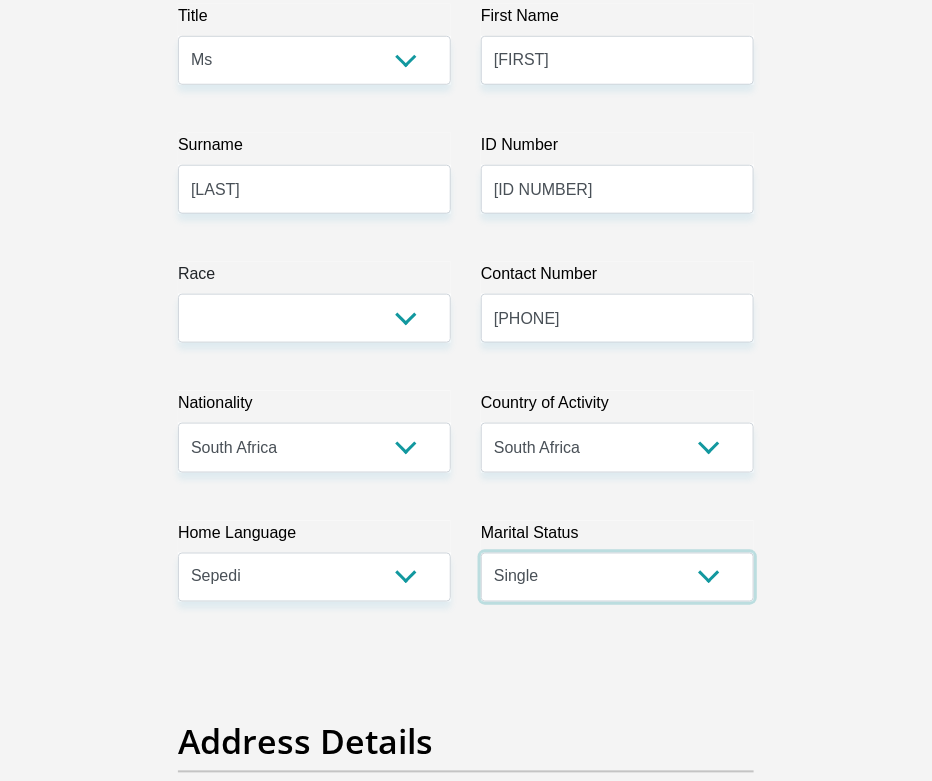 scroll, scrollTop: 375, scrollLeft: 0, axis: vertical 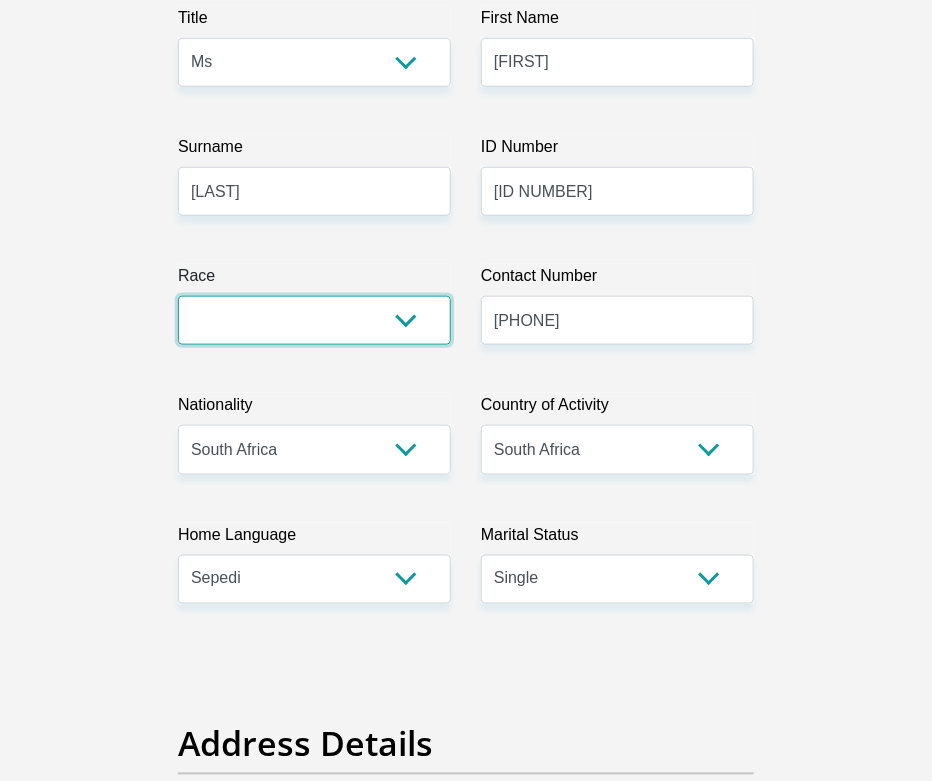 click on "Black
Coloured
Indian
White
Other" at bounding box center (314, 320) 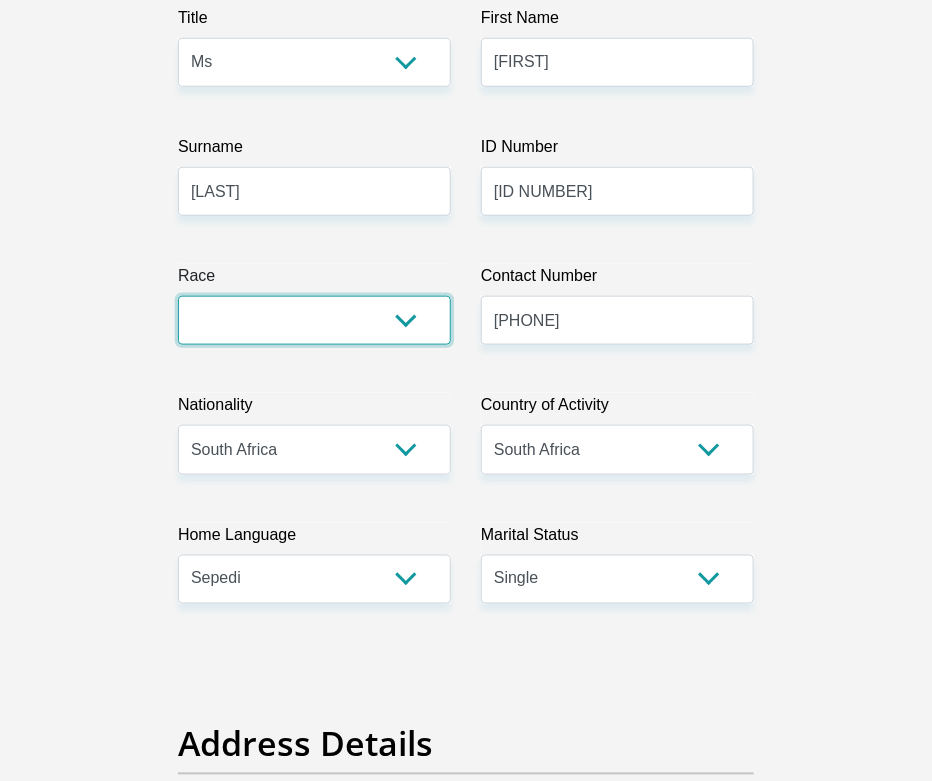 select on "1" 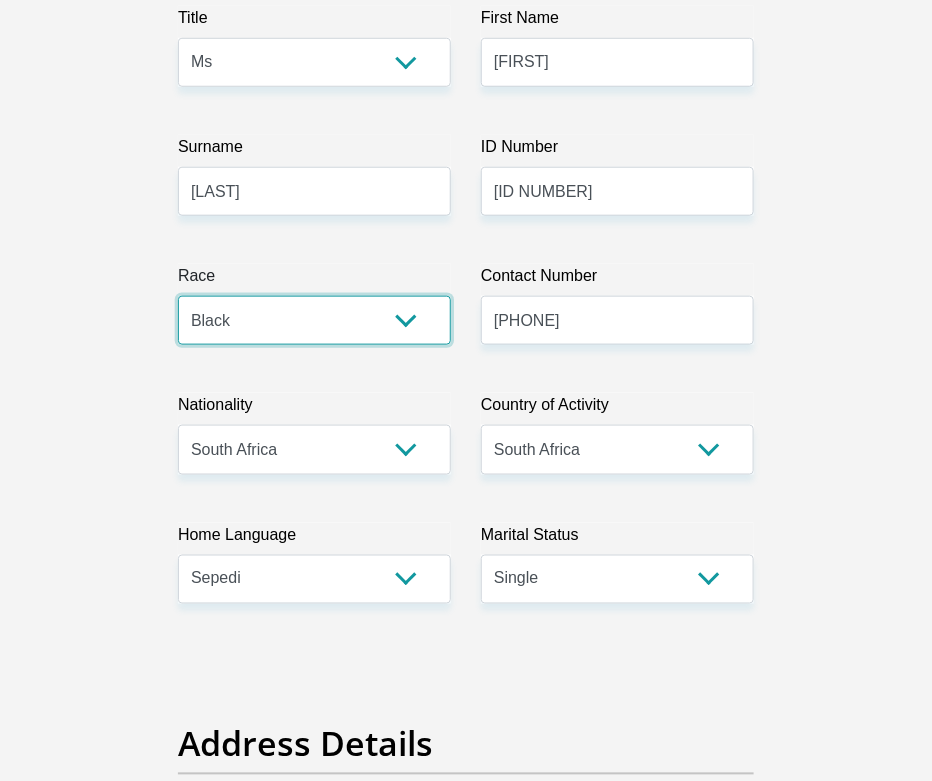 click on "Black
Coloured
Indian
White
Other" at bounding box center (314, 320) 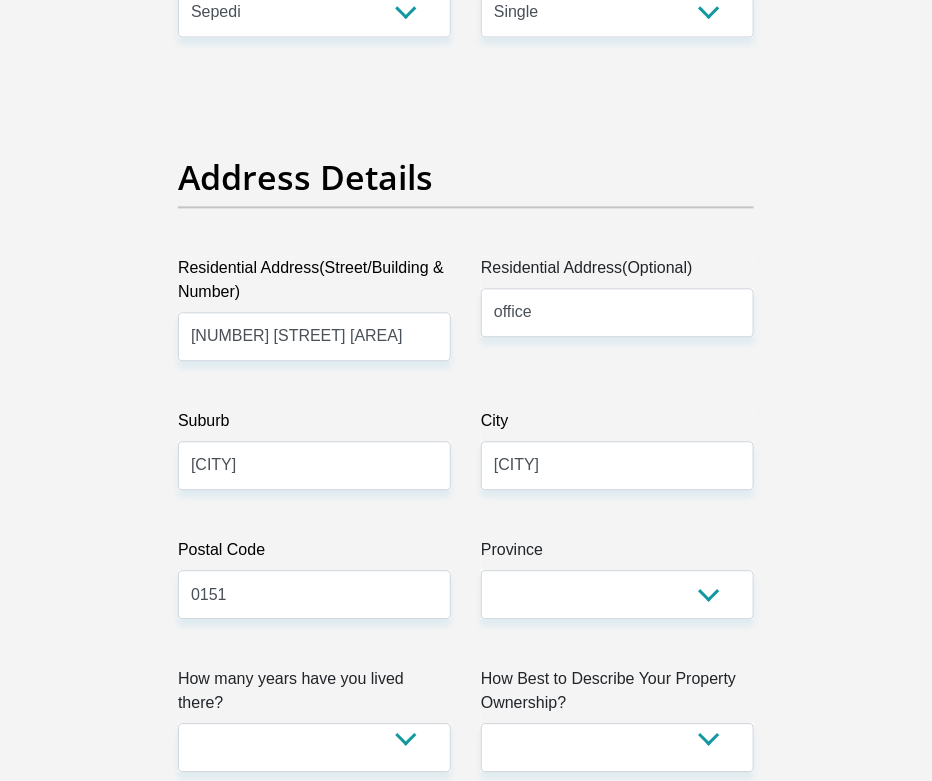 scroll, scrollTop: 1000, scrollLeft: 0, axis: vertical 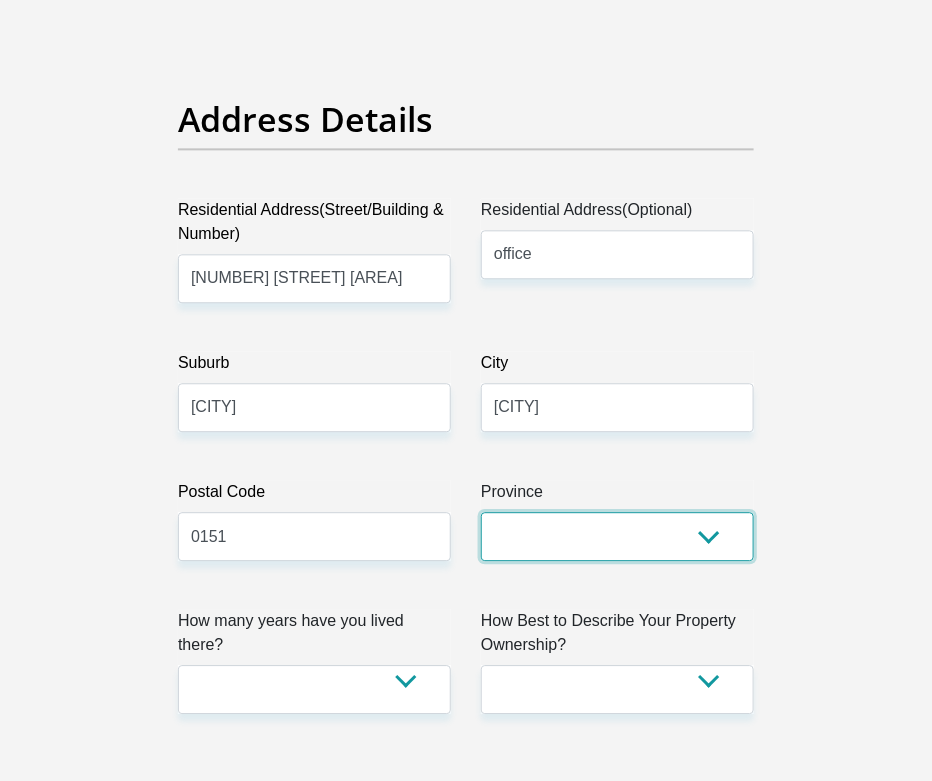 click on "Eastern Cape
Free State
Gauteng
KwaZulu-Natal
Limpopo
Mpumalanga
Northern Cape
North West
Western Cape" at bounding box center [617, 536] 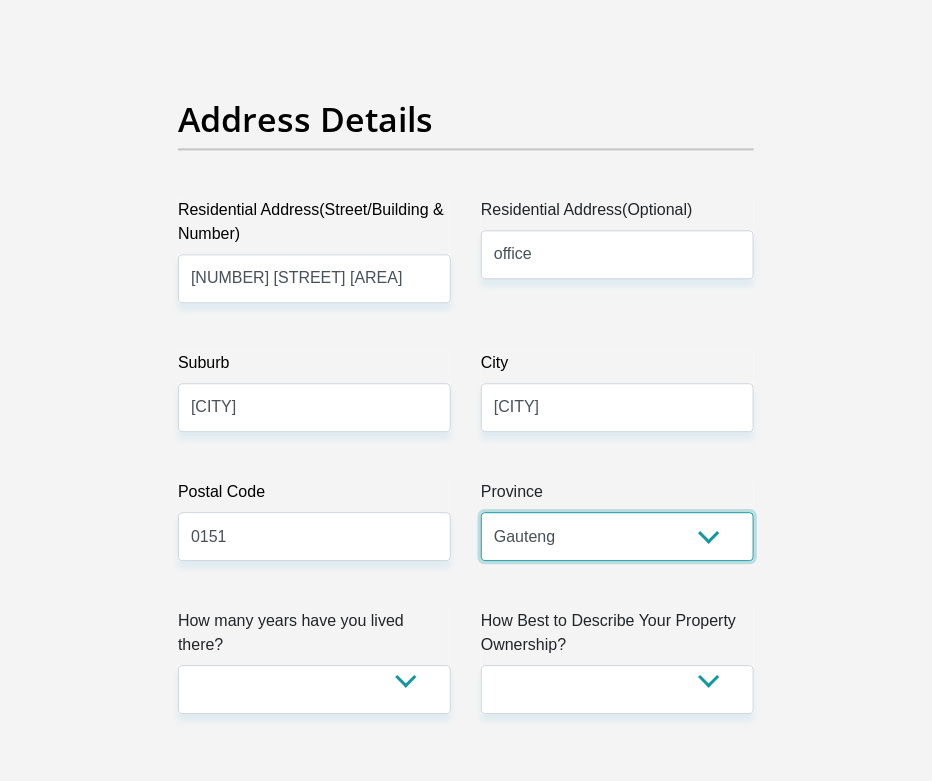 click on "Eastern Cape
Free State
Gauteng
KwaZulu-Natal
Limpopo
Mpumalanga
Northern Cape
North West
Western Cape" at bounding box center [617, 536] 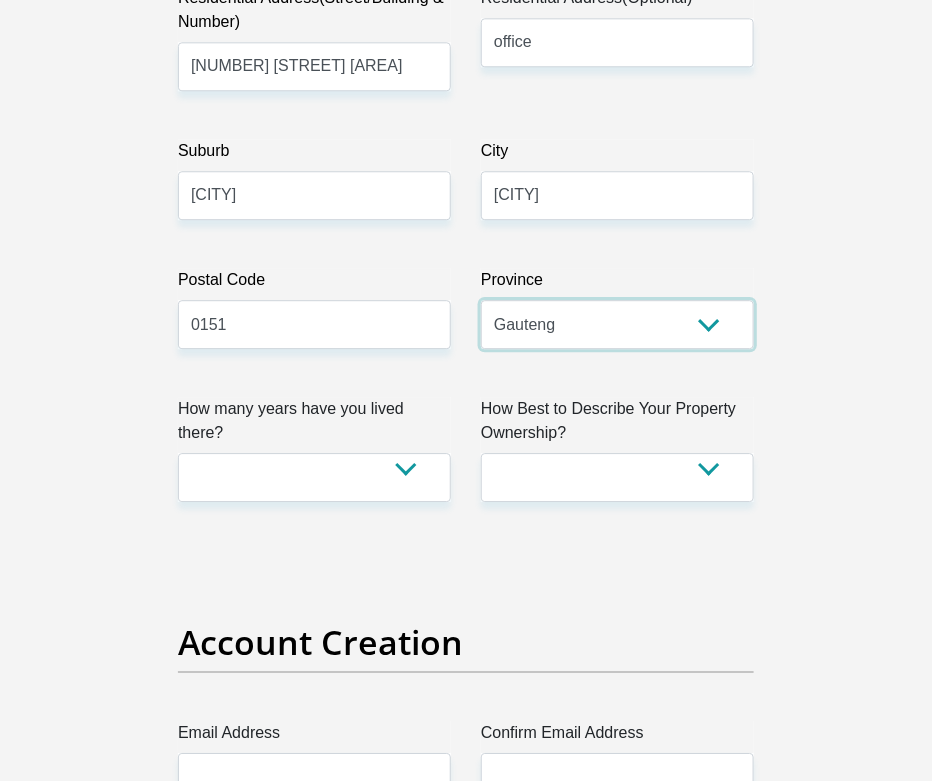 scroll, scrollTop: 1250, scrollLeft: 0, axis: vertical 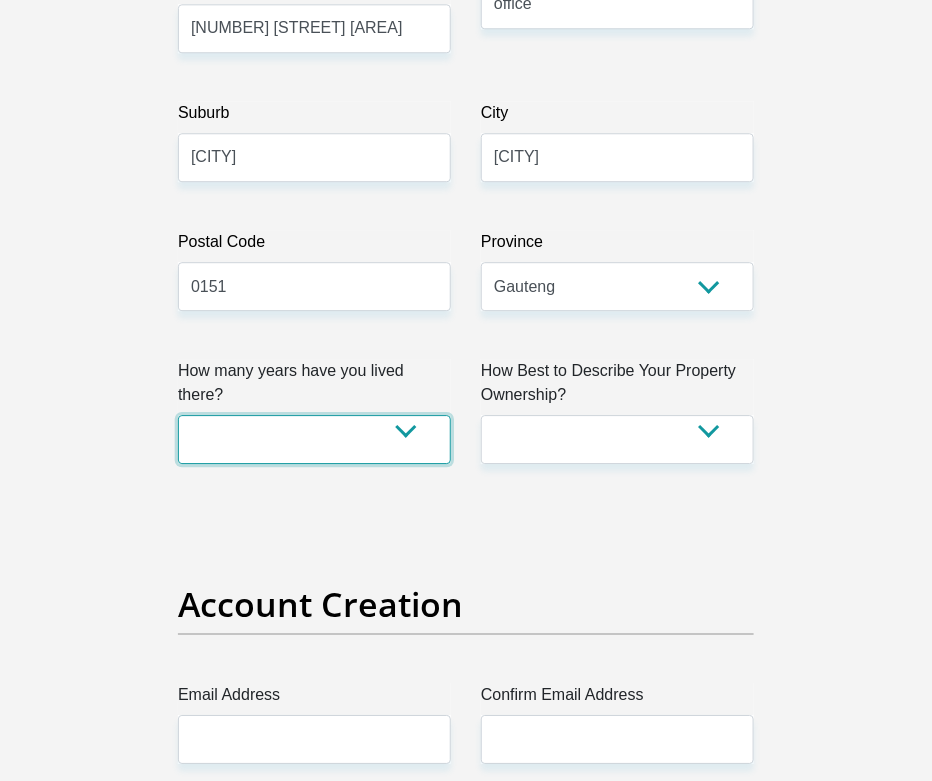 click on "less than 1 year
1-3 years
3-5 years
5+ years" at bounding box center [314, 439] 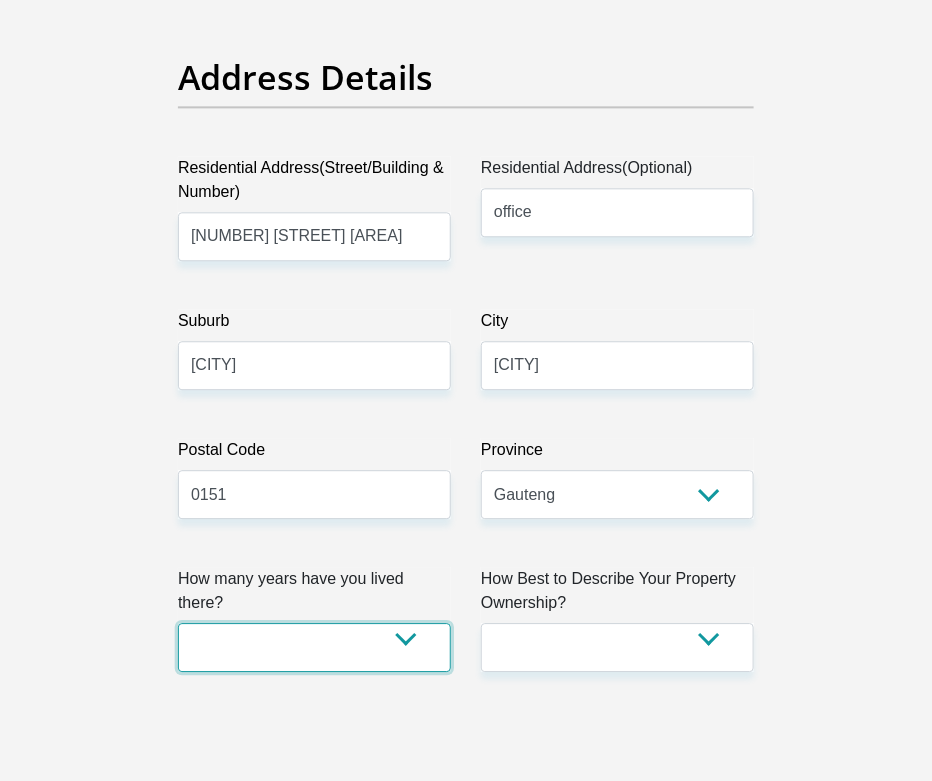 scroll, scrollTop: 1000, scrollLeft: 0, axis: vertical 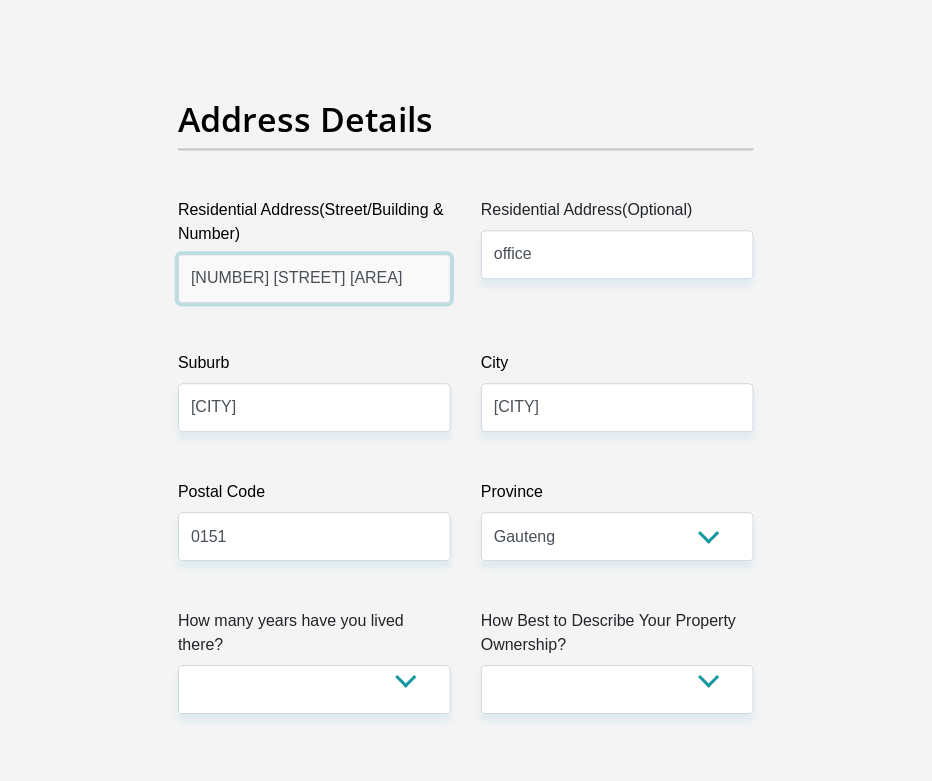 click on "[NUMBER] [STREET] [AREA]" at bounding box center [314, 278] 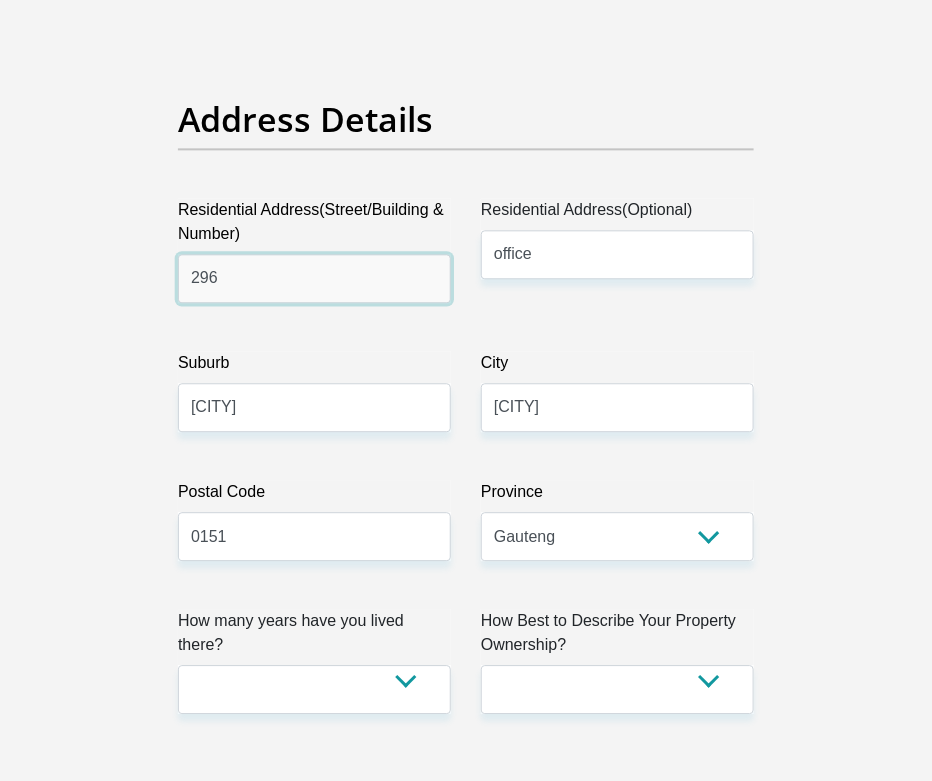 type on "[NUMBER] [STREET]" 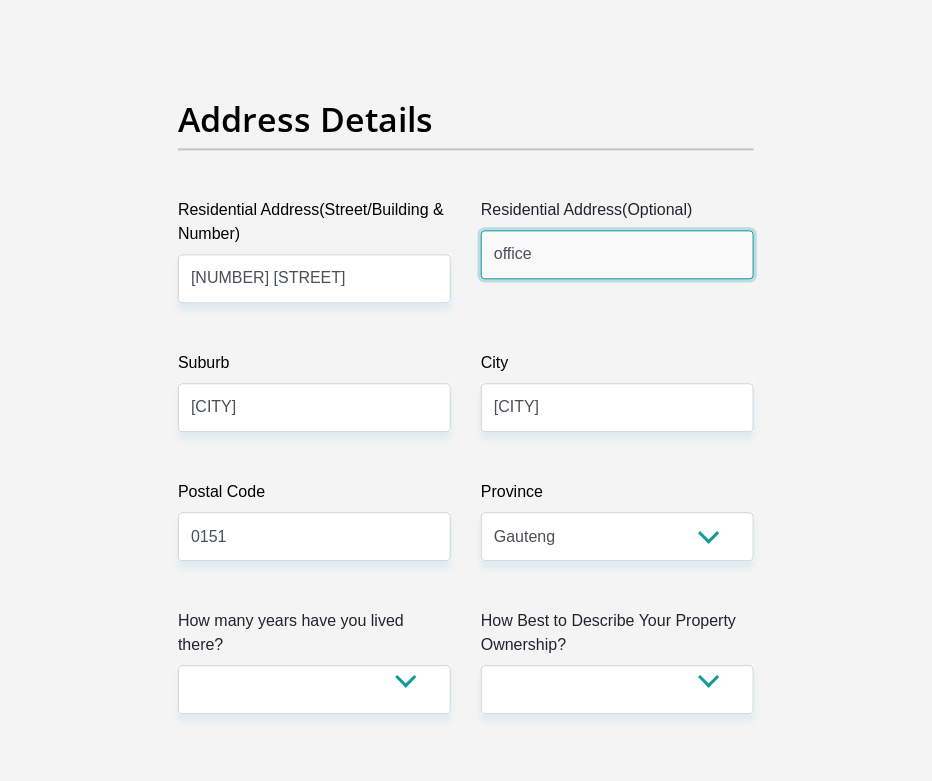 click on "office" at bounding box center [617, 254] 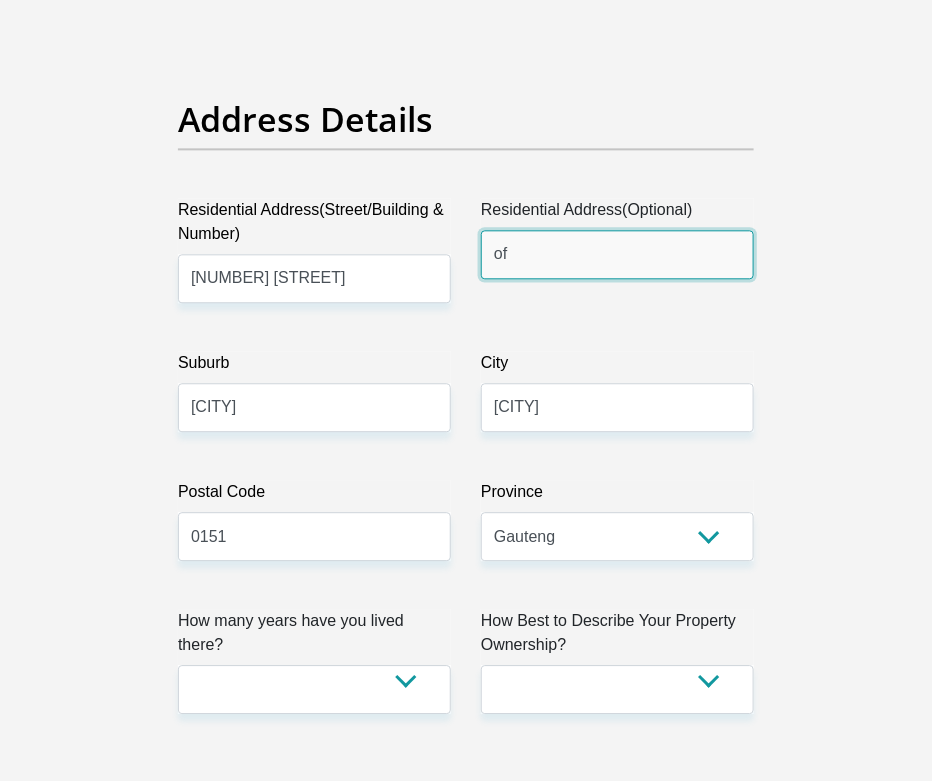 type on "o" 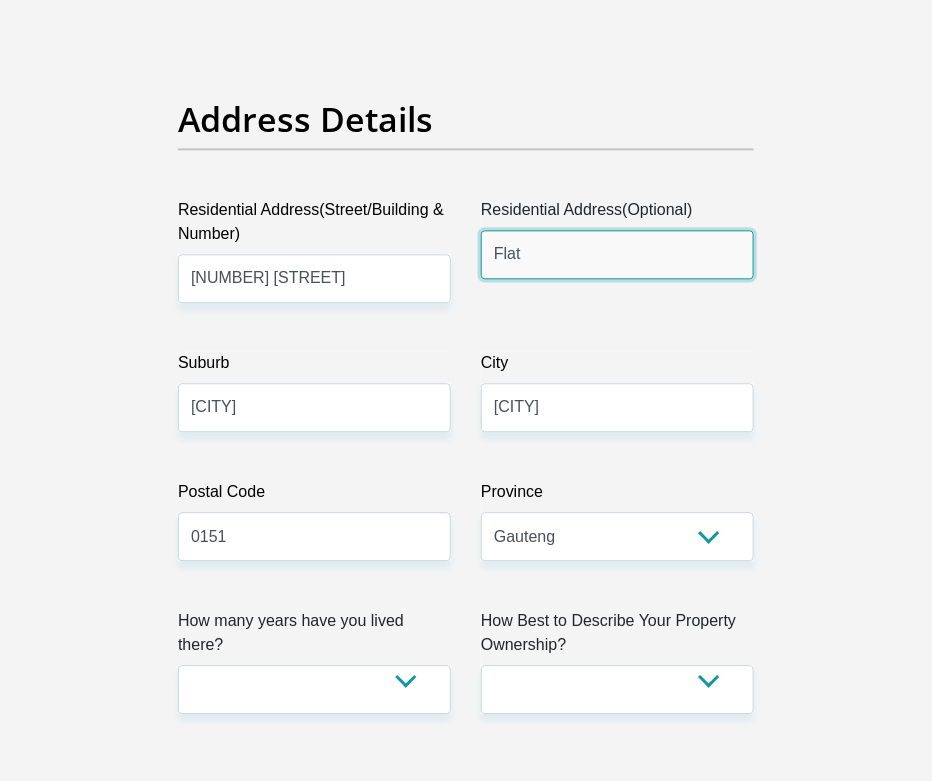 type on "Flat" 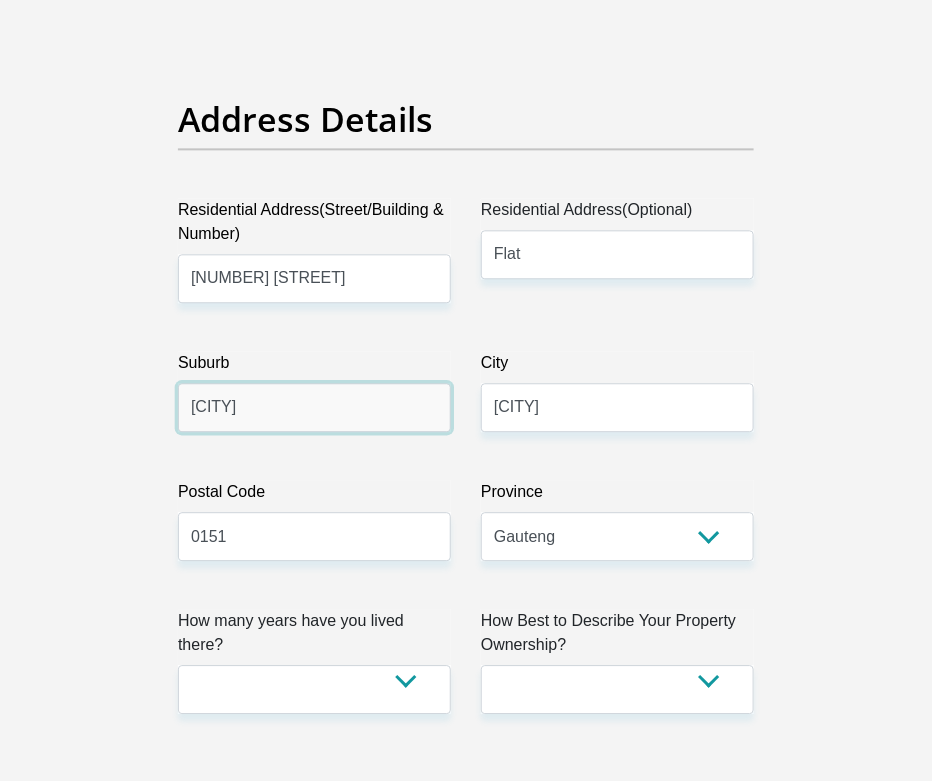 drag, startPoint x: 256, startPoint y: 403, endPoint x: 187, endPoint y: 405, distance: 69.02898 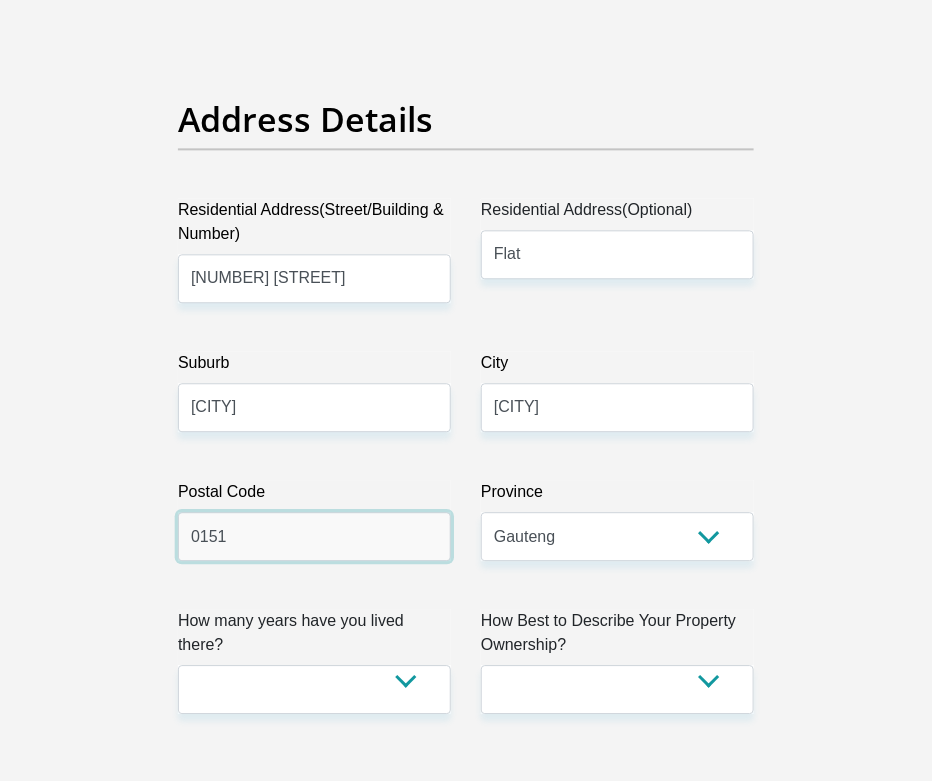 drag, startPoint x: 276, startPoint y: 553, endPoint x: 275, endPoint y: 537, distance: 16.03122 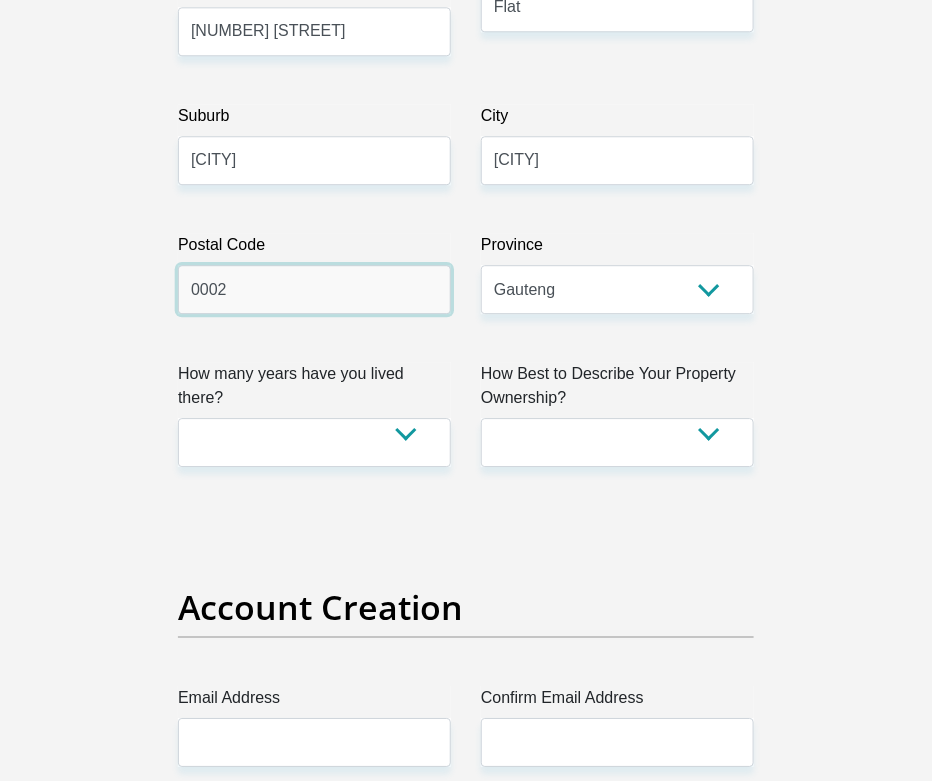 scroll, scrollTop: 1250, scrollLeft: 0, axis: vertical 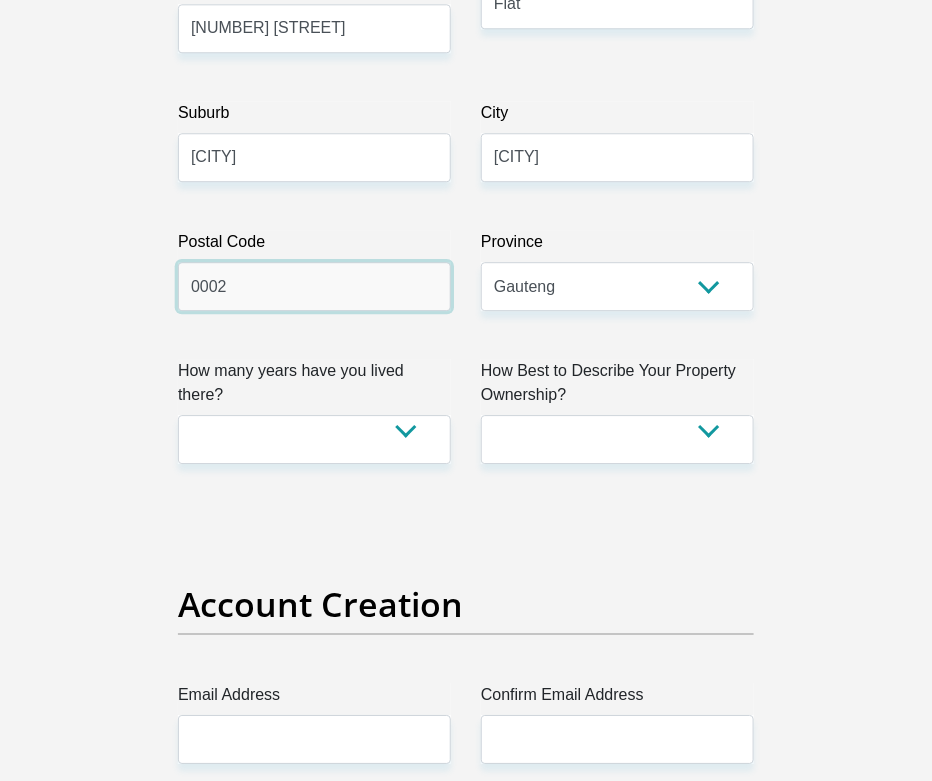 type on "0002" 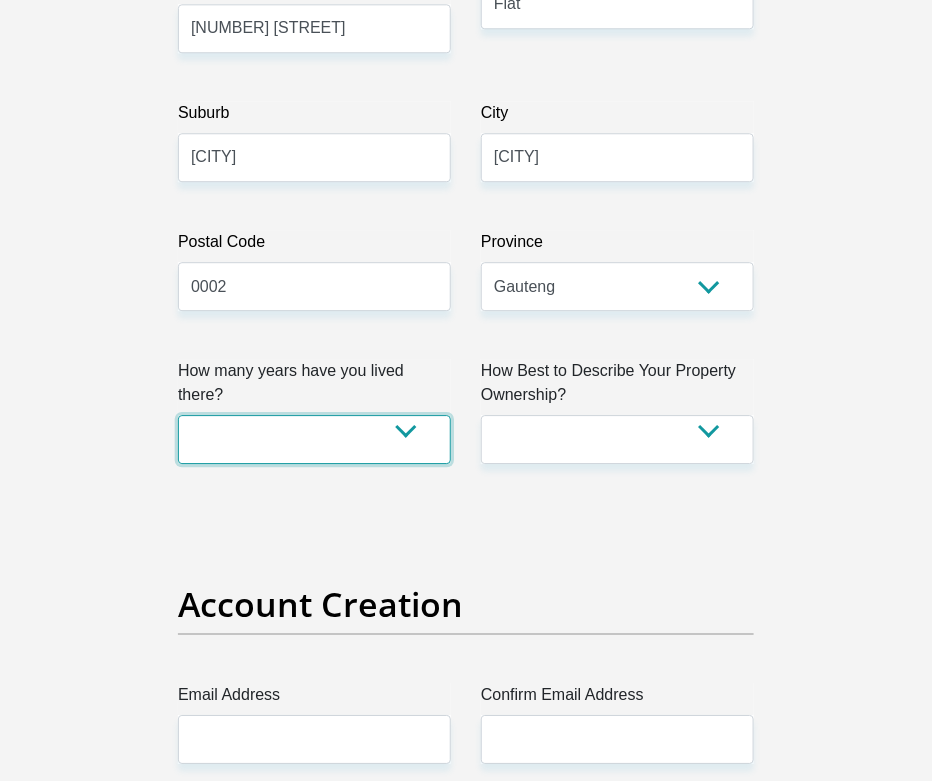 click on "less than 1 year
1-3 years
3-5 years
5+ years" at bounding box center (314, 439) 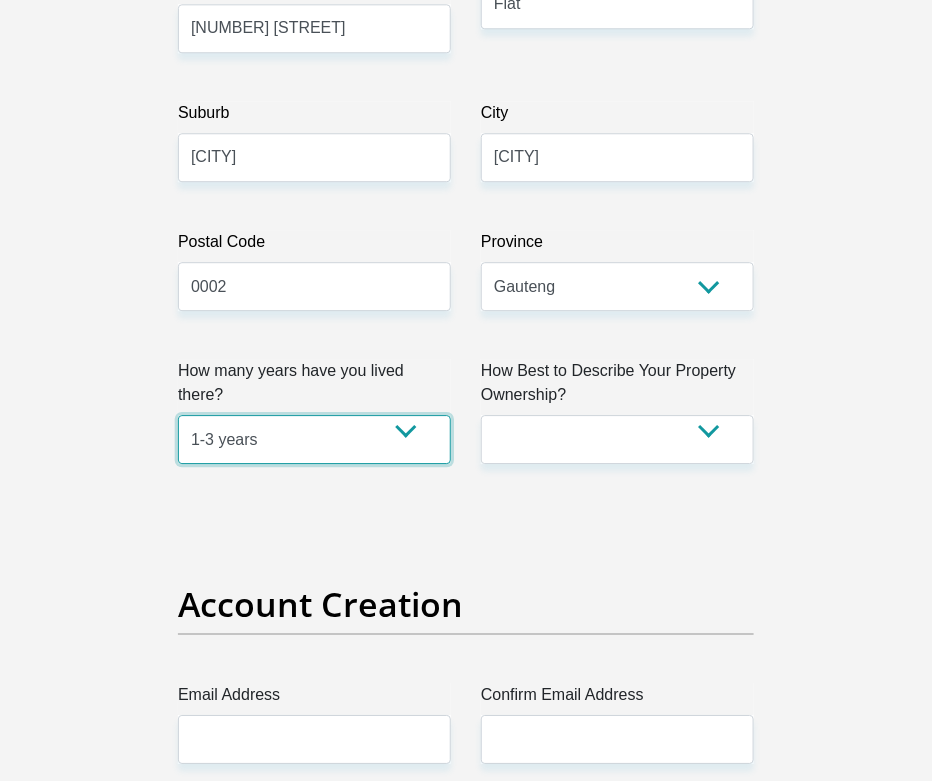 click on "less than 1 year
1-3 years
3-5 years
5+ years" at bounding box center (314, 439) 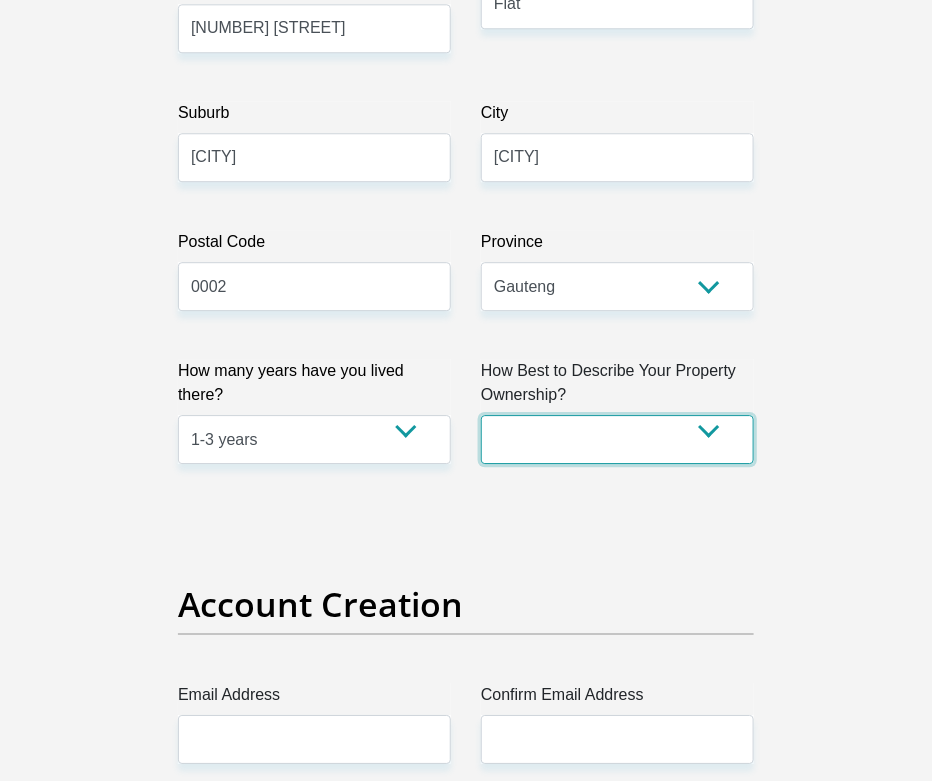 click on "Owned
Rented
Family Owned
Company Dwelling" at bounding box center (617, 439) 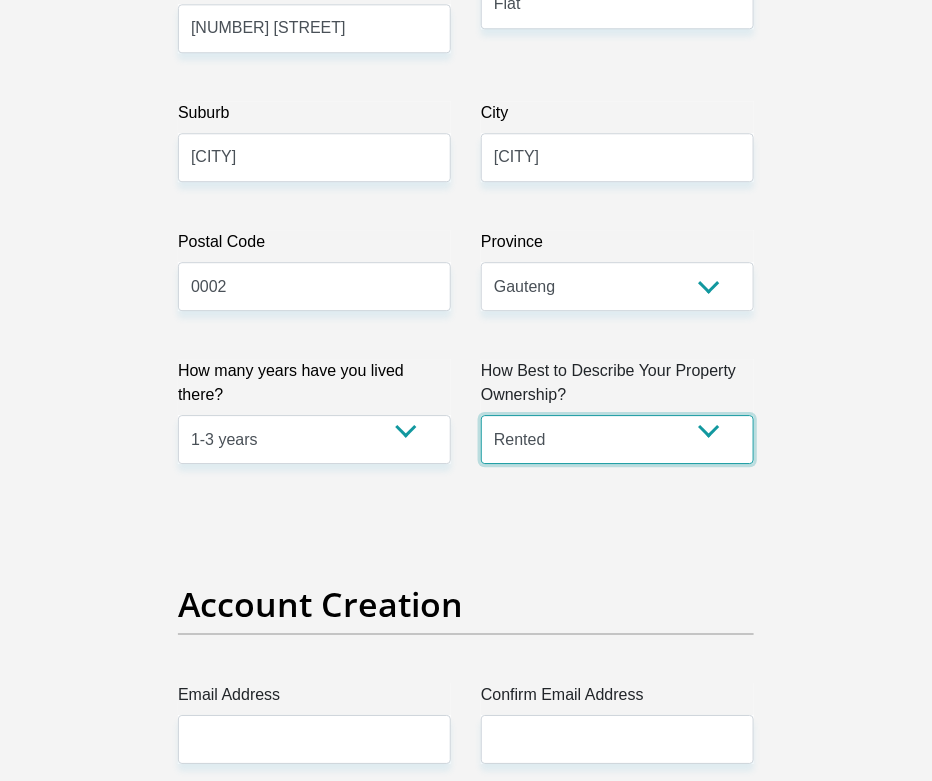 click on "Owned
Rented
Family Owned
Company Dwelling" at bounding box center (617, 439) 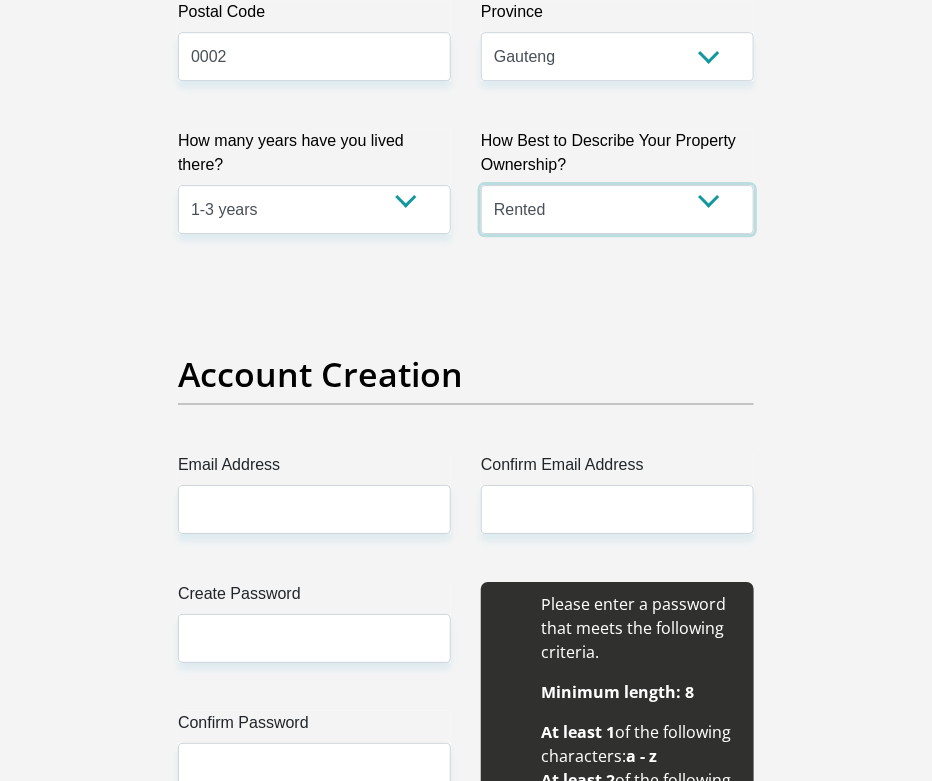 scroll, scrollTop: 1500, scrollLeft: 0, axis: vertical 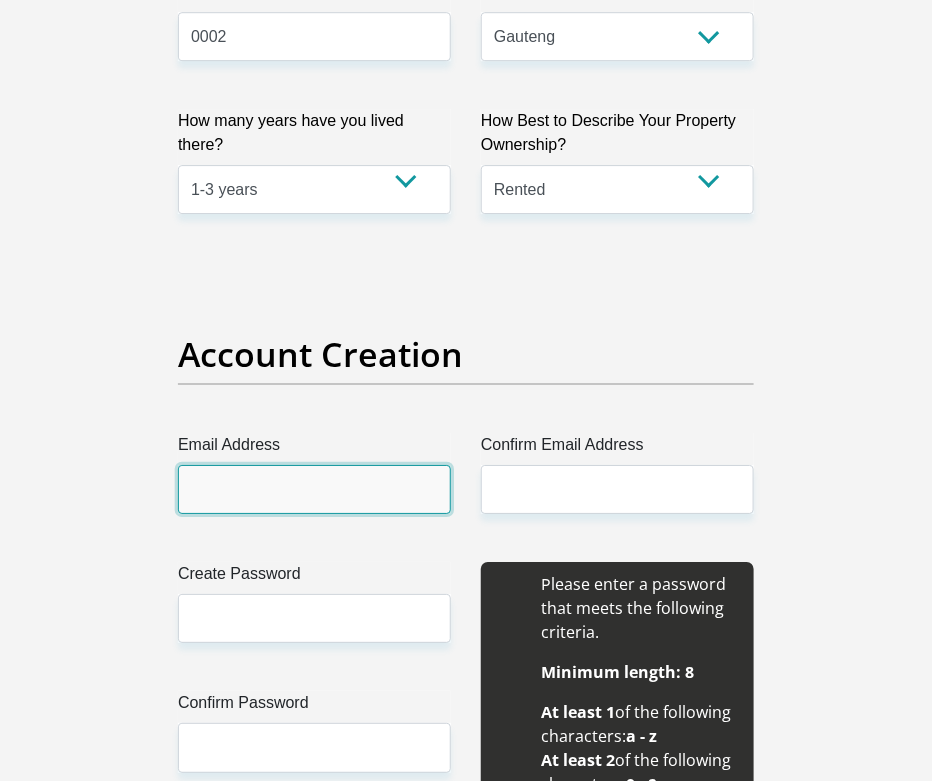 click on "Email Address" at bounding box center (314, 489) 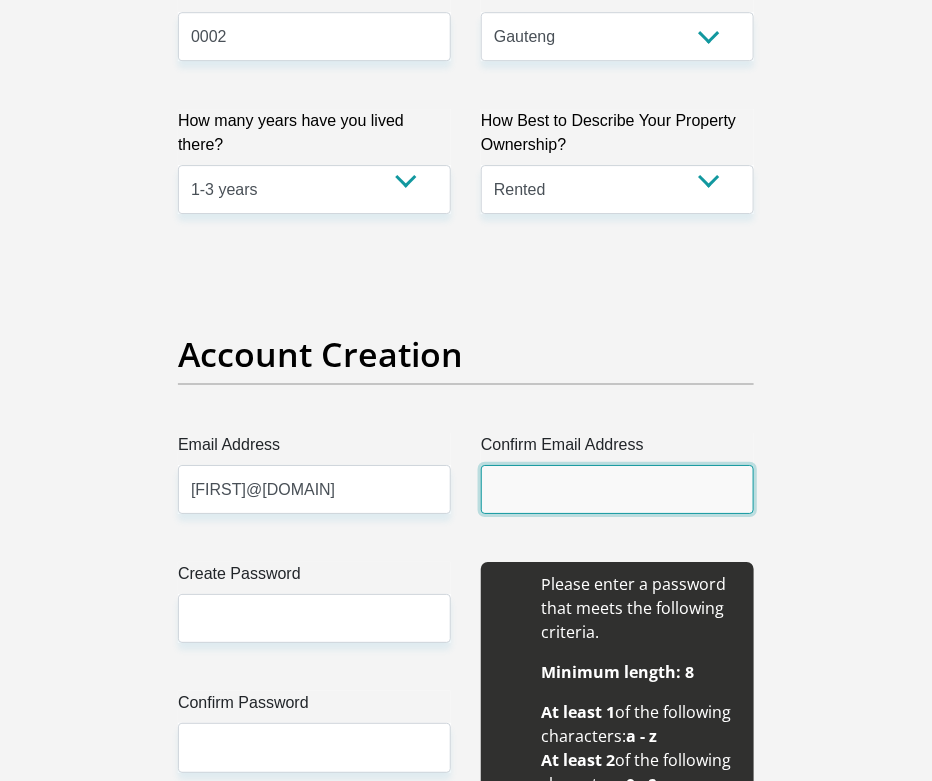 type on "[FIRST]@[DOMAIN]" 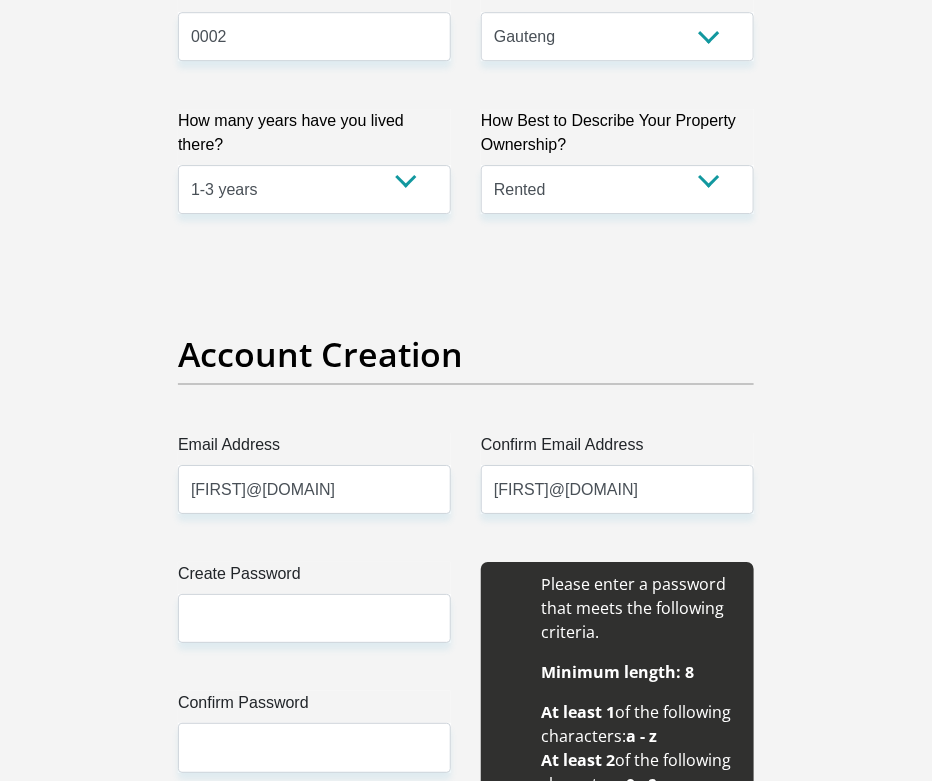 type 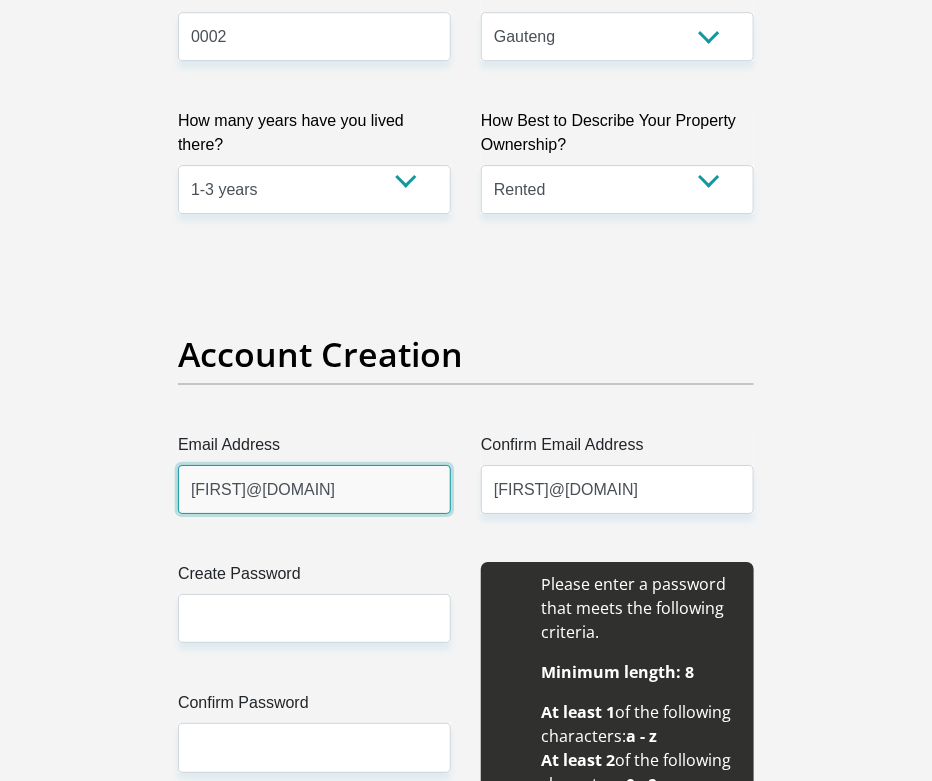 type 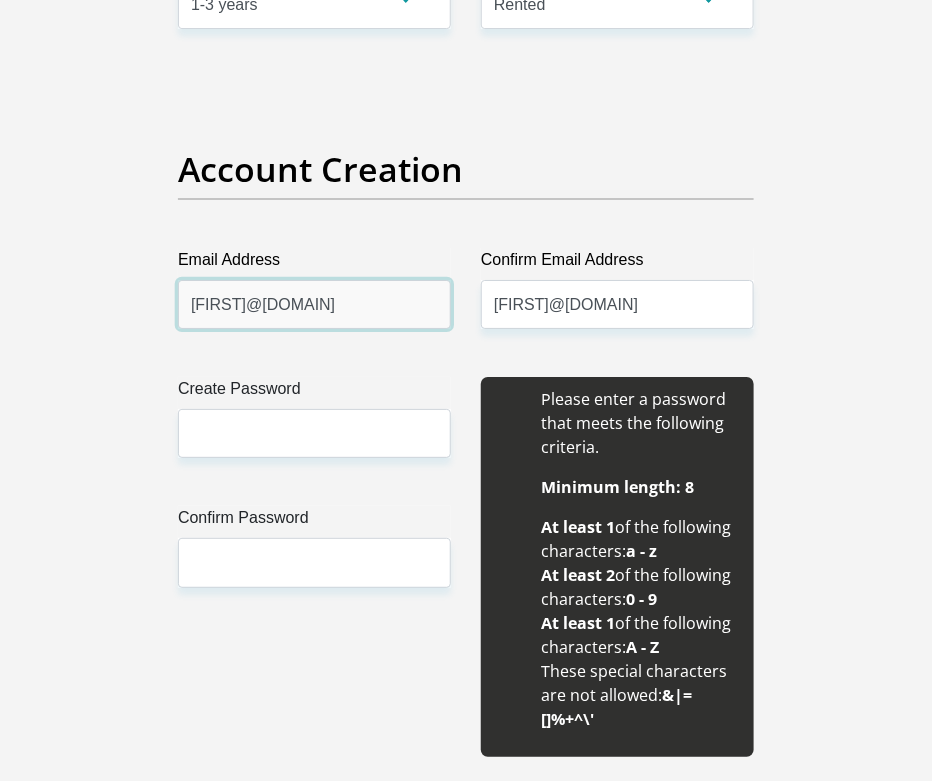 scroll, scrollTop: 1750, scrollLeft: 0, axis: vertical 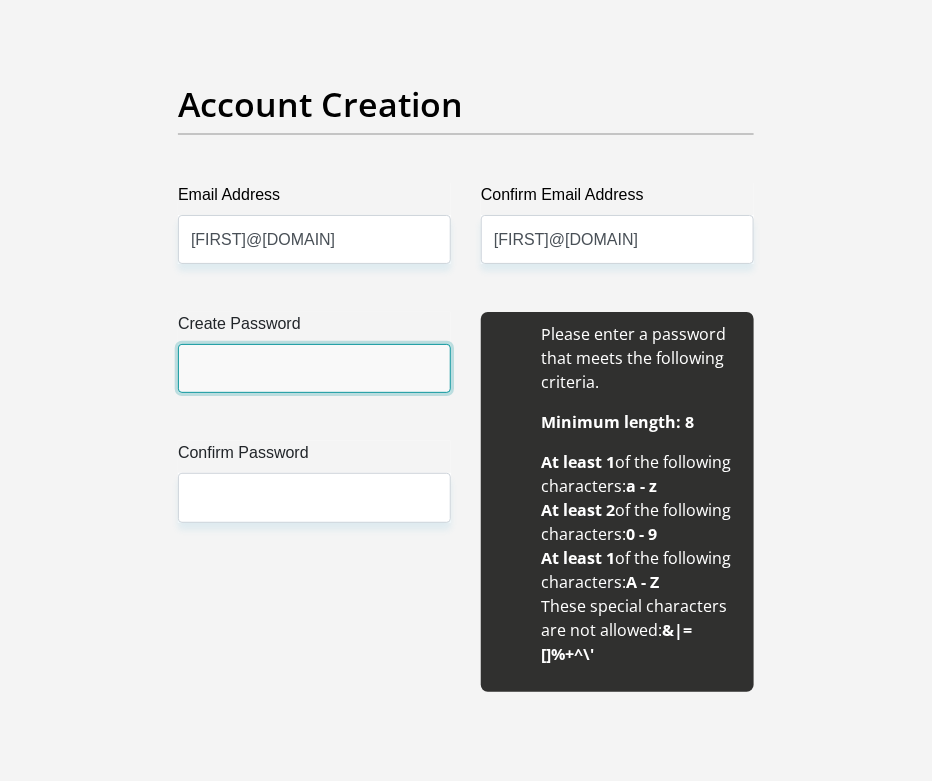 click on "Create Password" at bounding box center [314, 368] 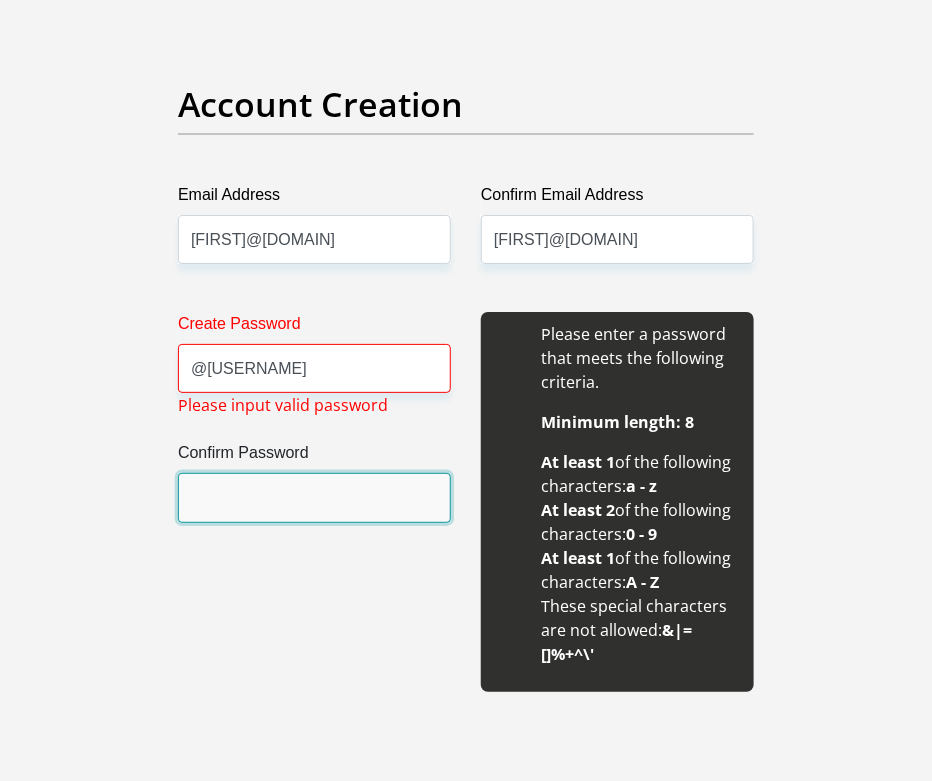 click on "Confirm Password" at bounding box center [314, 497] 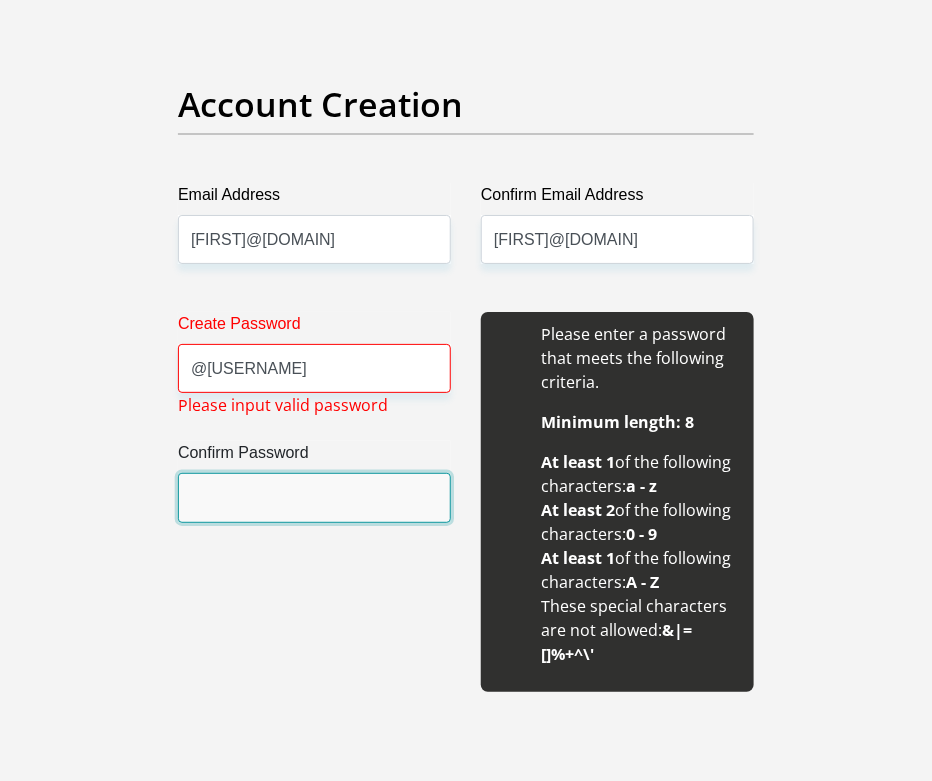 click on "Confirm Password" at bounding box center [314, 497] 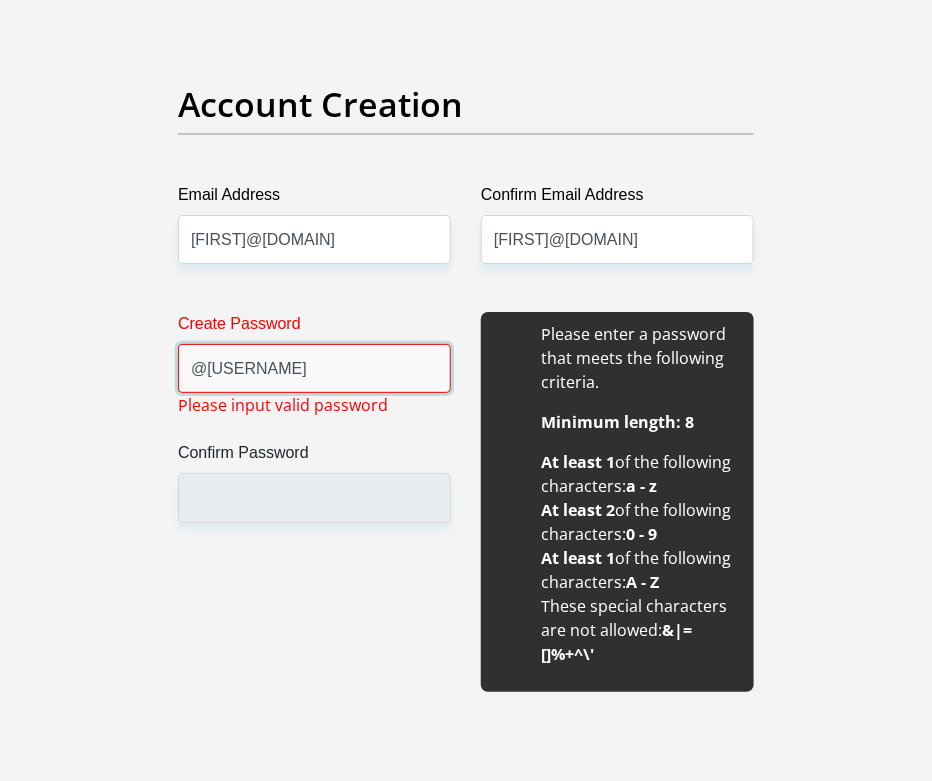 click on "@[USERNAME]" at bounding box center [314, 368] 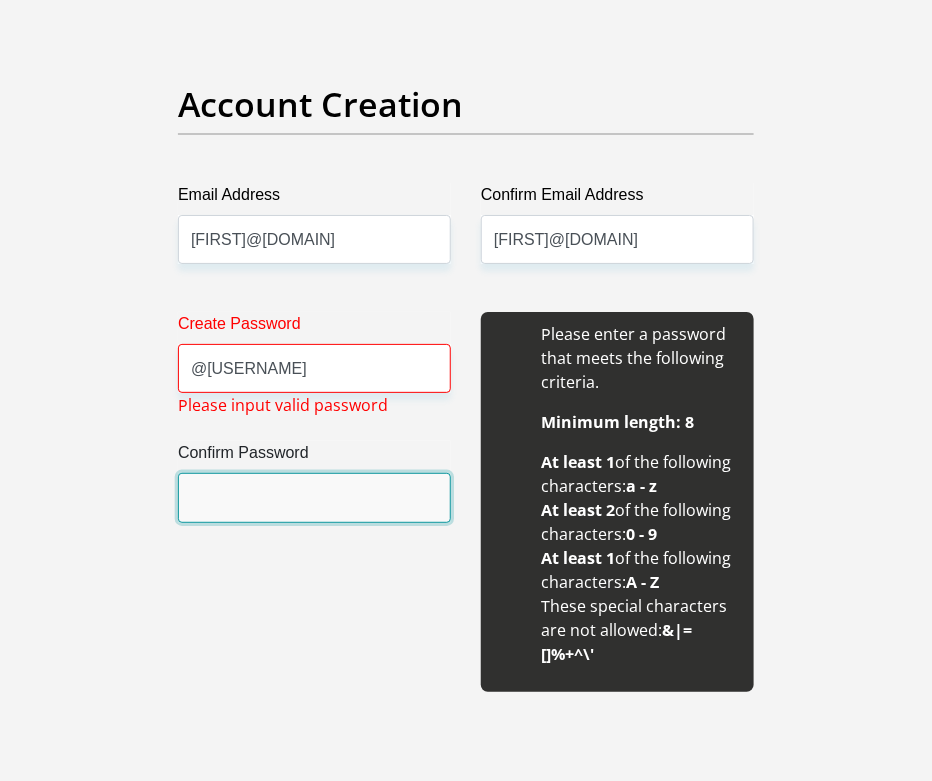 click on "Confirm Password" at bounding box center (314, 497) 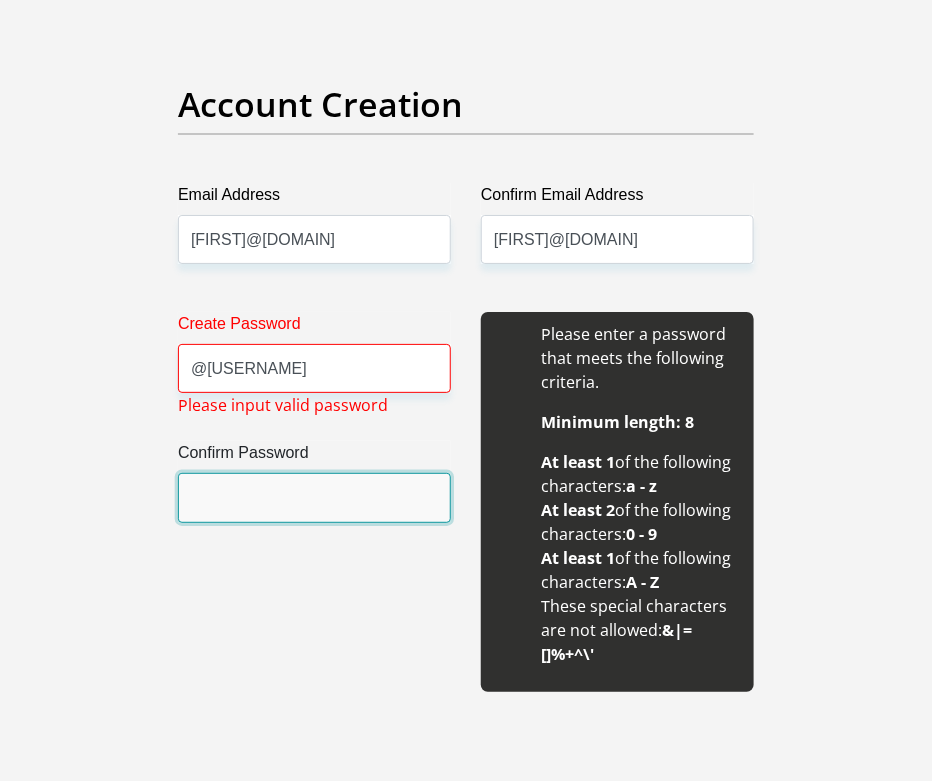 click on "Confirm Password" at bounding box center [314, 497] 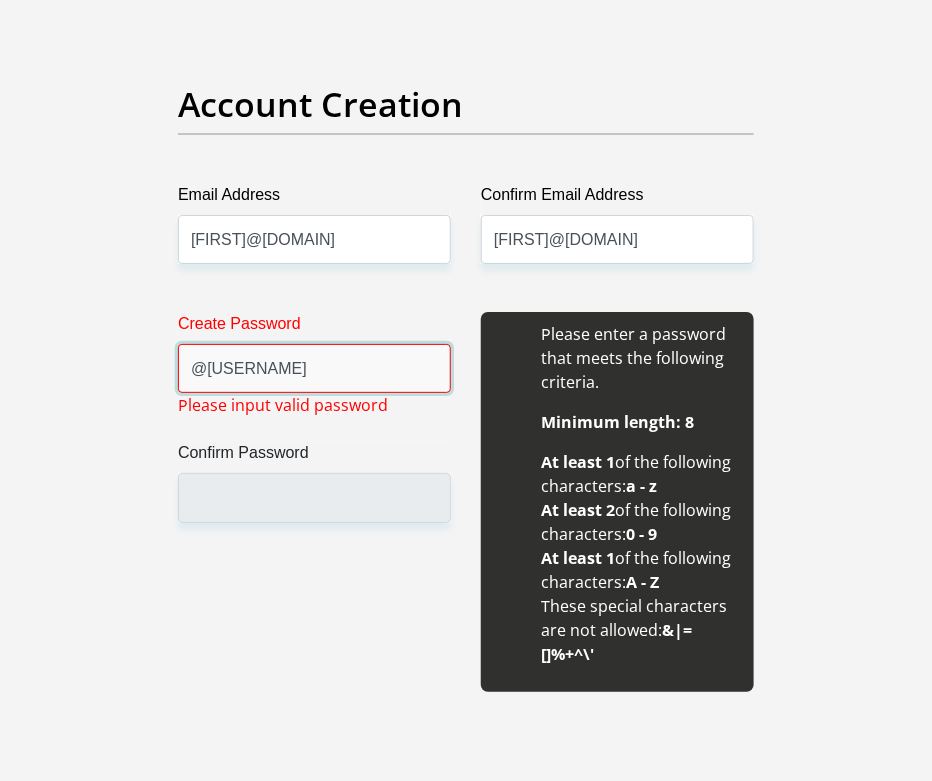 click on "@[USERNAME]" at bounding box center [314, 368] 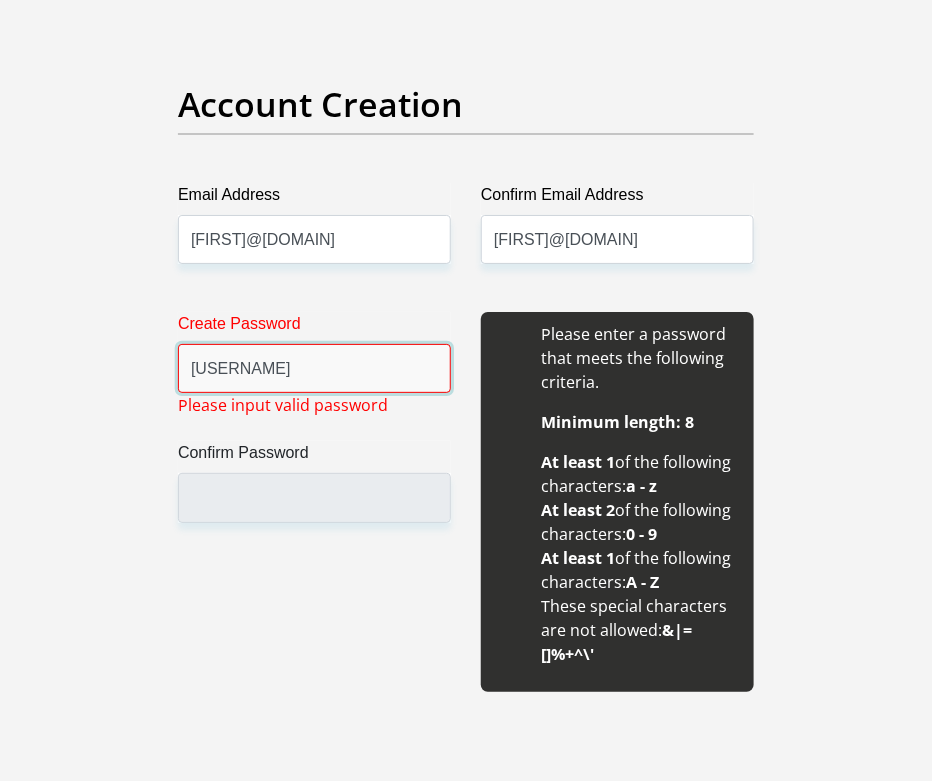 type on "@" 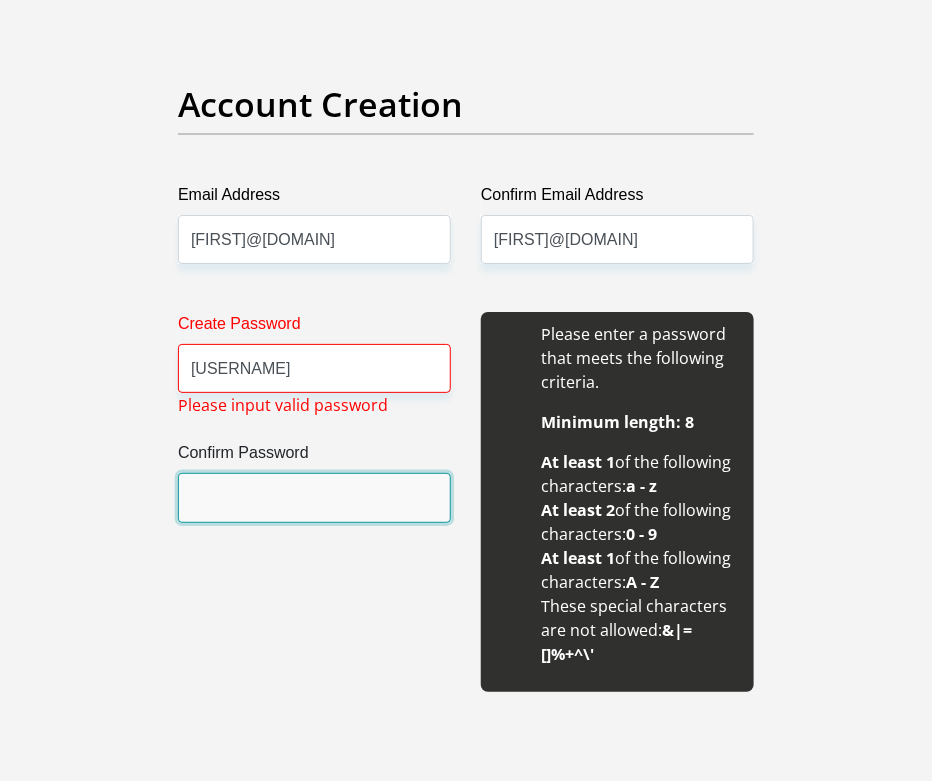 click on "Confirm Password" at bounding box center (314, 497) 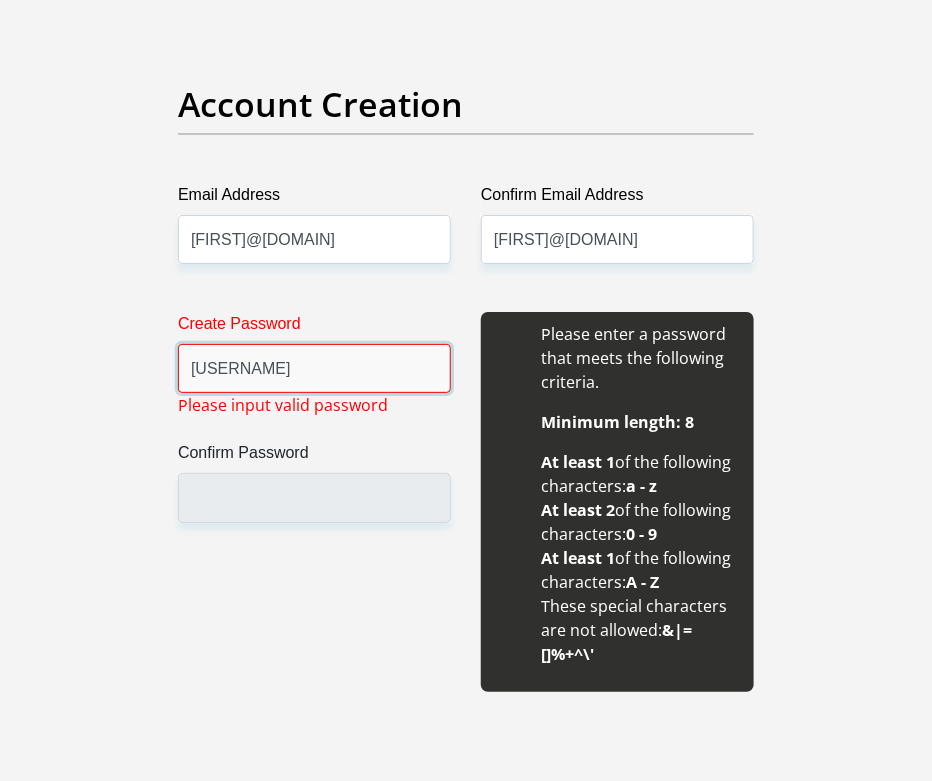 click on "[USERNAME]" at bounding box center [314, 368] 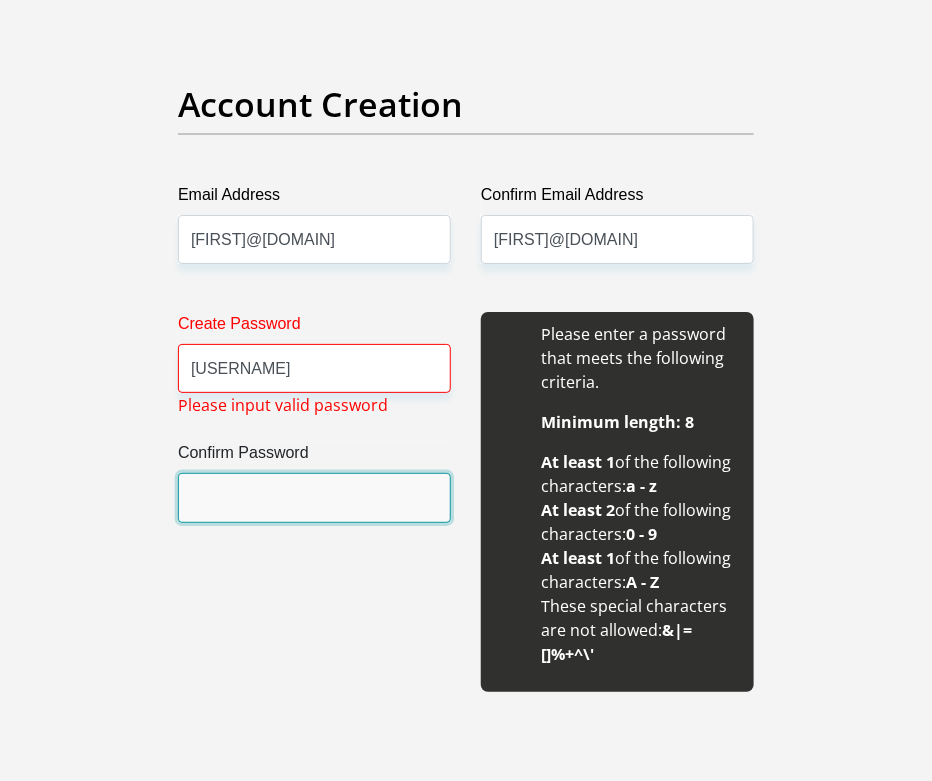 click on "Confirm Password" at bounding box center (314, 497) 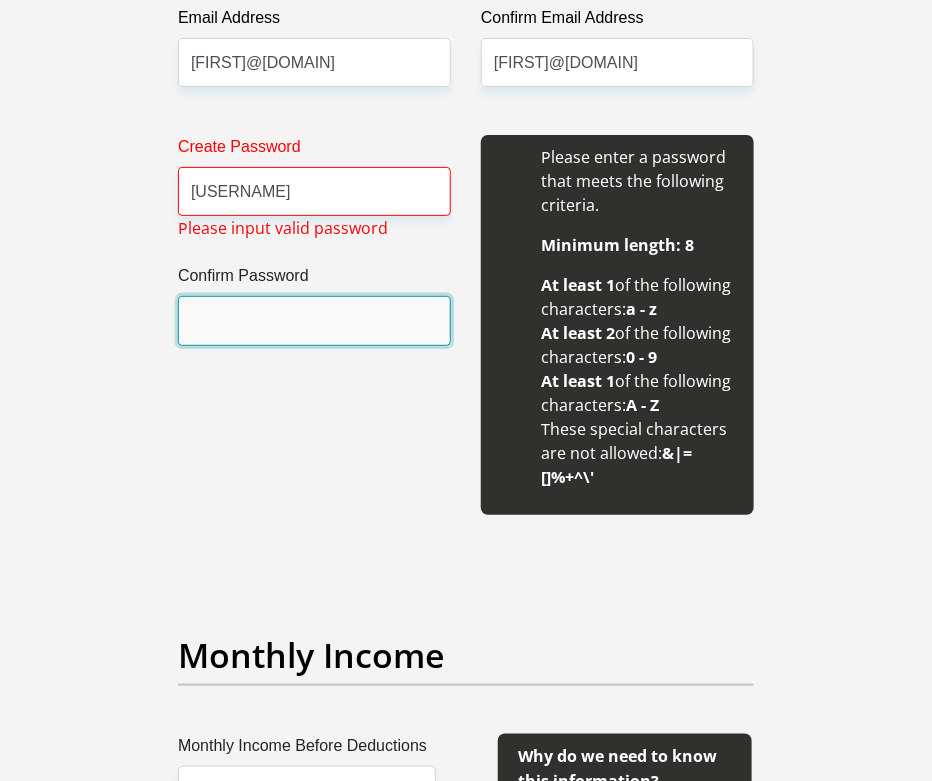 scroll, scrollTop: 2000, scrollLeft: 0, axis: vertical 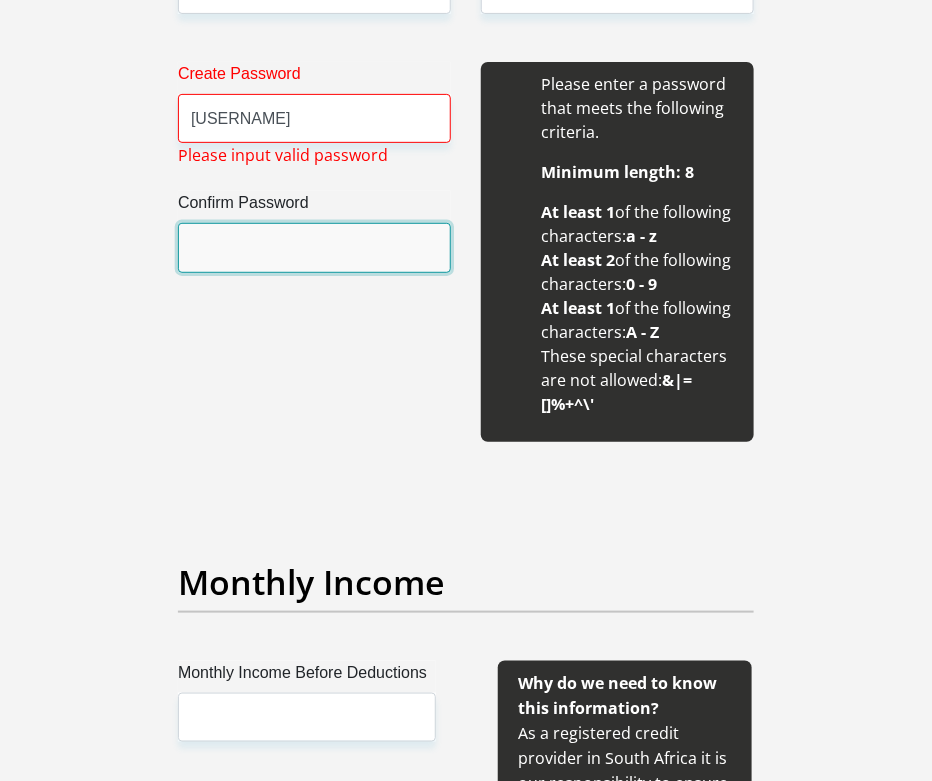 click on "Confirm Password" at bounding box center [314, 247] 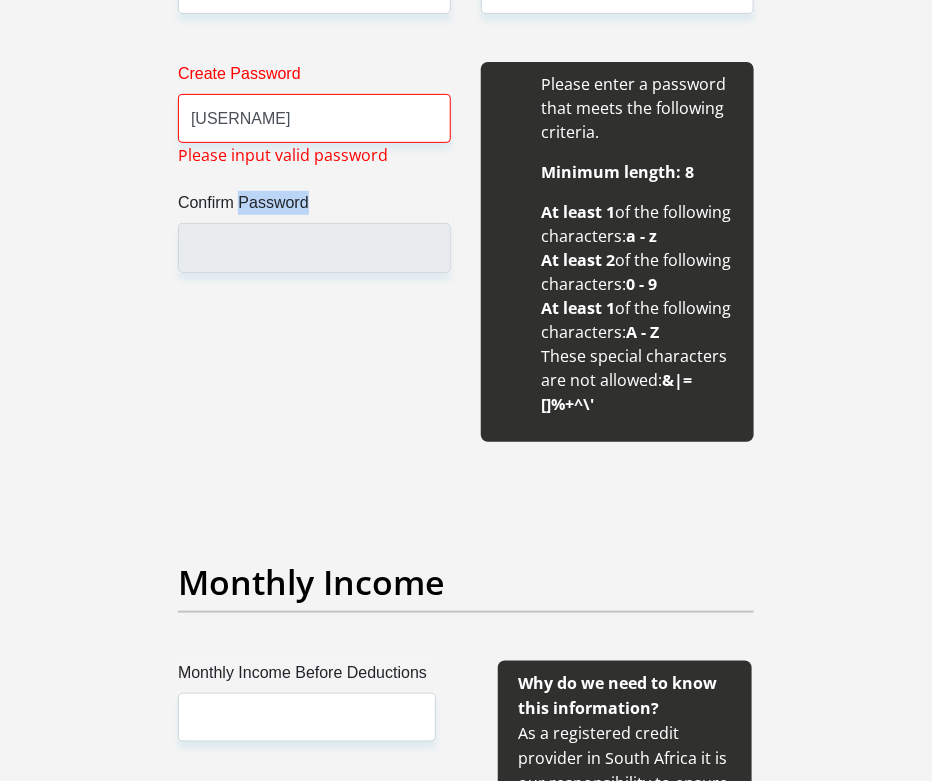 drag, startPoint x: 235, startPoint y: 226, endPoint x: 243, endPoint y: 218, distance: 11.313708 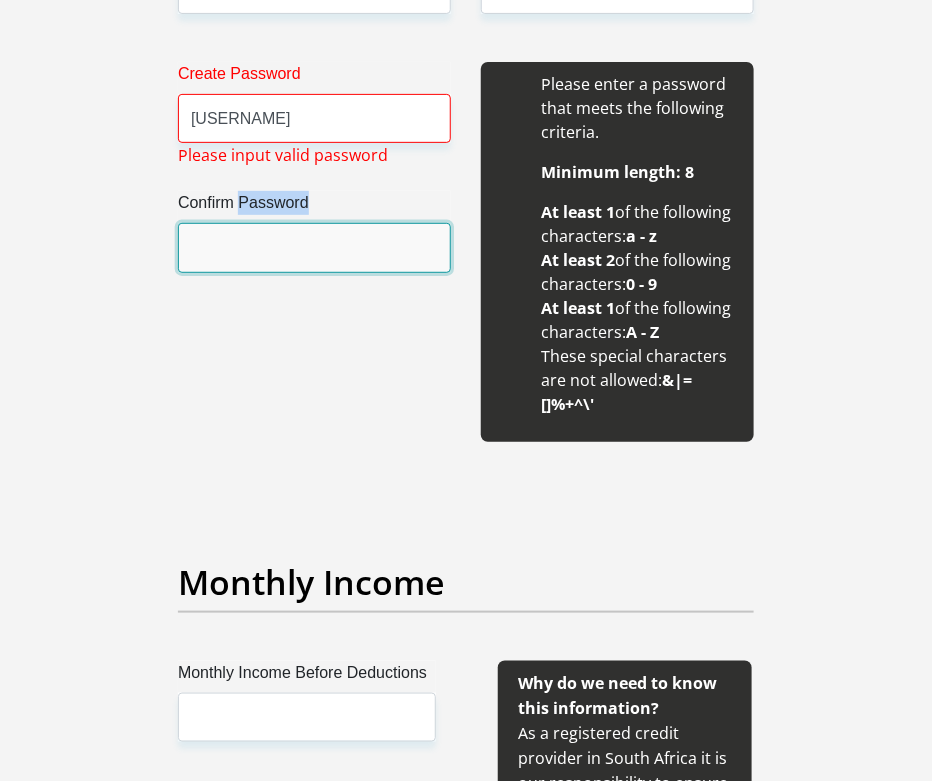 click on "Confirm Password" at bounding box center (314, 247) 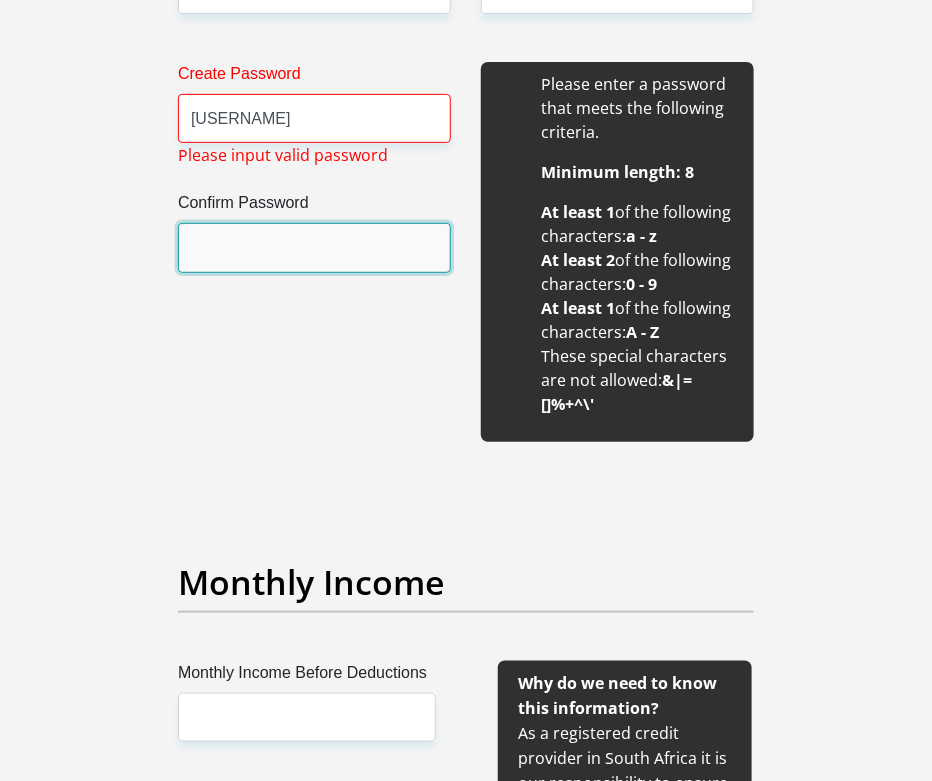 click on "Confirm Password" at bounding box center [314, 247] 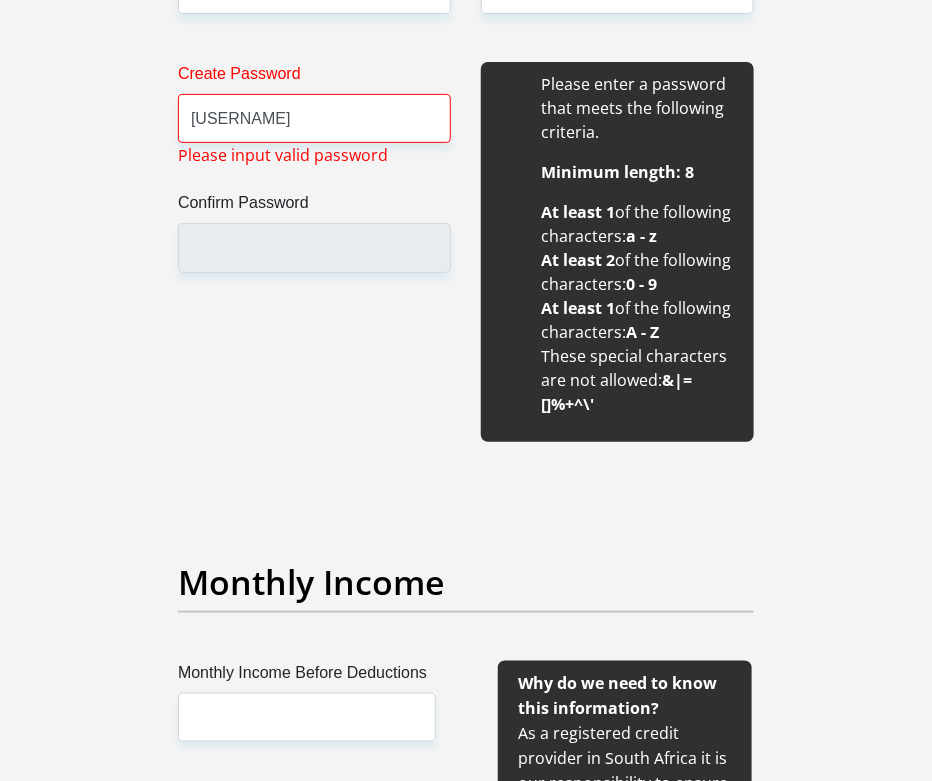drag, startPoint x: 253, startPoint y: 197, endPoint x: 231, endPoint y: 236, distance: 44.777225 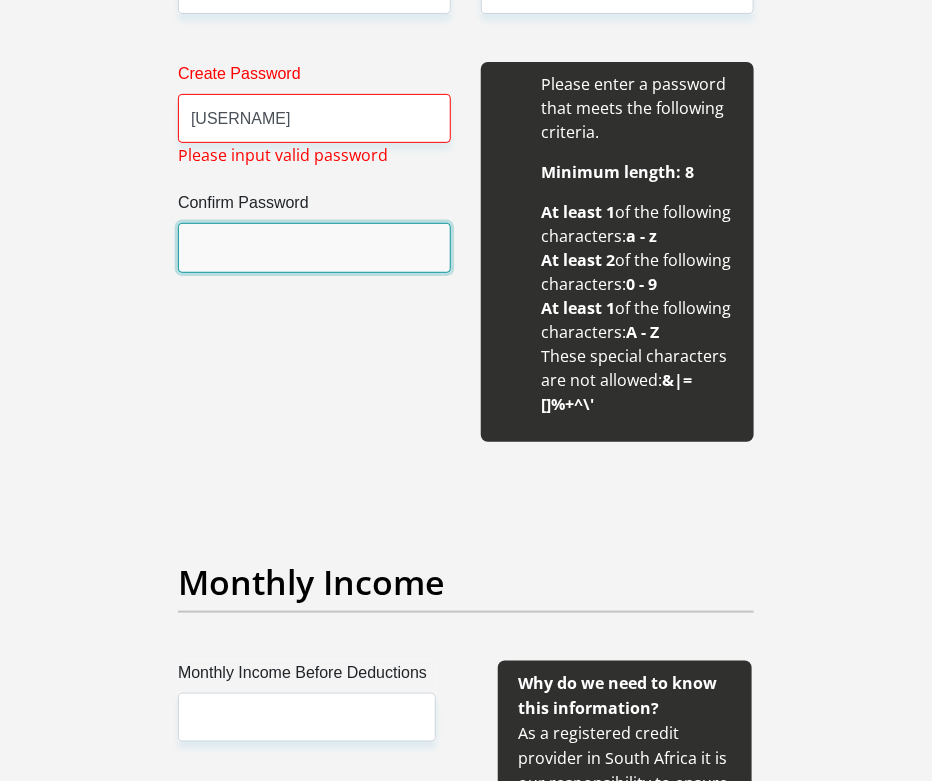 click on "Confirm Password" at bounding box center (314, 247) 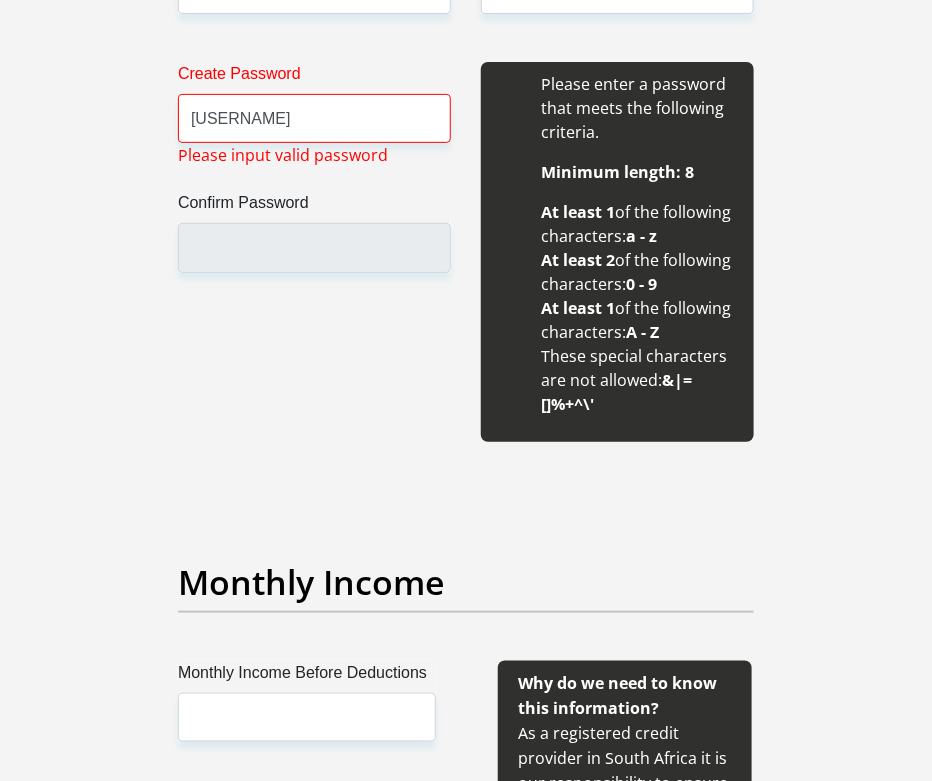 click on "Create Password
[USERNAME]
Please input valid password
Confirm Password" at bounding box center [314, 252] 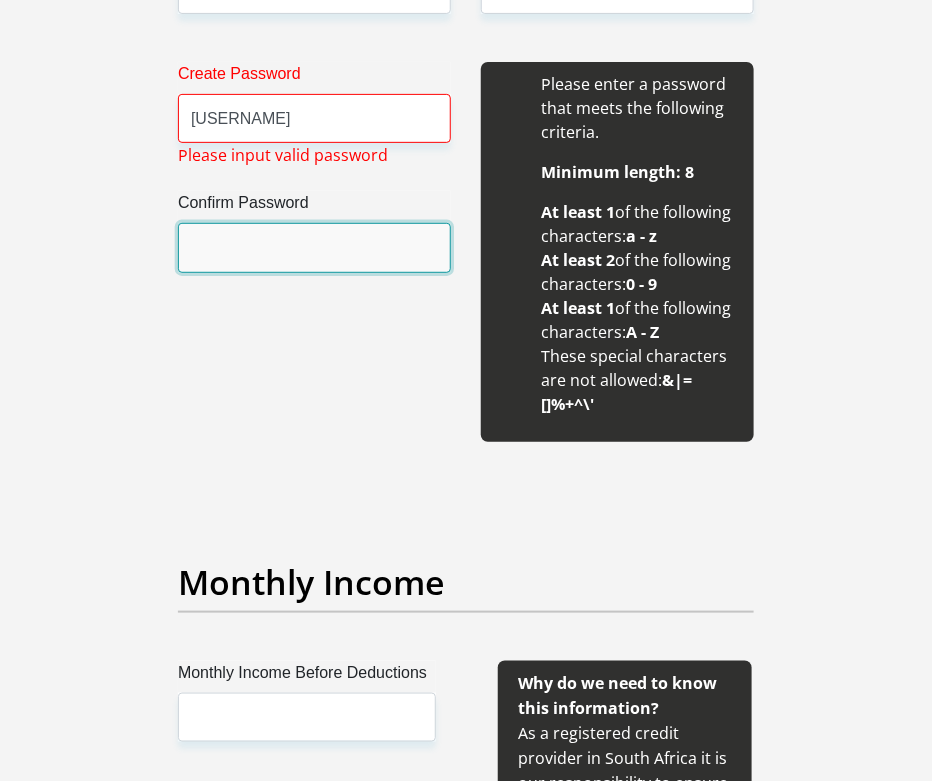 click on "Confirm Password" at bounding box center [314, 247] 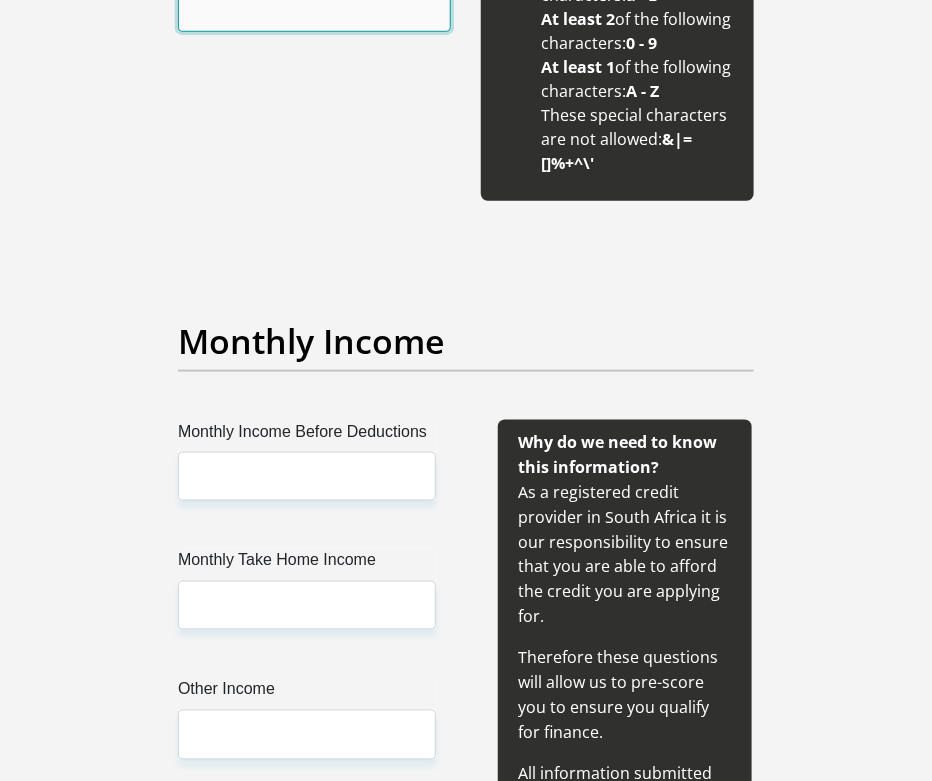 scroll, scrollTop: 2250, scrollLeft: 0, axis: vertical 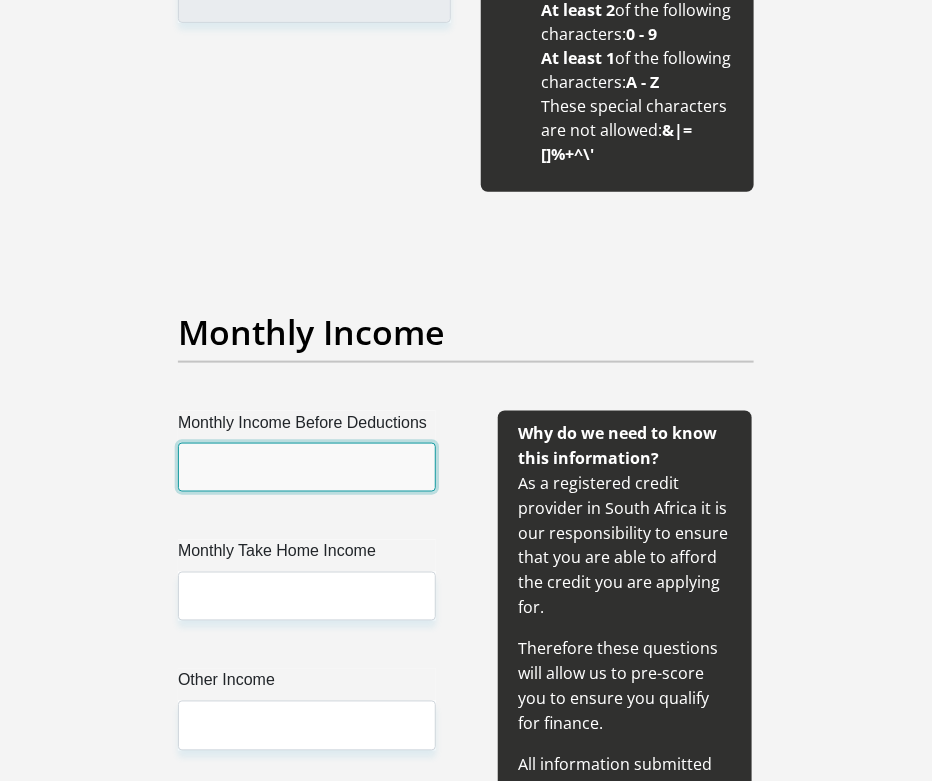 click on "Monthly Income Before Deductions" at bounding box center (307, 467) 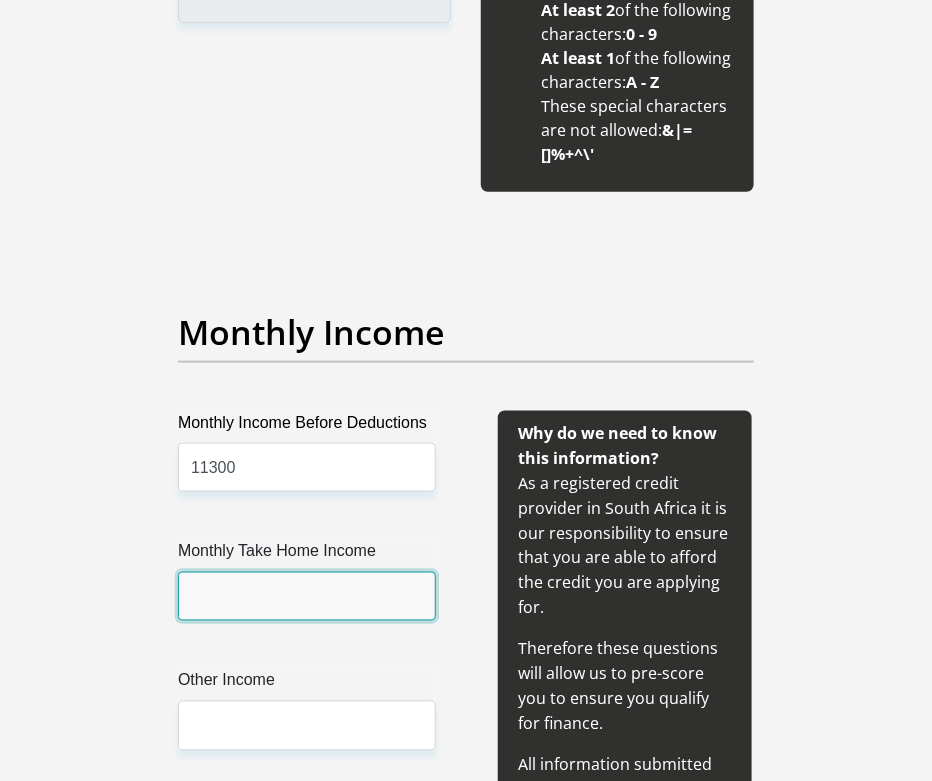 click on "Monthly Take Home Income" at bounding box center [307, 596] 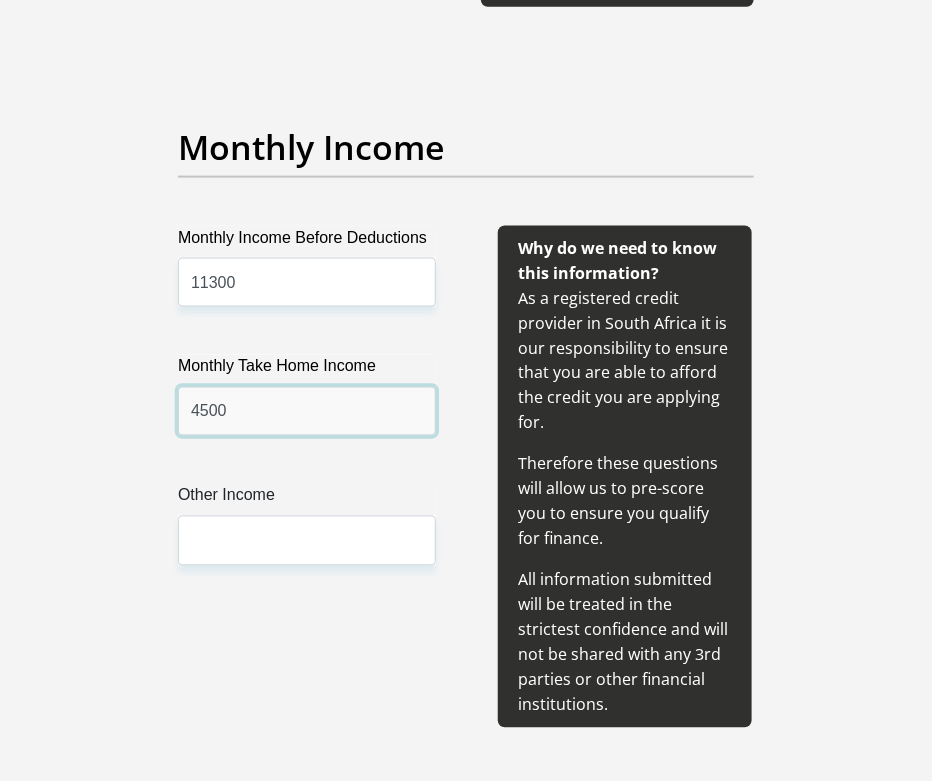 scroll, scrollTop: 2500, scrollLeft: 0, axis: vertical 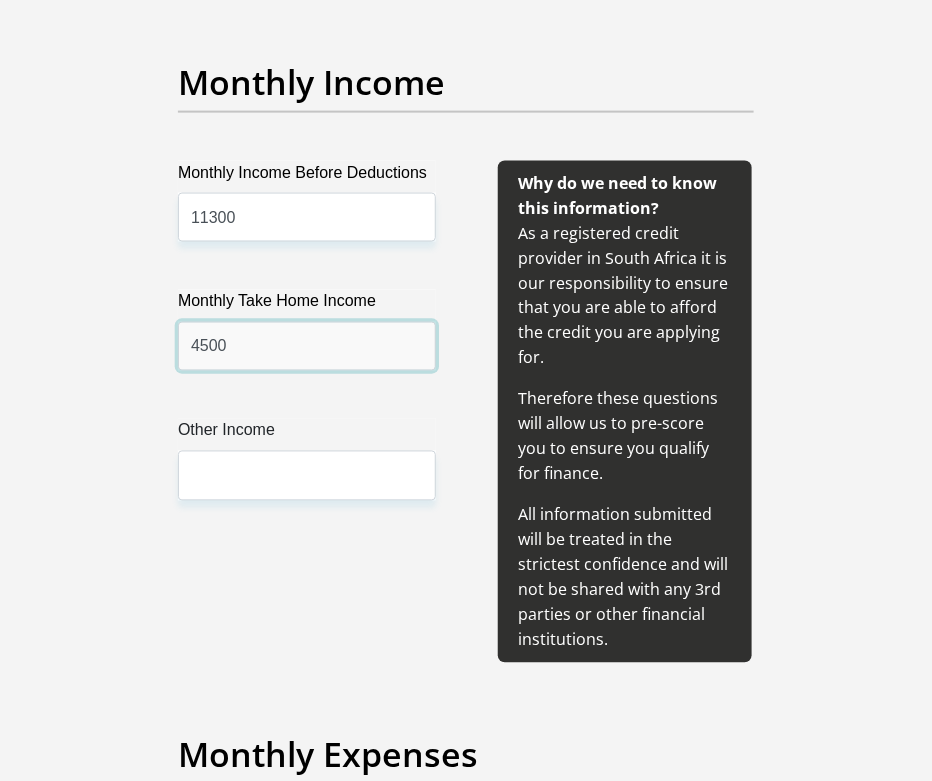 type on "4500" 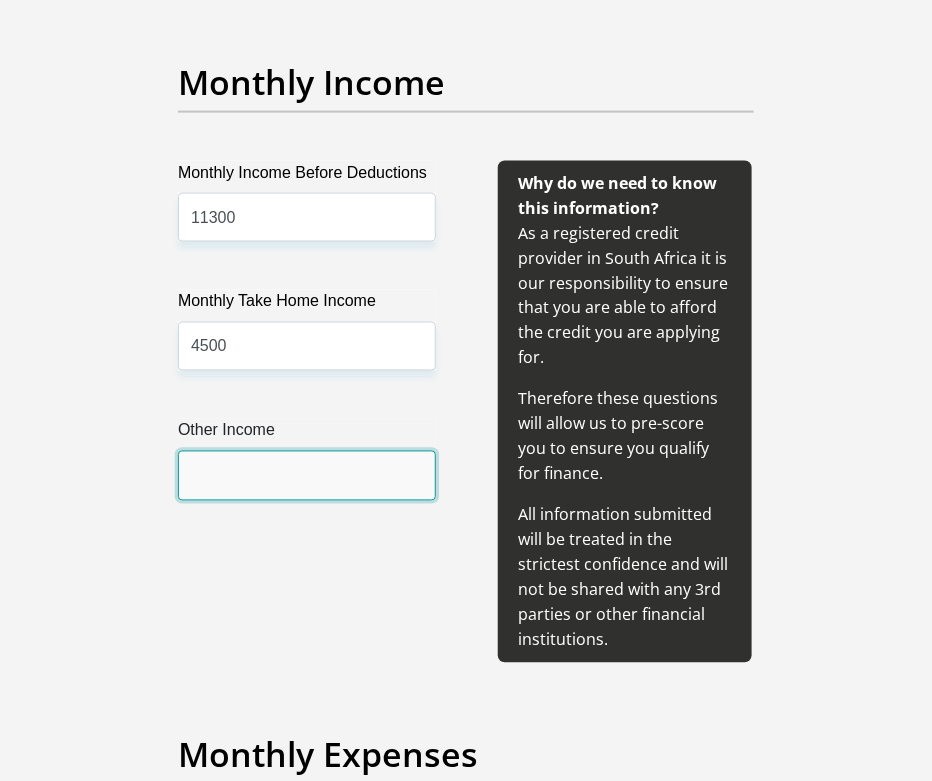 click on "Other Income" at bounding box center [307, 475] 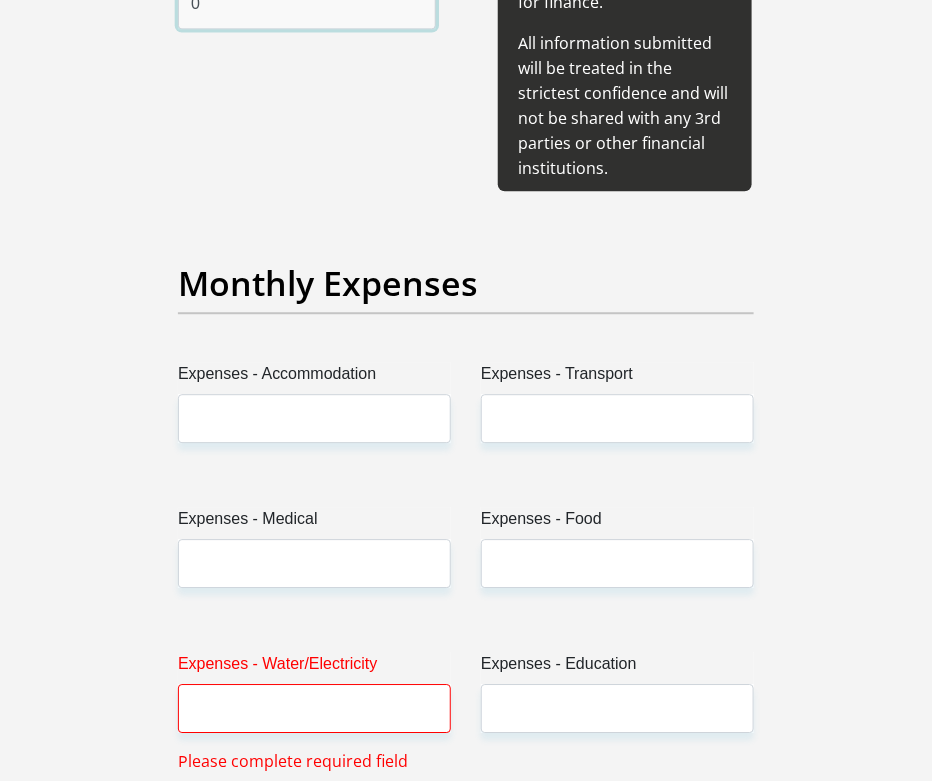 scroll, scrollTop: 3000, scrollLeft: 0, axis: vertical 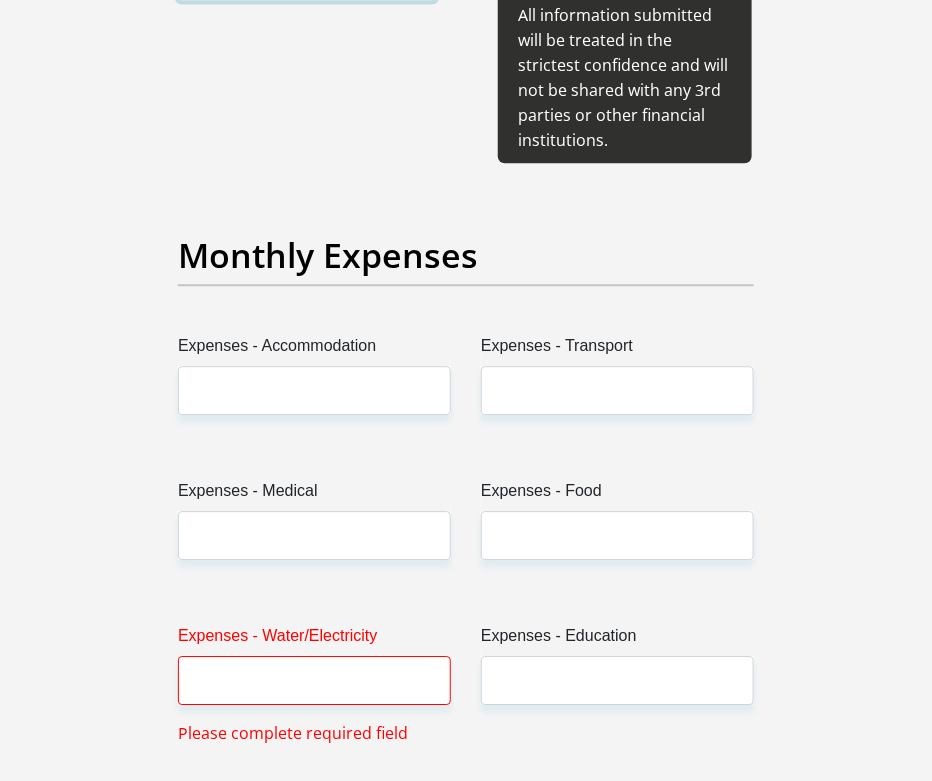 type on "0" 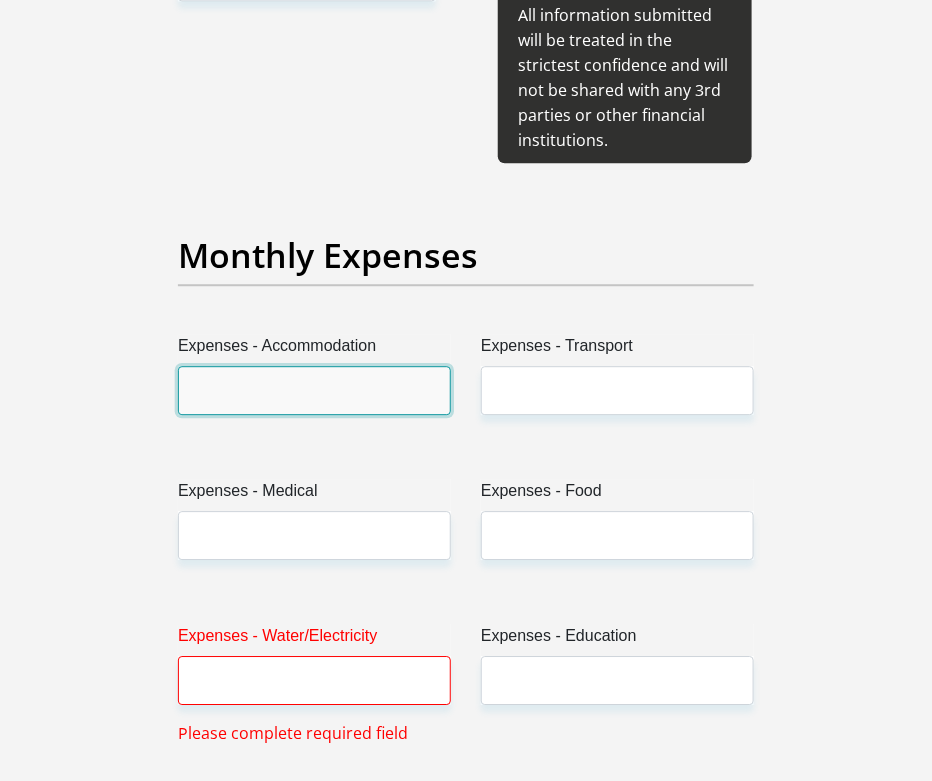 click on "Expenses - Accommodation" at bounding box center [314, 390] 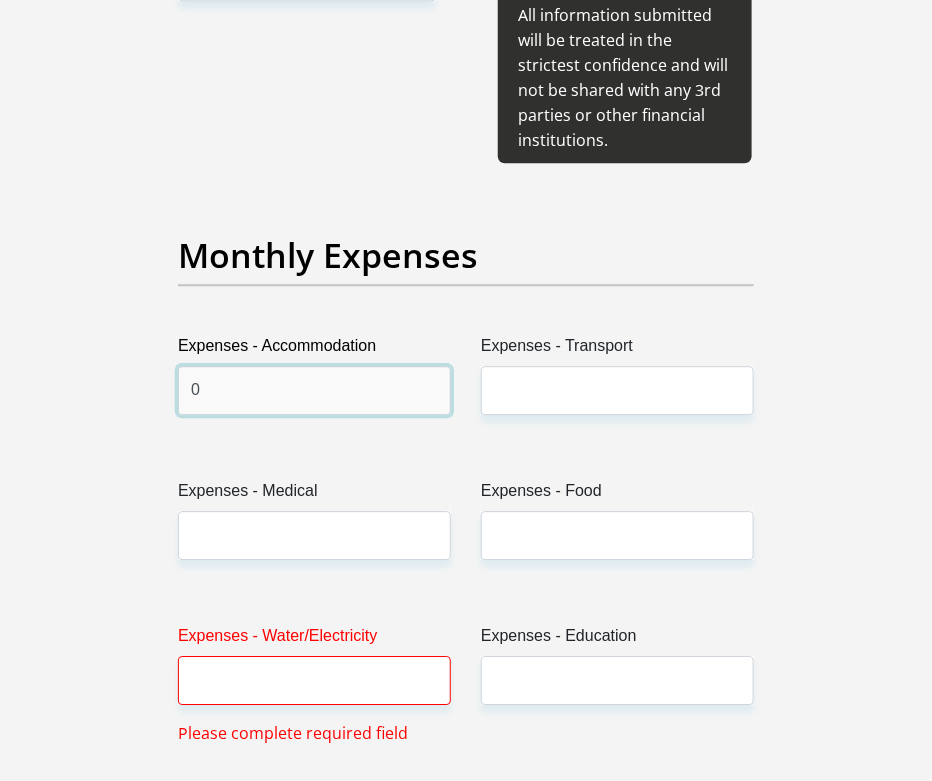 type on "0" 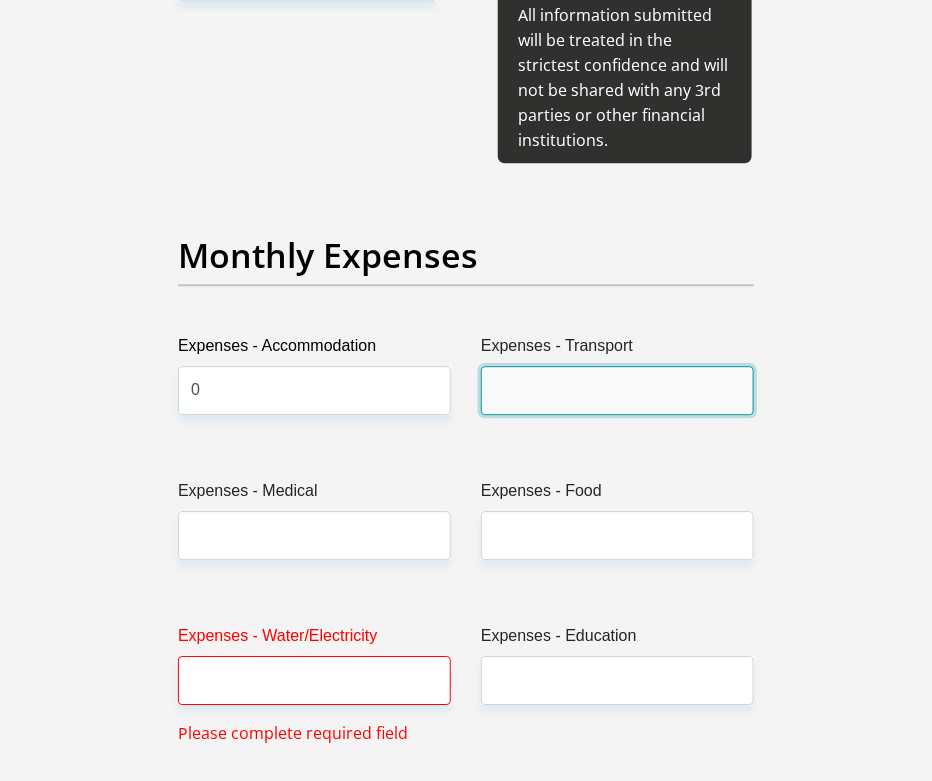 click on "Expenses - Transport" at bounding box center (617, 390) 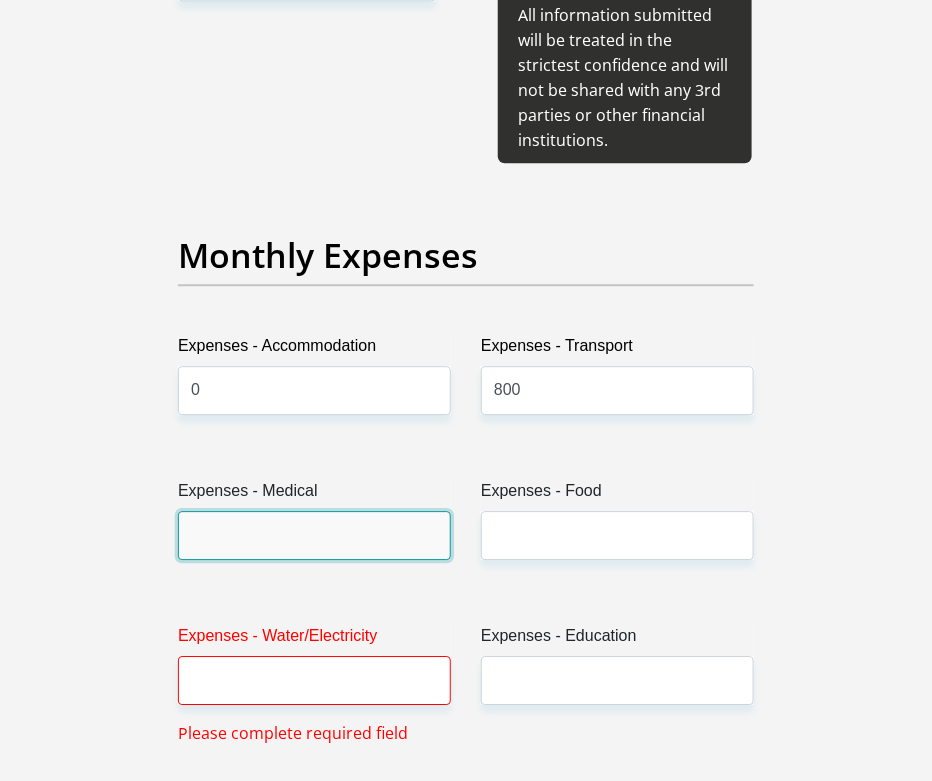 click on "Expenses - Medical" at bounding box center (314, 535) 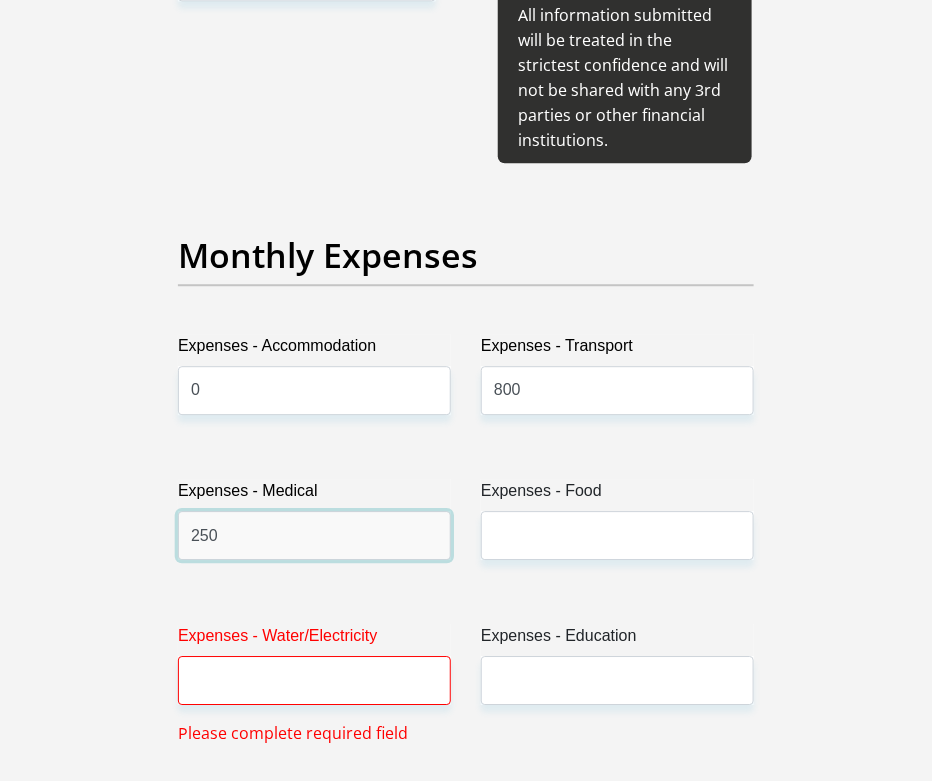 type on "250" 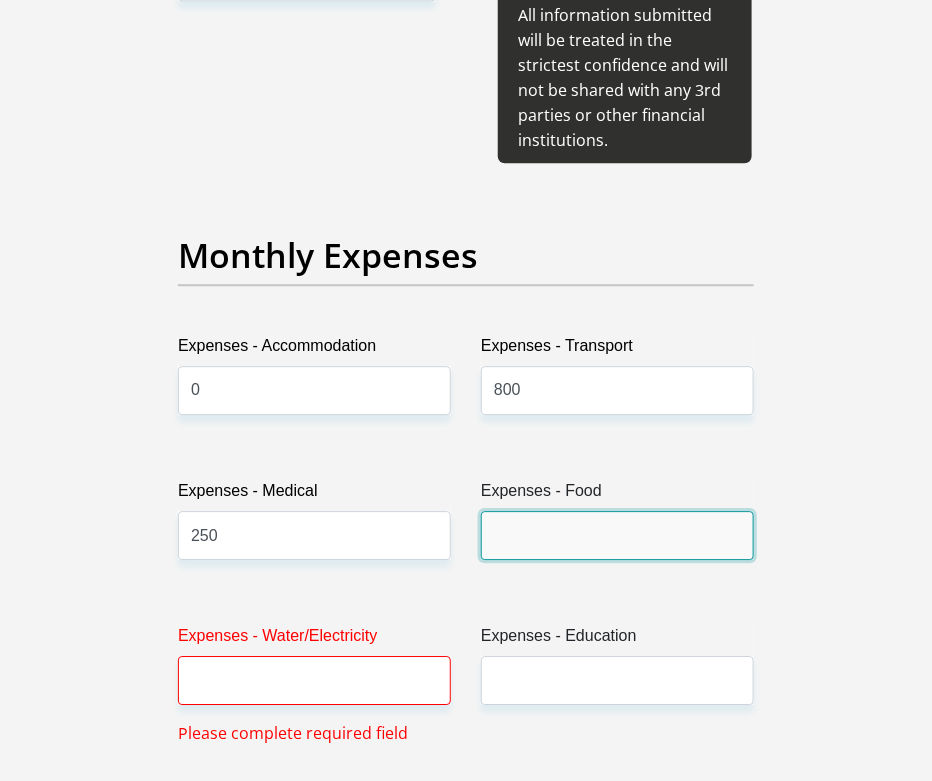 click on "Expenses - Food" at bounding box center [617, 535] 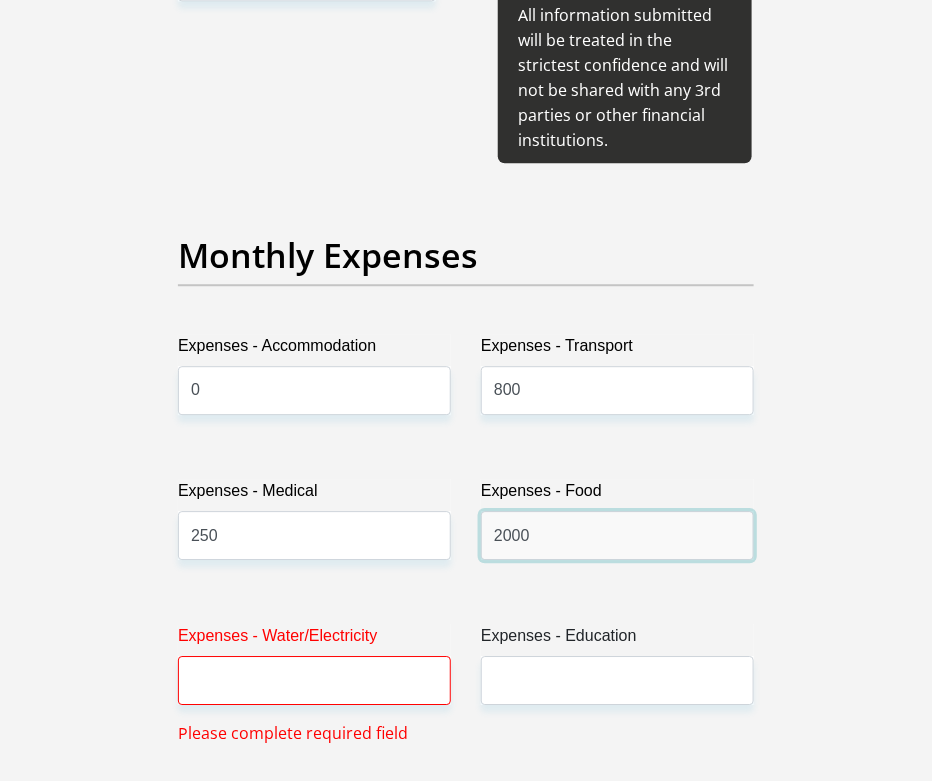 type on "2000" 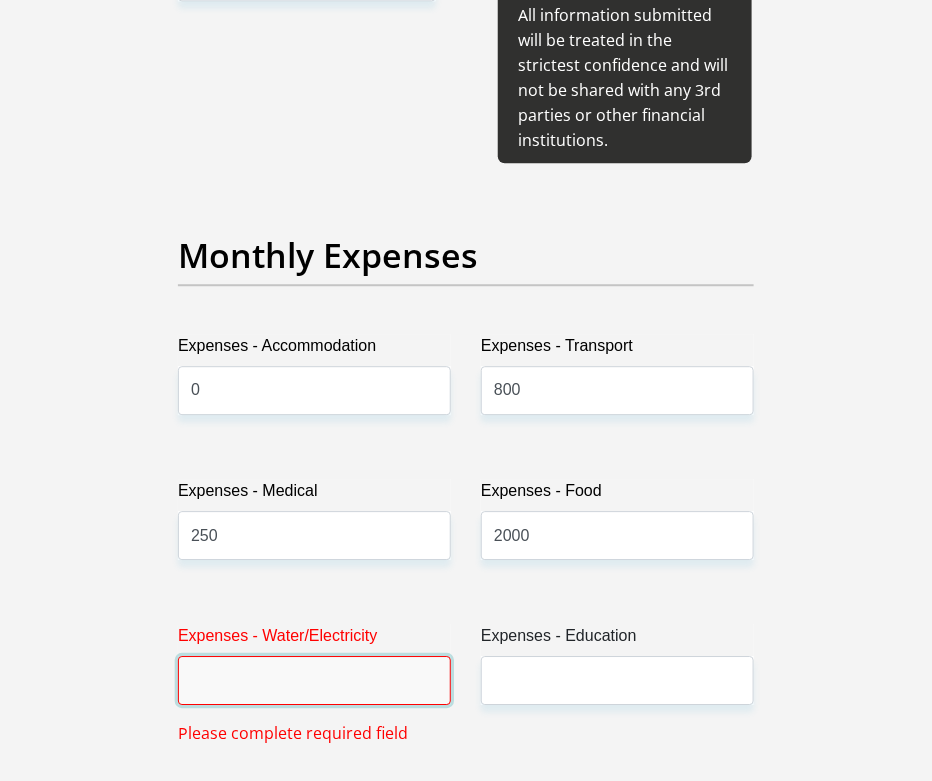 click on "Expenses - Water/Electricity" at bounding box center [314, 680] 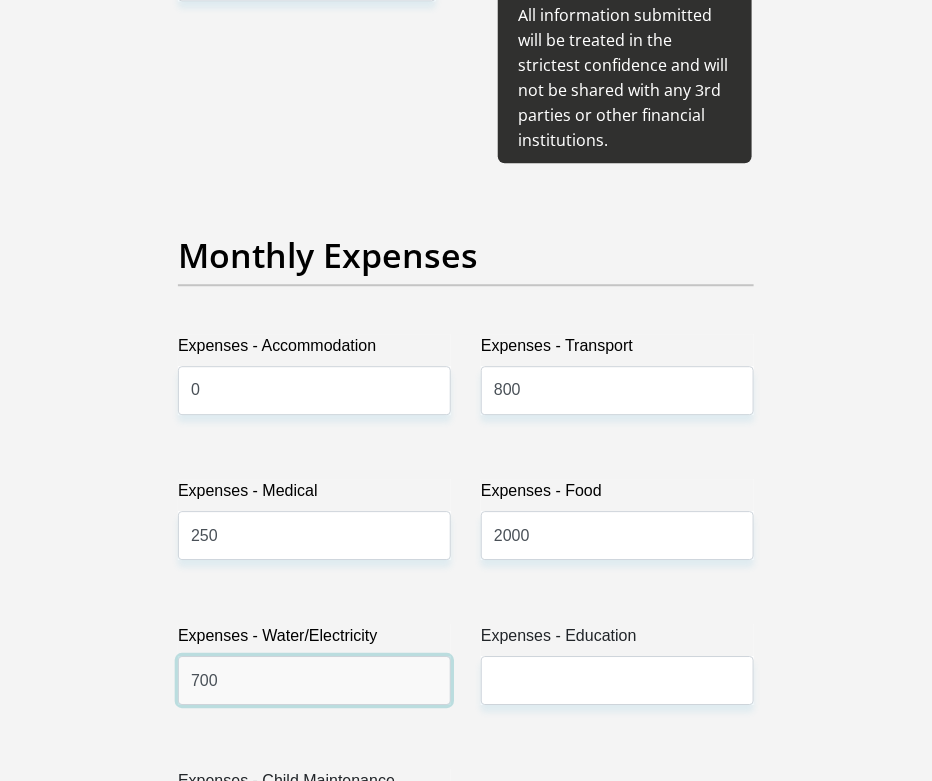 type on "700" 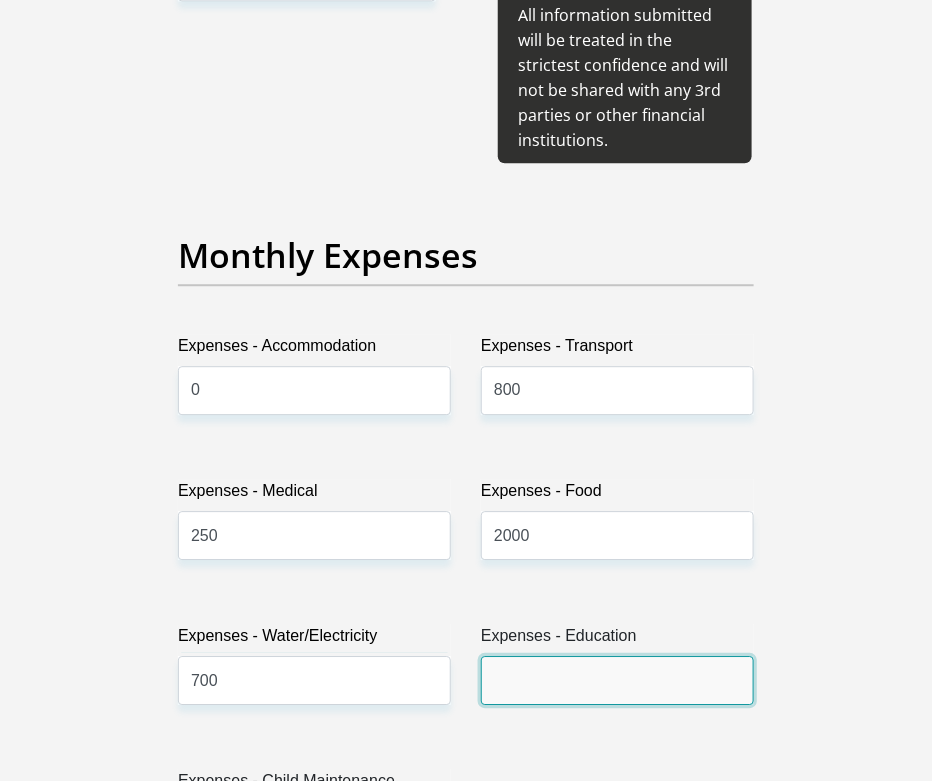 click on "Expenses - Education" at bounding box center (617, 680) 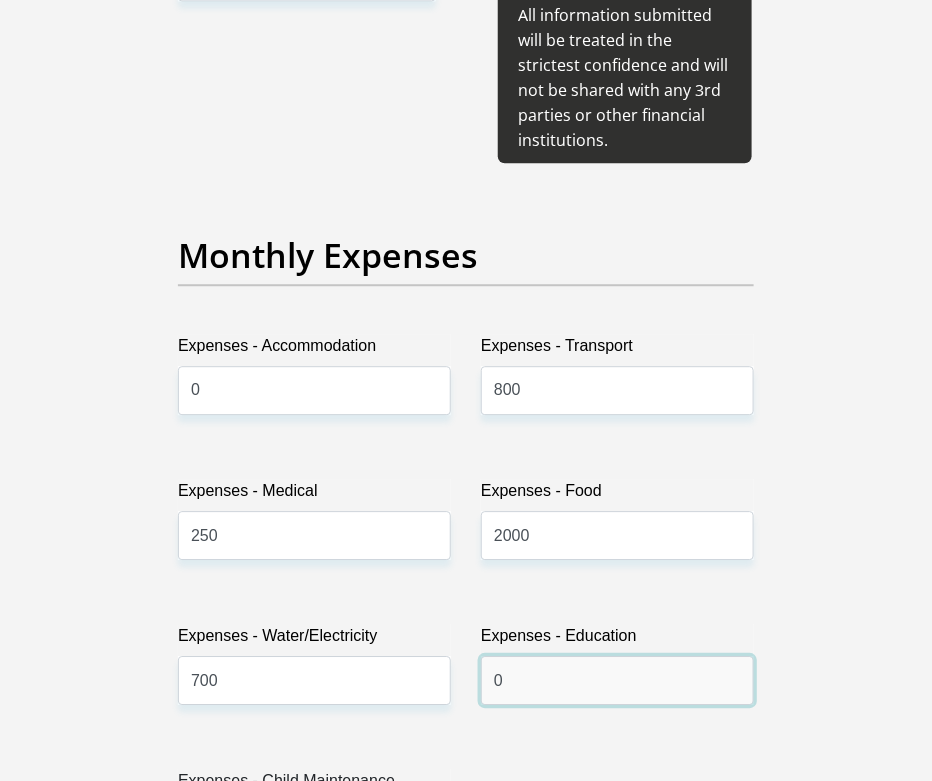 type on "0" 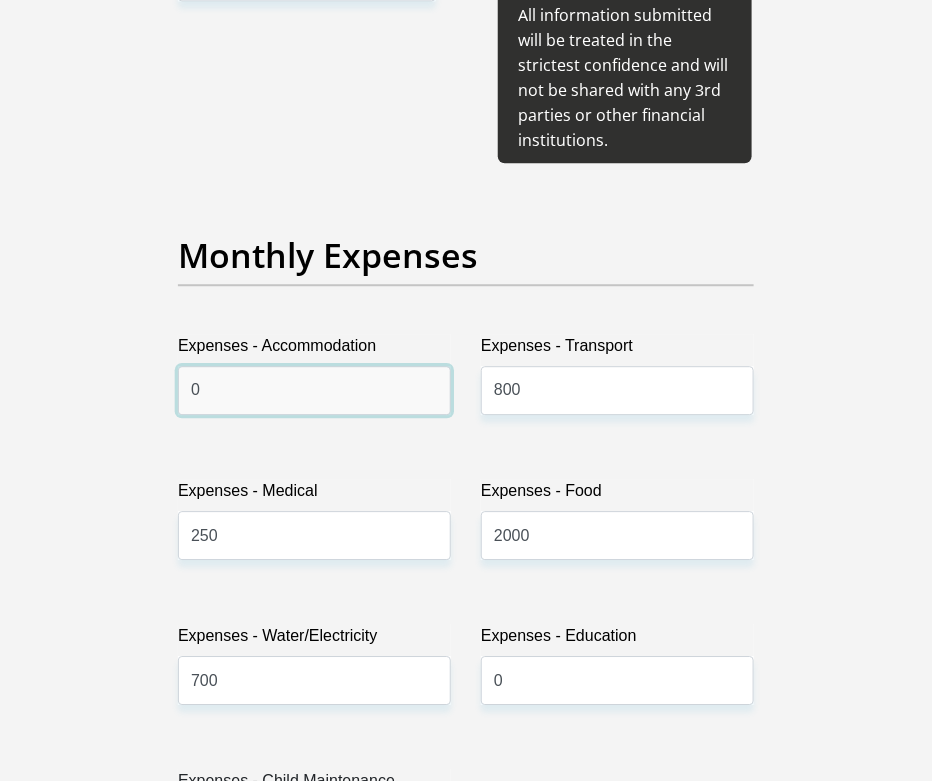 click on "0" at bounding box center (314, 390) 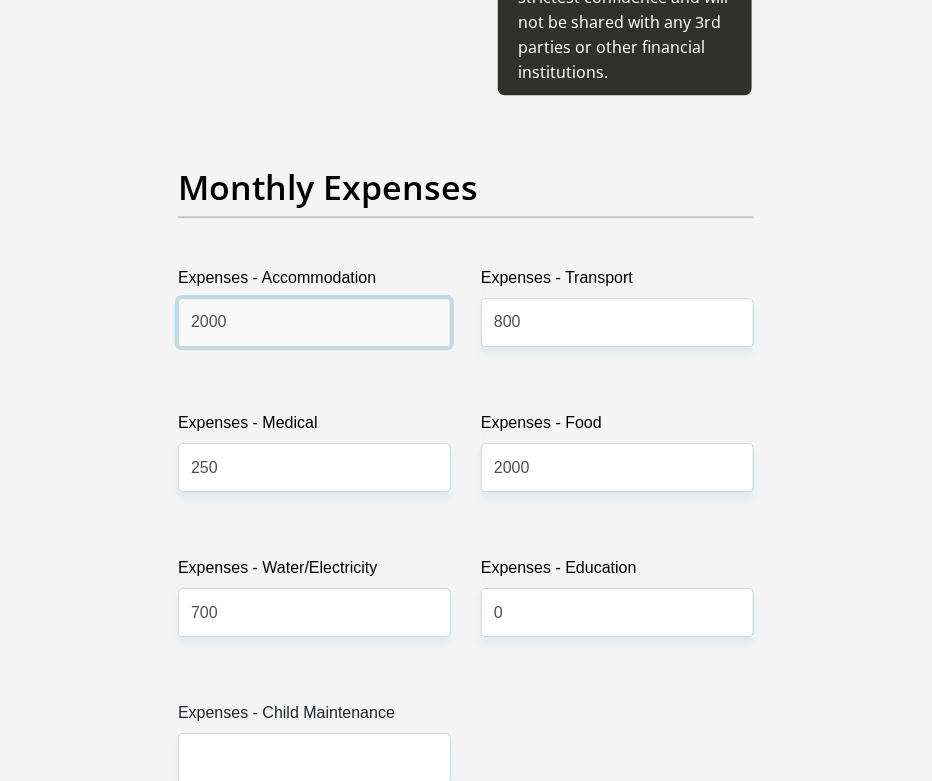 scroll, scrollTop: 3250, scrollLeft: 0, axis: vertical 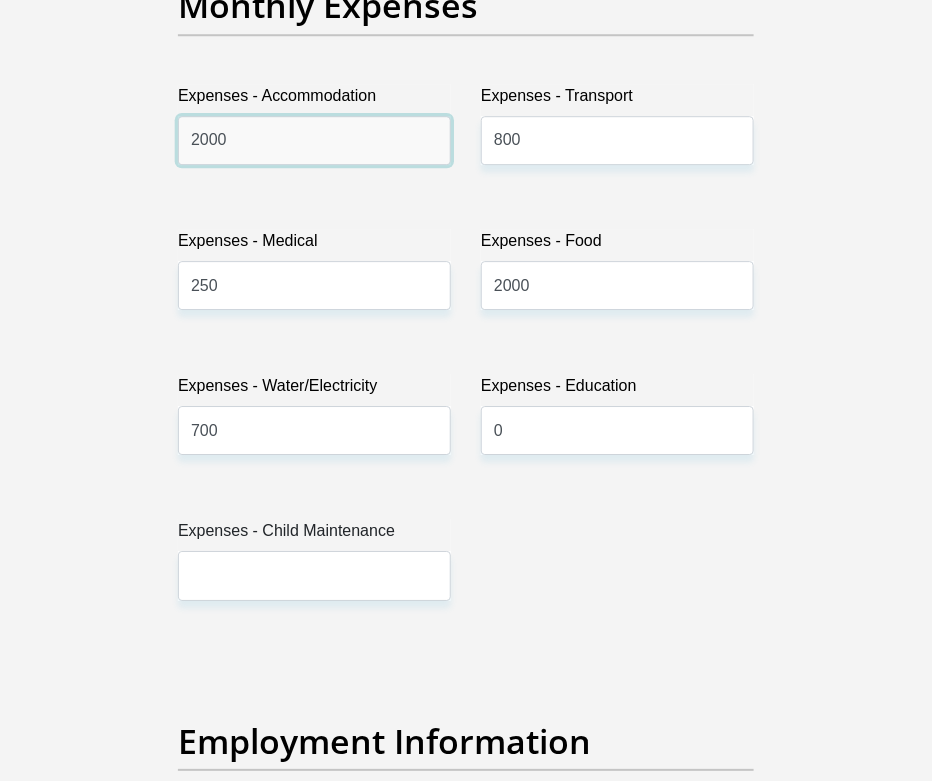 type on "2000" 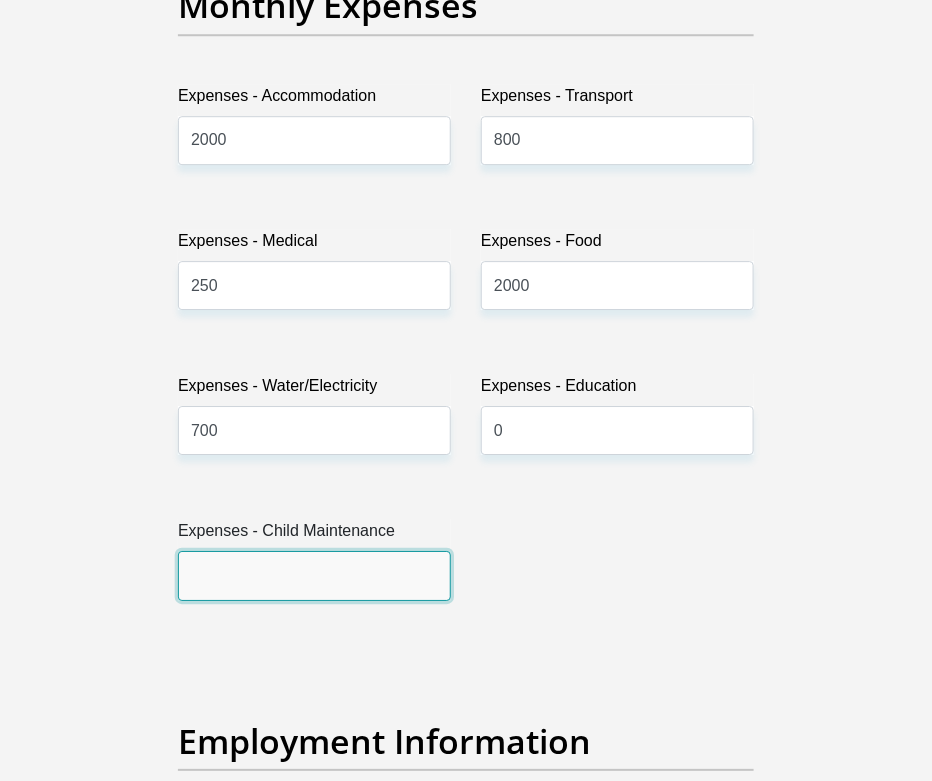 click on "Expenses - Child Maintenance" at bounding box center [314, 575] 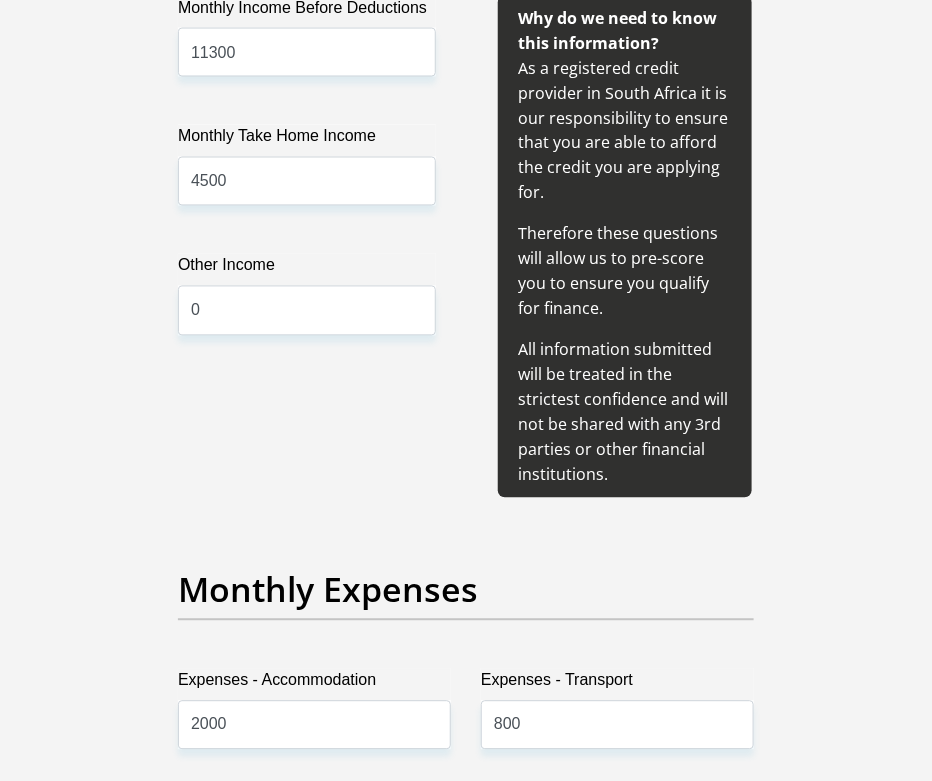 scroll, scrollTop: 2625, scrollLeft: 0, axis: vertical 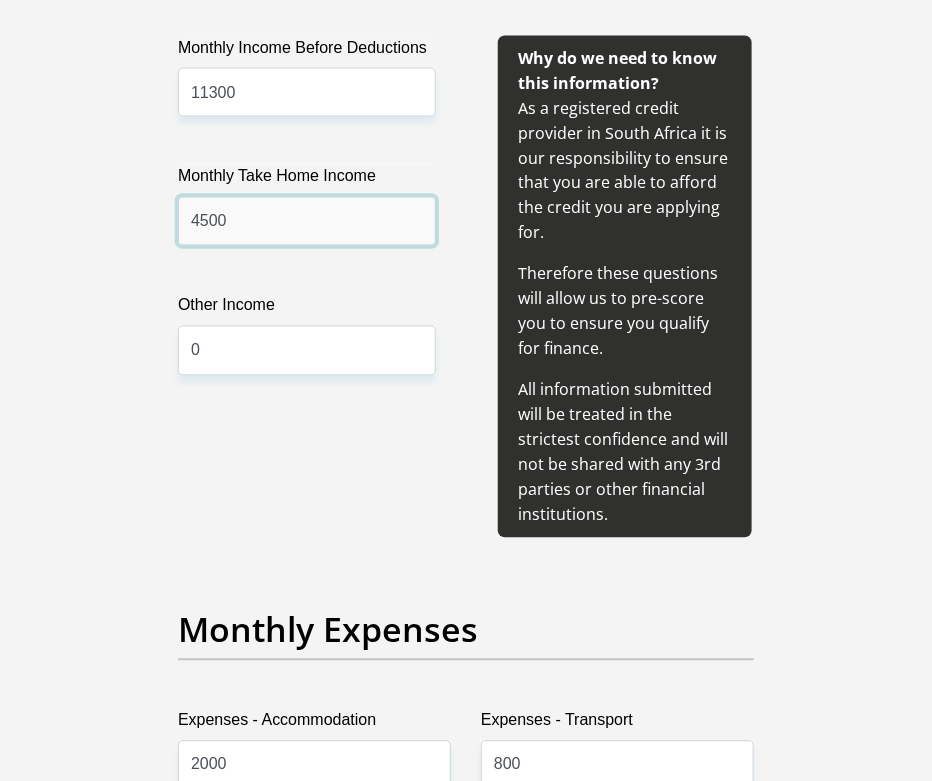 click on "4500" at bounding box center (307, 221) 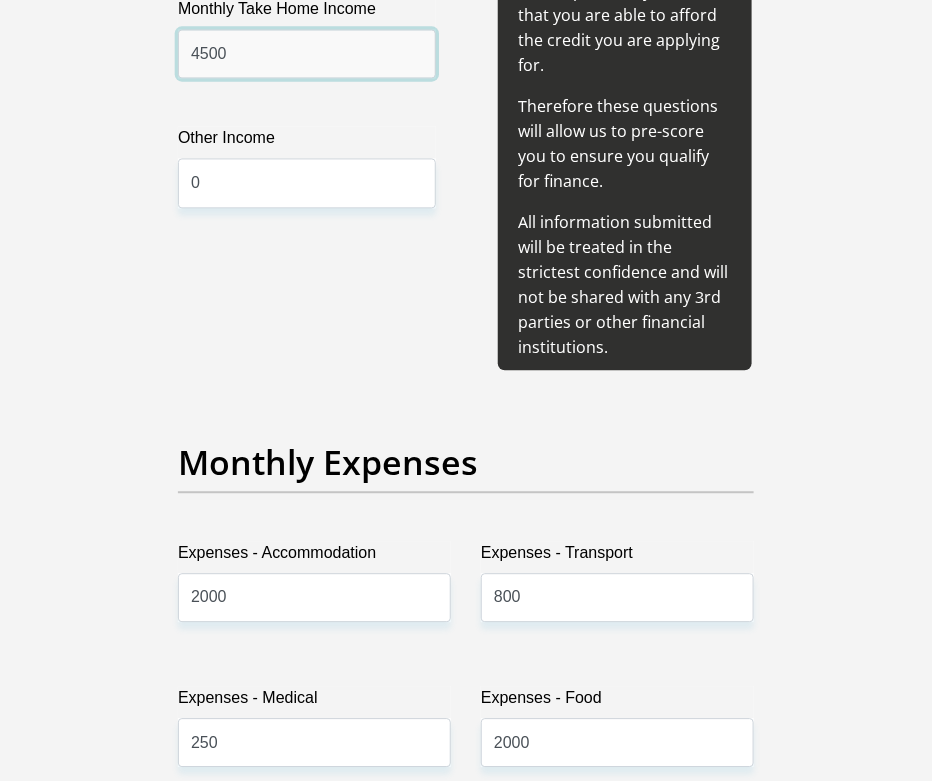 scroll, scrollTop: 2625, scrollLeft: 0, axis: vertical 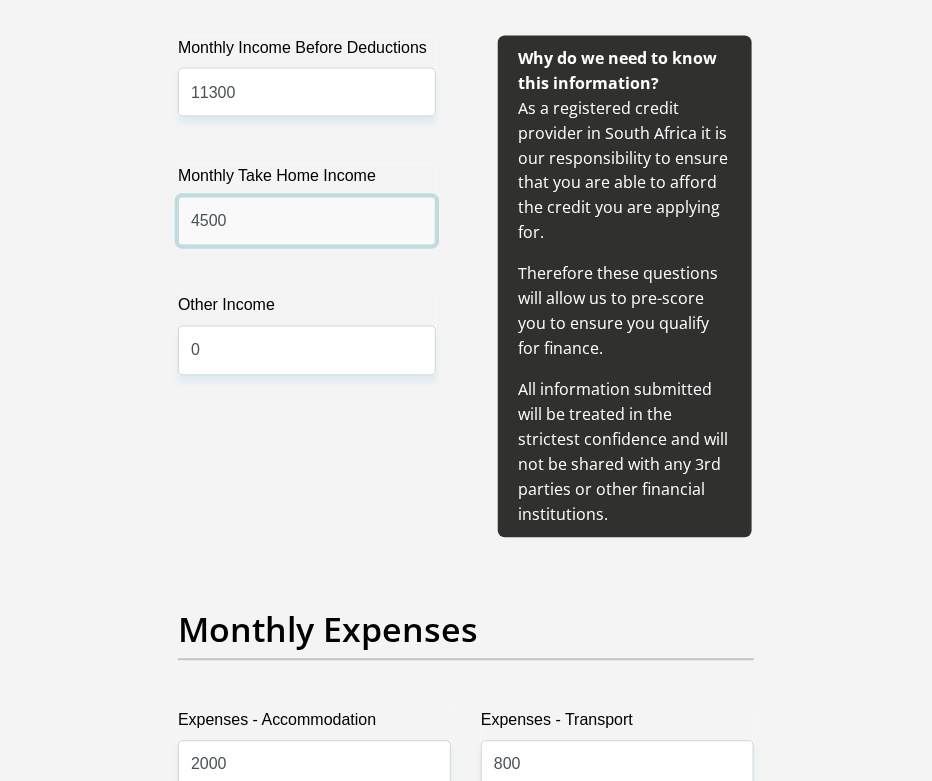 click on "4500" at bounding box center [307, 221] 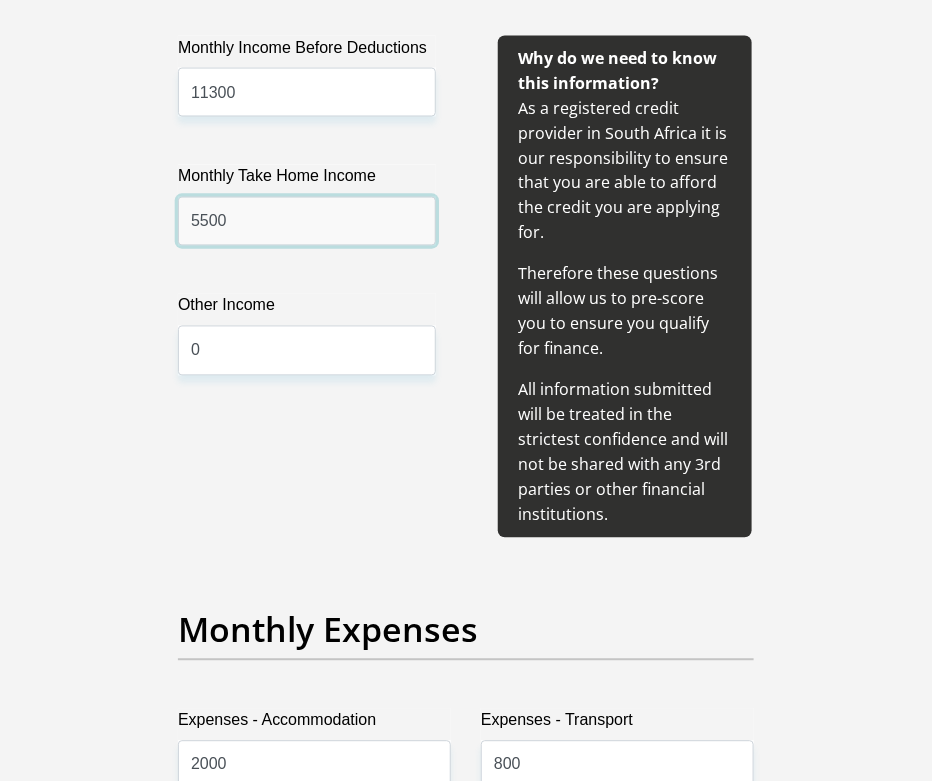 click on "5500" at bounding box center (307, 221) 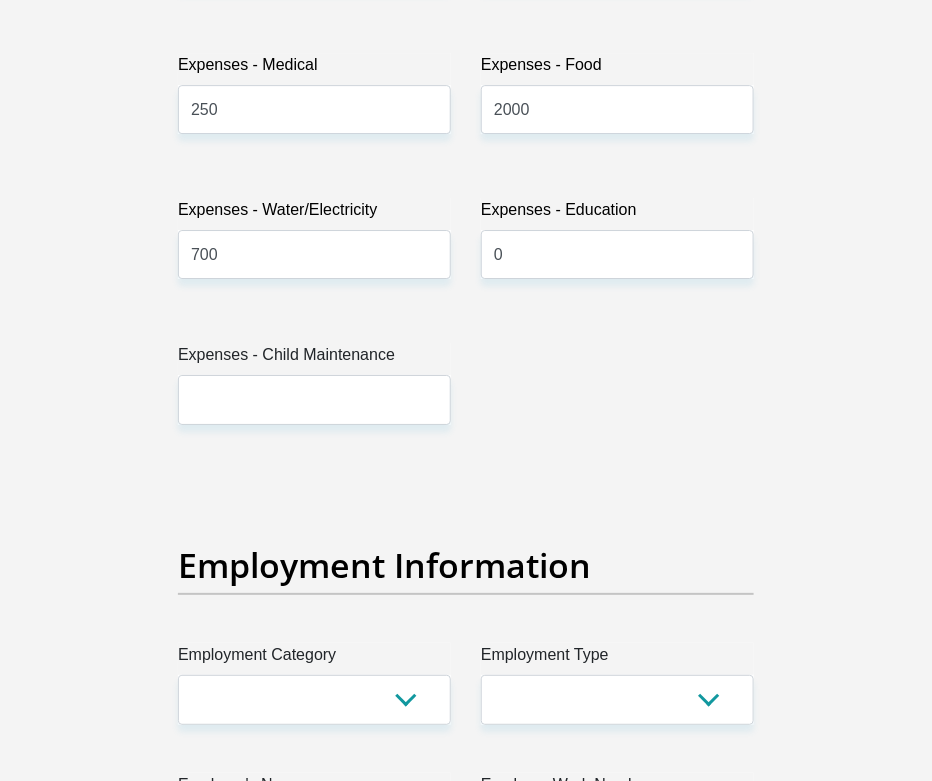 scroll, scrollTop: 3500, scrollLeft: 0, axis: vertical 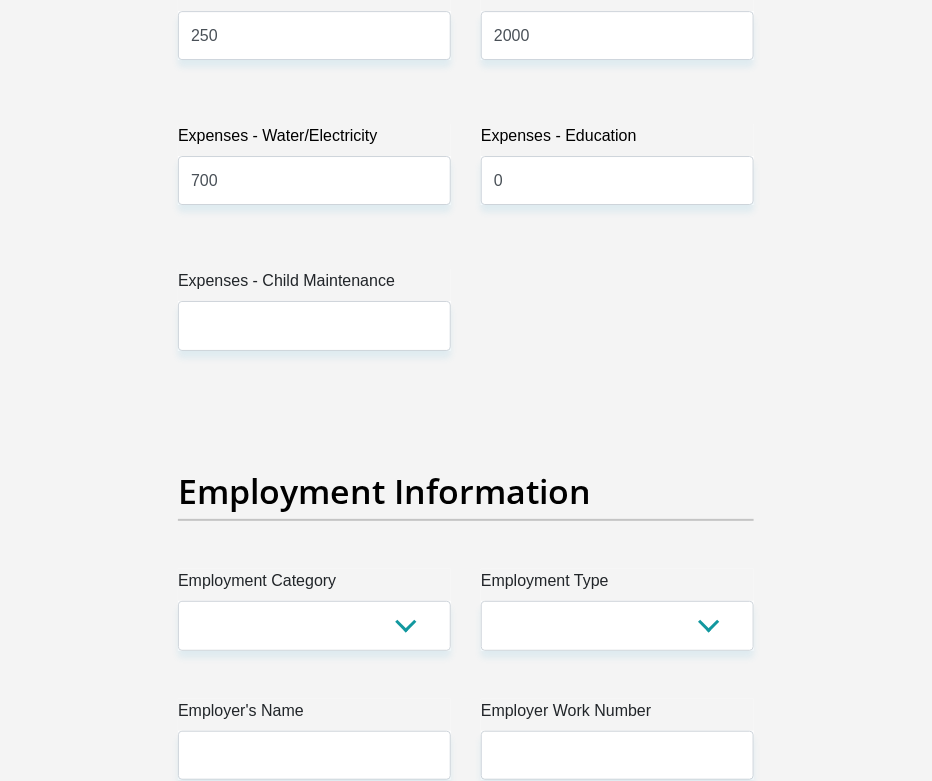 type on "5900" 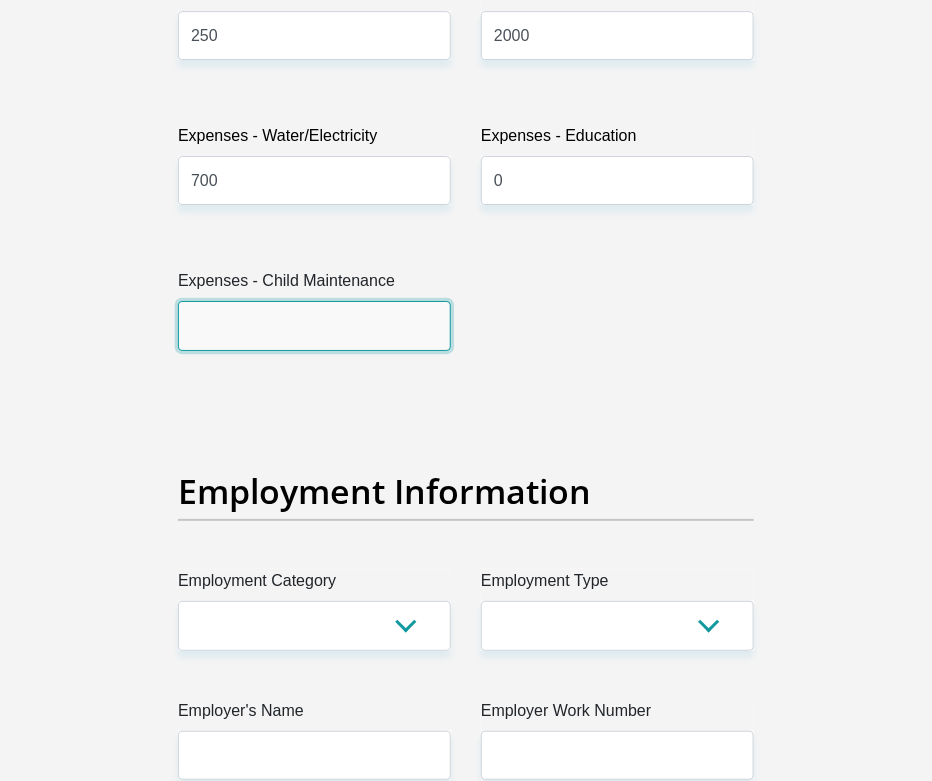 click on "Expenses - Child Maintenance" at bounding box center [314, 325] 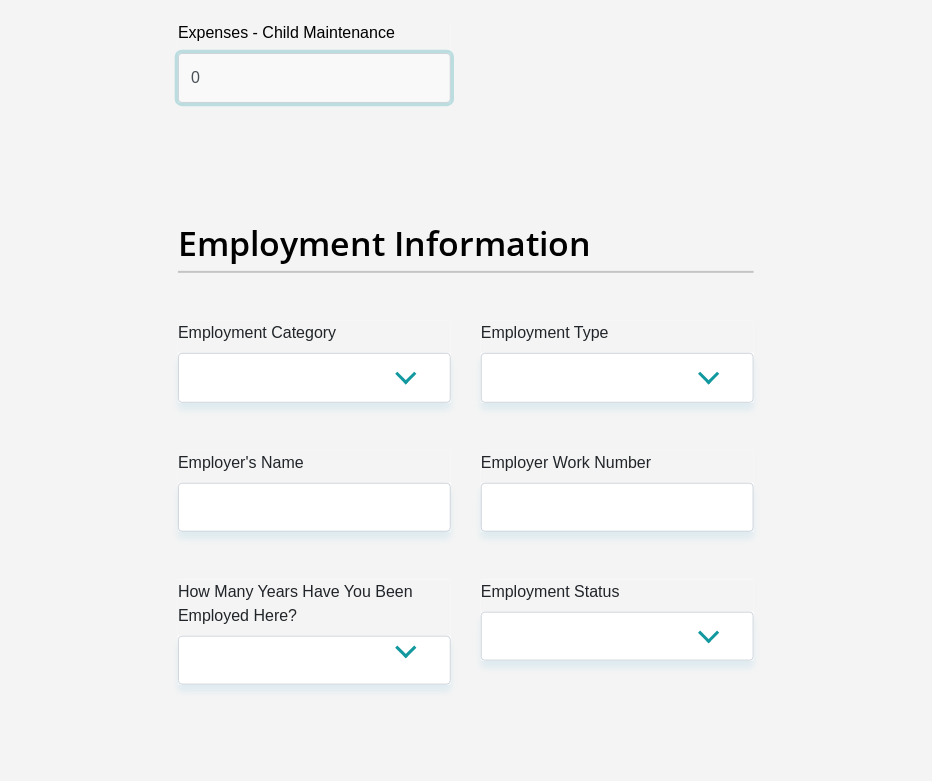 scroll, scrollTop: 3750, scrollLeft: 0, axis: vertical 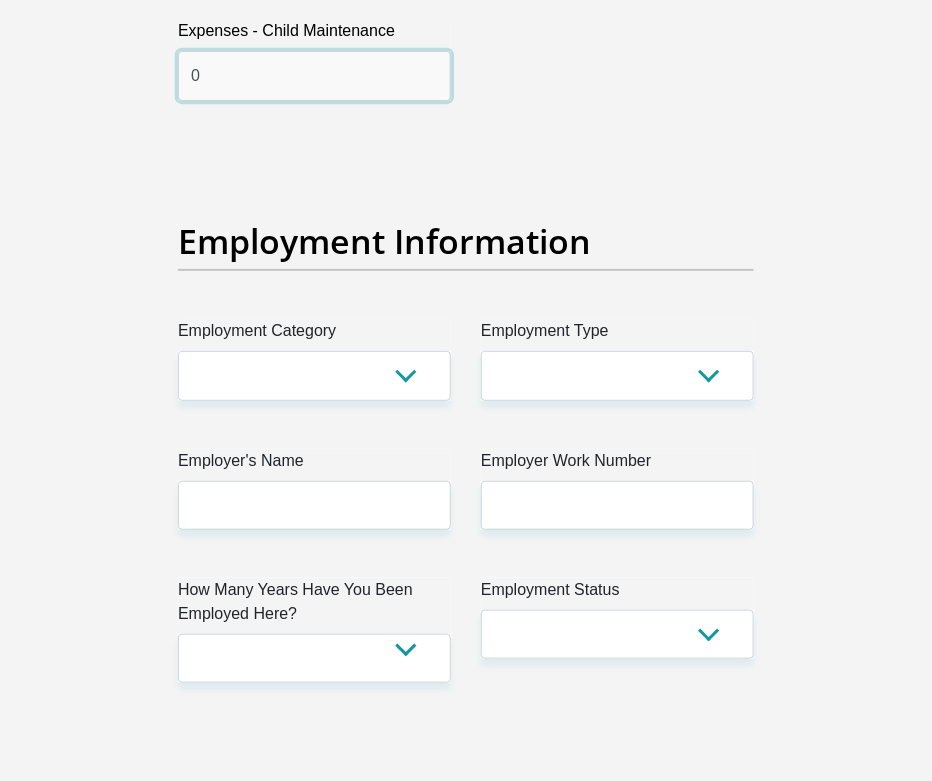 type on "0" 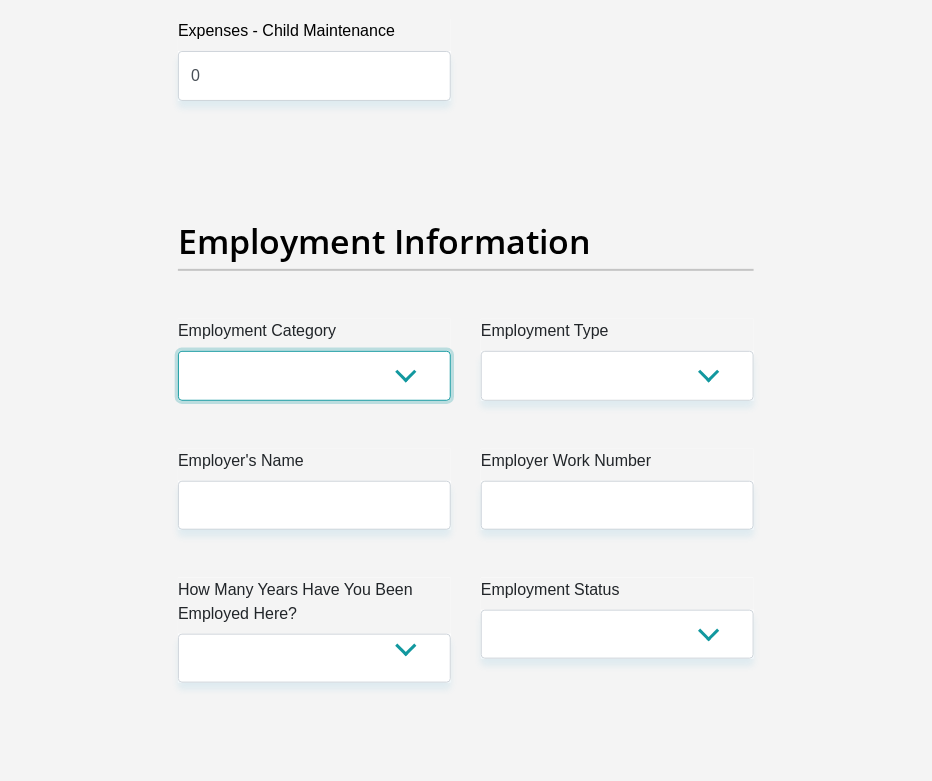 click on "AGRICULTURE
ALCOHOL & TOBACCO
CONSTRUCTION MATERIALS
METALLURGY
EQUIPMENT FOR RENEWABLE ENERGY
SPECIALIZED CONTRACTORS
CAR
GAMING (INCL. INTERNET
OTHER WHOLESALE
UNLICENSED PHARMACEUTICALS
CURRENCY EXCHANGE HOUSES
OTHER FINANCIAL INSTITUTIONS & INSURANCE
REAL ESTATE AGENTS
OIL & GAS
OTHER MATERIALS (E.G. IRON ORE)
PRECIOUS STONES & PRECIOUS METALS
POLITICAL ORGANIZATIONS
RELIGIOUS ORGANIZATIONS(NOT SECTS)
ACTI. HAVING BUSINESS DEAL WITH PUBLIC ADMINISTRATION
LAUNDROMATS" at bounding box center [314, 375] 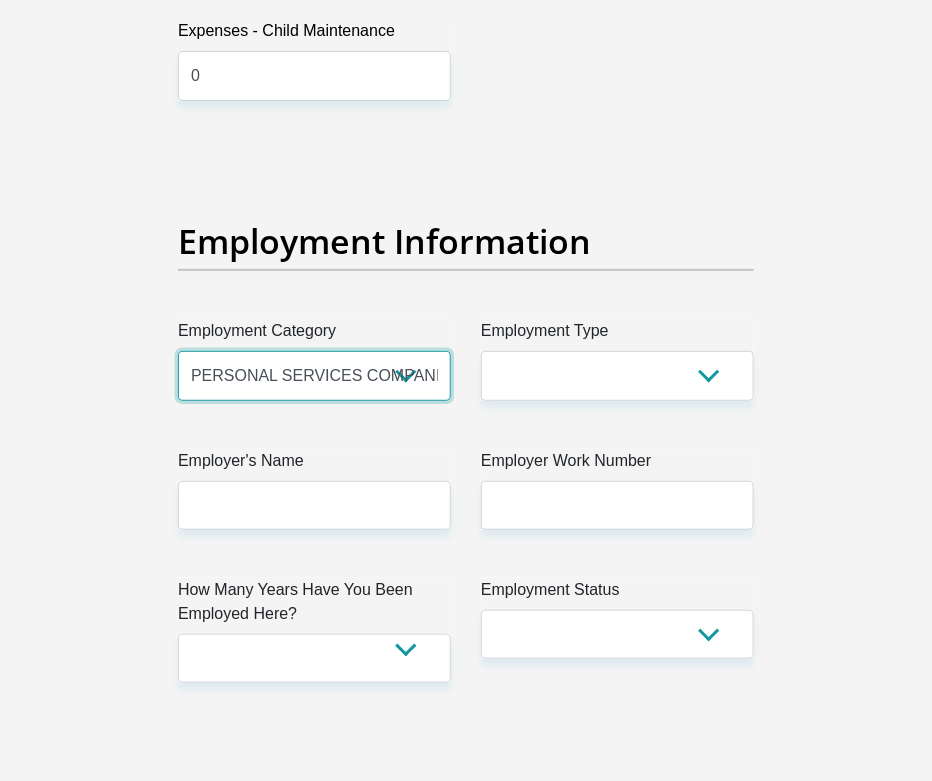 click on "AGRICULTURE
ALCOHOL & TOBACCO
CONSTRUCTION MATERIALS
METALLURGY
EQUIPMENT FOR RENEWABLE ENERGY
SPECIALIZED CONTRACTORS
CAR
GAMING (INCL. INTERNET
OTHER WHOLESALE
UNLICENSED PHARMACEUTICALS
CURRENCY EXCHANGE HOUSES
OTHER FINANCIAL INSTITUTIONS & INSURANCE
REAL ESTATE AGENTS
OIL & GAS
OTHER MATERIALS (E.G. IRON ORE)
PRECIOUS STONES & PRECIOUS METALS
POLITICAL ORGANIZATIONS
RELIGIOUS ORGANIZATIONS(NOT SECTS)
ACTI. HAVING BUSINESS DEAL WITH PUBLIC ADMINISTRATION
LAUNDROMATS" at bounding box center (314, 375) 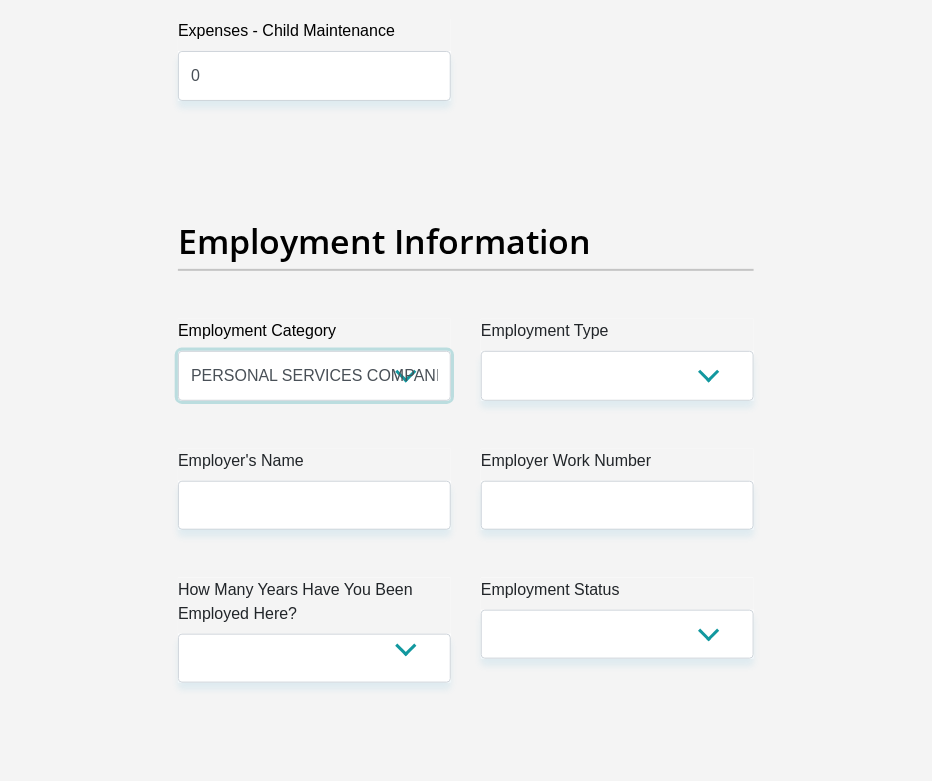 click on "AGRICULTURE
ALCOHOL & TOBACCO
CONSTRUCTION MATERIALS
METALLURGY
EQUIPMENT FOR RENEWABLE ENERGY
SPECIALIZED CONTRACTORS
CAR
GAMING (INCL. INTERNET
OTHER WHOLESALE
UNLICENSED PHARMACEUTICALS
CURRENCY EXCHANGE HOUSES
OTHER FINANCIAL INSTITUTIONS & INSURANCE
REAL ESTATE AGENTS
OIL & GAS
OTHER MATERIALS (E.G. IRON ORE)
PRECIOUS STONES & PRECIOUS METALS
POLITICAL ORGANIZATIONS
RELIGIOUS ORGANIZATIONS(NOT SECTS)
ACTI. HAVING BUSINESS DEAL WITH PUBLIC ADMINISTRATION
LAUNDROMATS" at bounding box center [314, 375] 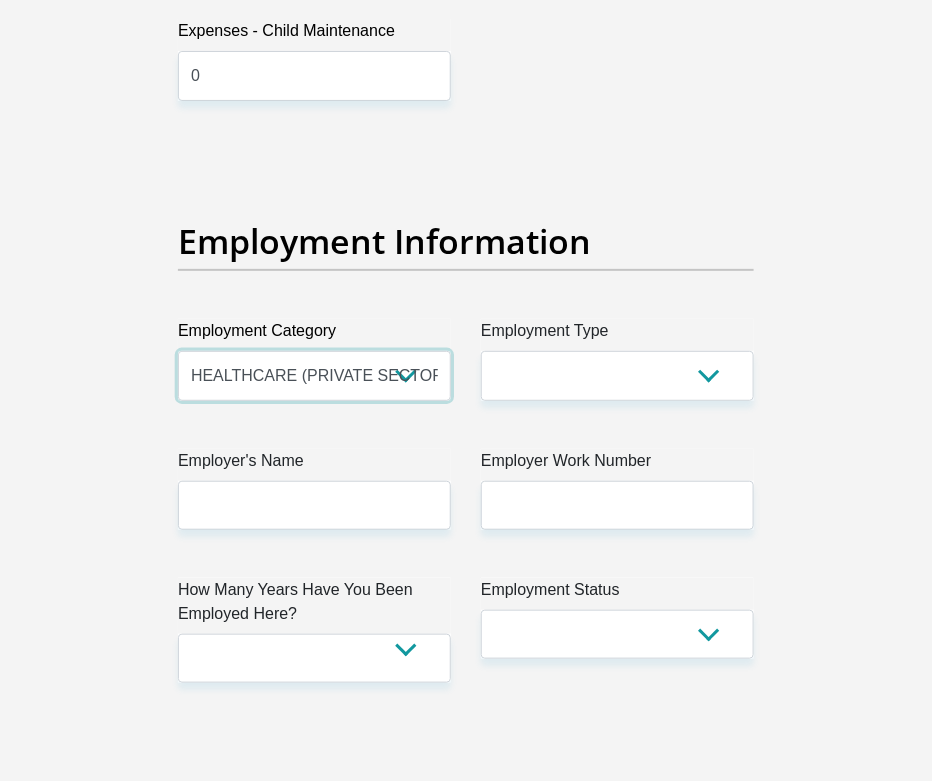 click on "AGRICULTURE
ALCOHOL & TOBACCO
CONSTRUCTION MATERIALS
METALLURGY
EQUIPMENT FOR RENEWABLE ENERGY
SPECIALIZED CONTRACTORS
CAR
GAMING (INCL. INTERNET
OTHER WHOLESALE
UNLICENSED PHARMACEUTICALS
CURRENCY EXCHANGE HOUSES
OTHER FINANCIAL INSTITUTIONS & INSURANCE
REAL ESTATE AGENTS
OIL & GAS
OTHER MATERIALS (E.G. IRON ORE)
PRECIOUS STONES & PRECIOUS METALS
POLITICAL ORGANIZATIONS
RELIGIOUS ORGANIZATIONS(NOT SECTS)
ACTI. HAVING BUSINESS DEAL WITH PUBLIC ADMINISTRATION
LAUNDROMATS" at bounding box center (314, 375) 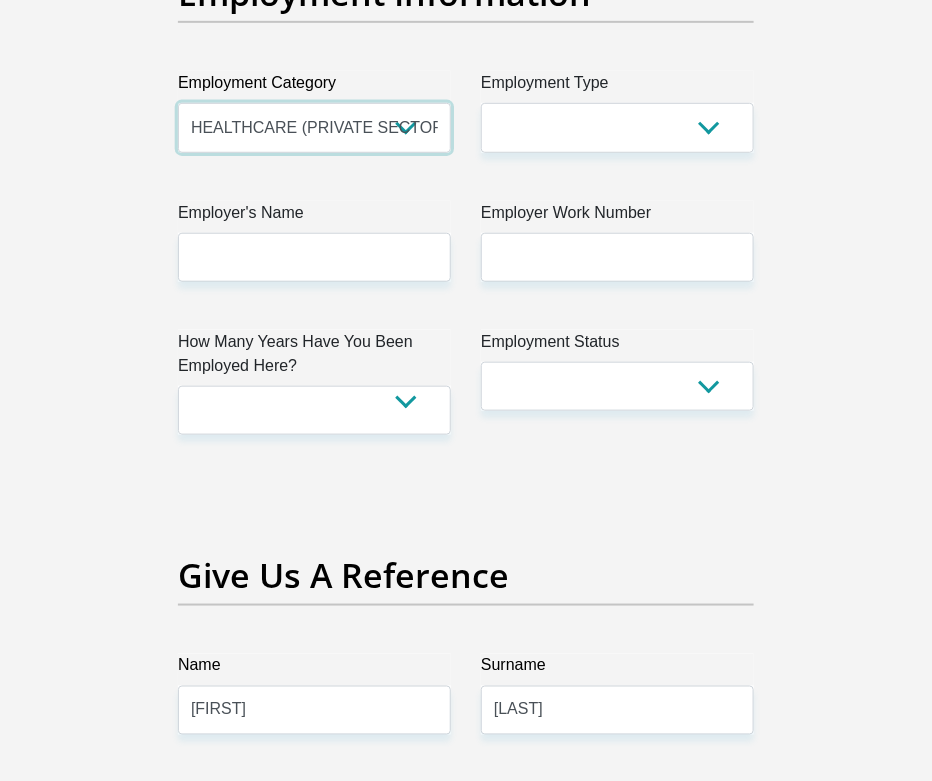 scroll, scrollTop: 4000, scrollLeft: 0, axis: vertical 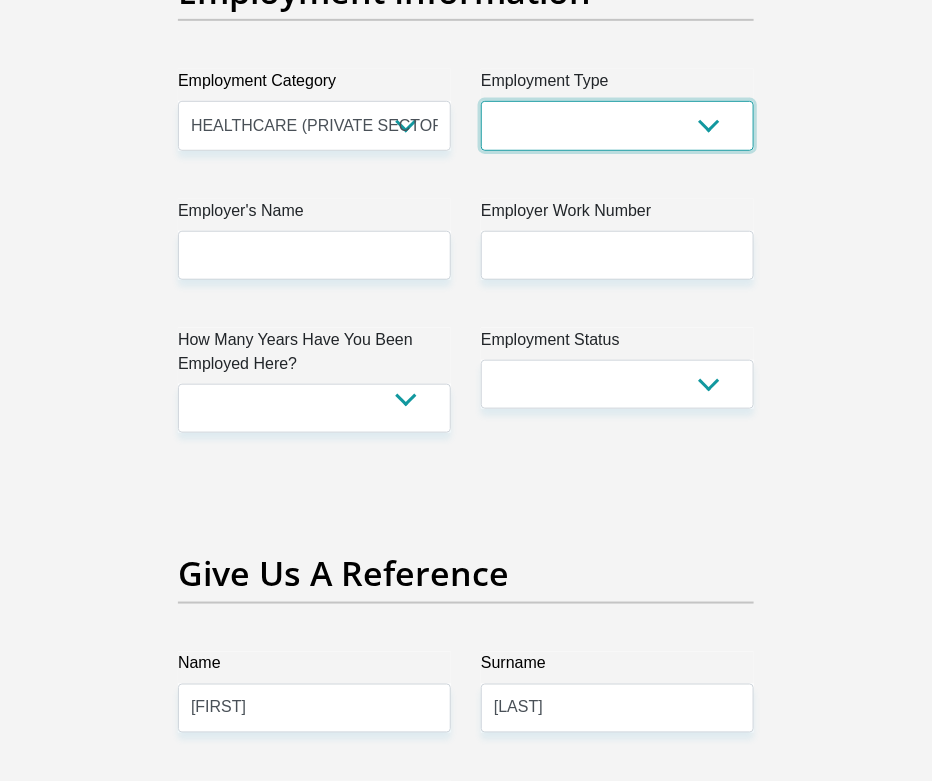 click on "College/Lecturer
Craft Seller
Creative
Driver
Executive
Farmer
Forces - Non Commissioned
Forces - Officer
Hawker
Housewife
Labourer
Licenced Professional
Manager
Miner
Non Licenced Professional
Office Staff/Clerk
Outside Worker
Pensioner
Permanent Teacher
Production/Manufacturing
Sales
Self-Employed
Semi-Professional Worker
Service Industry  Social Worker  Student" at bounding box center [617, 125] 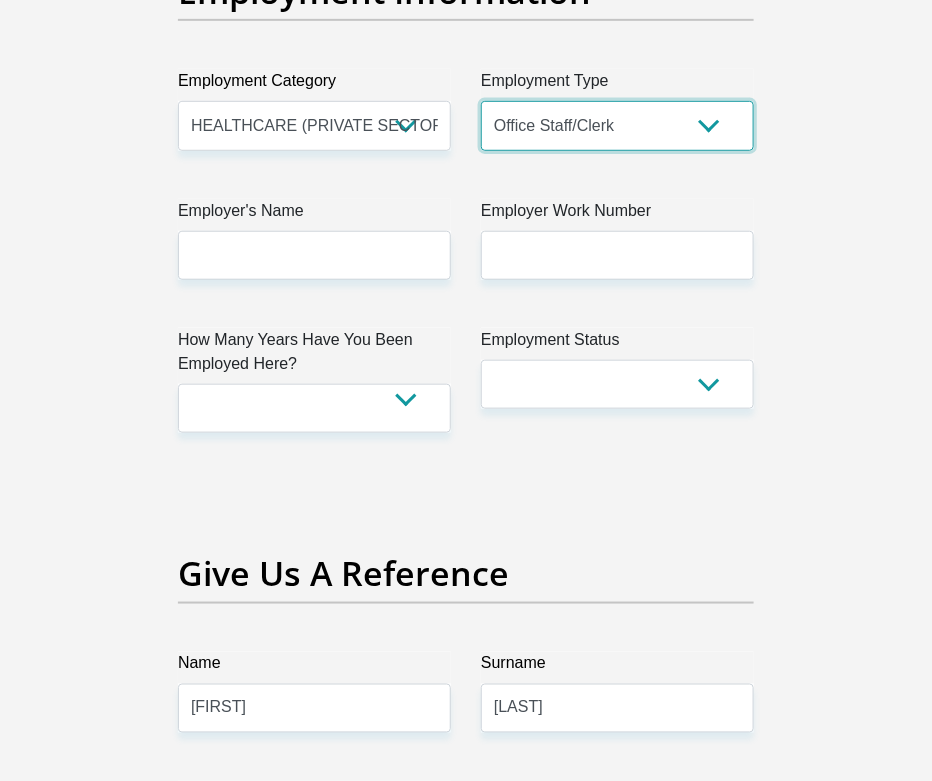 click on "College/Lecturer
Craft Seller
Creative
Driver
Executive
Farmer
Forces - Non Commissioned
Forces - Officer
Hawker
Housewife
Labourer
Licenced Professional
Manager
Miner
Non Licenced Professional
Office Staff/Clerk
Outside Worker
Pensioner
Permanent Teacher
Production/Manufacturing
Sales
Self-Employed
Semi-Professional Worker
Service Industry  Social Worker  Student" at bounding box center (617, 125) 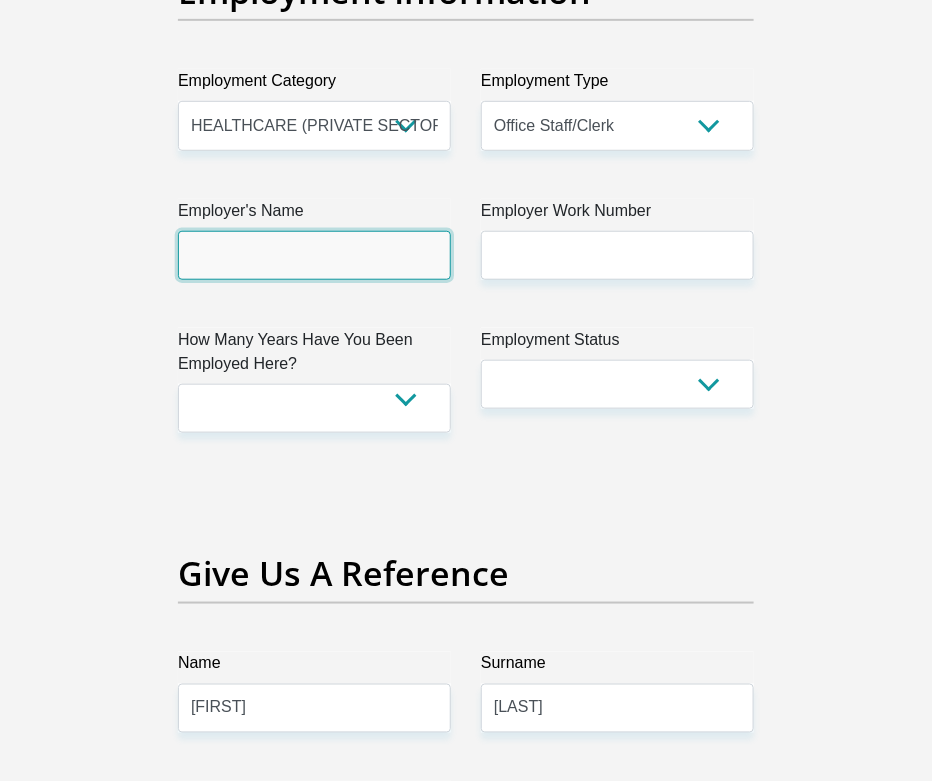 click on "Employer's Name" at bounding box center [314, 255] 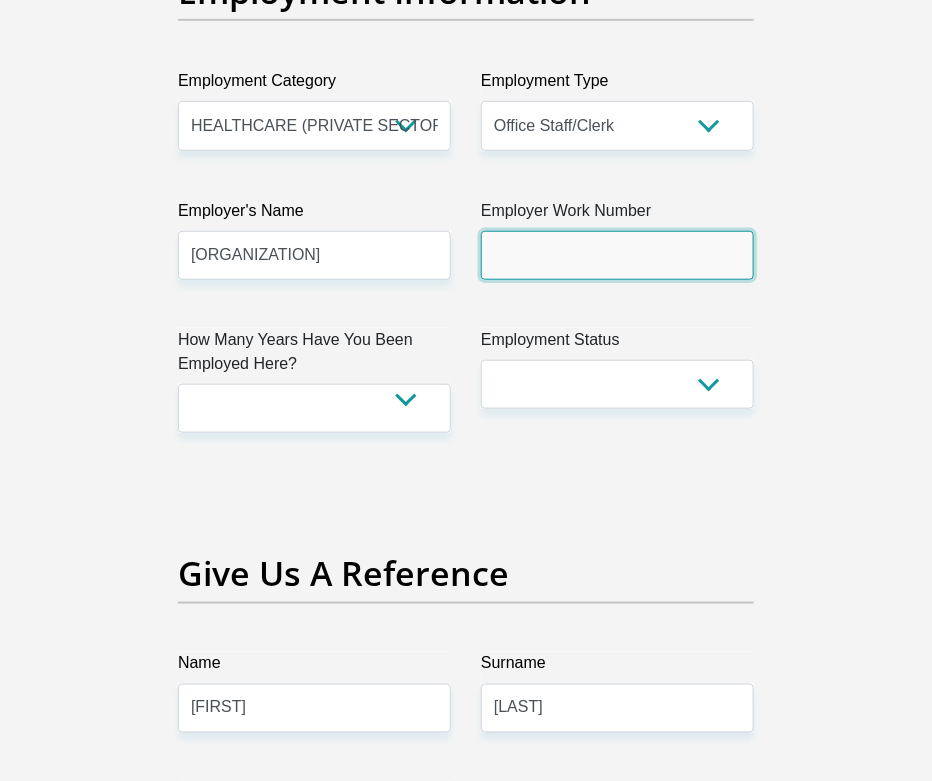 click on "Employer Work Number" at bounding box center (617, 255) 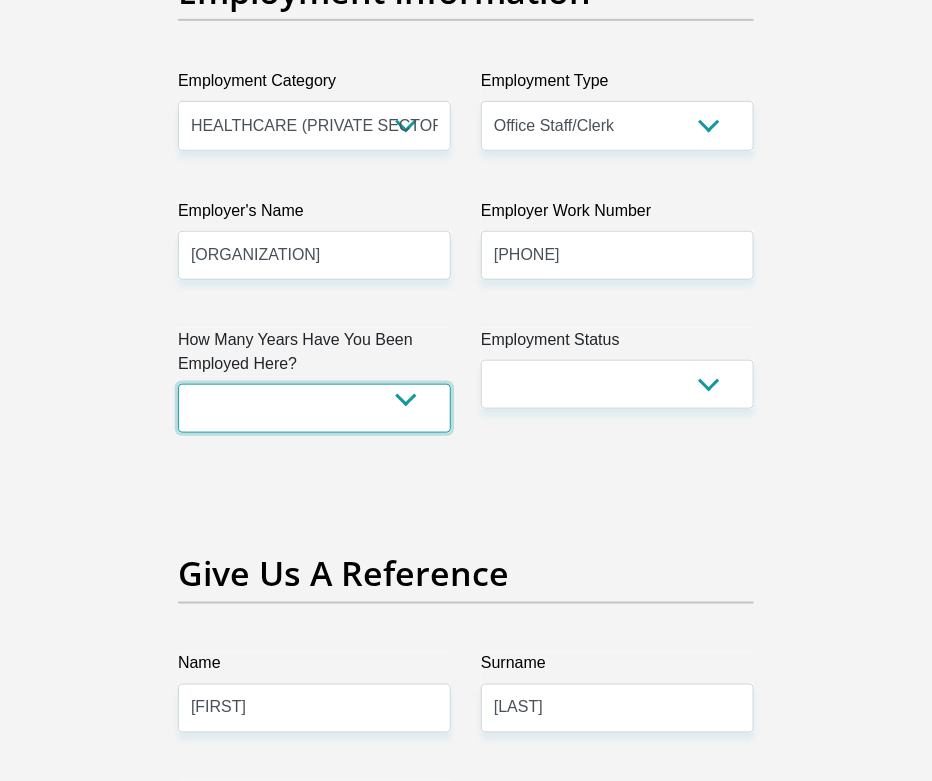 click on "less than 1 year
1-3 years
3-5 years
5+ years" at bounding box center (314, 408) 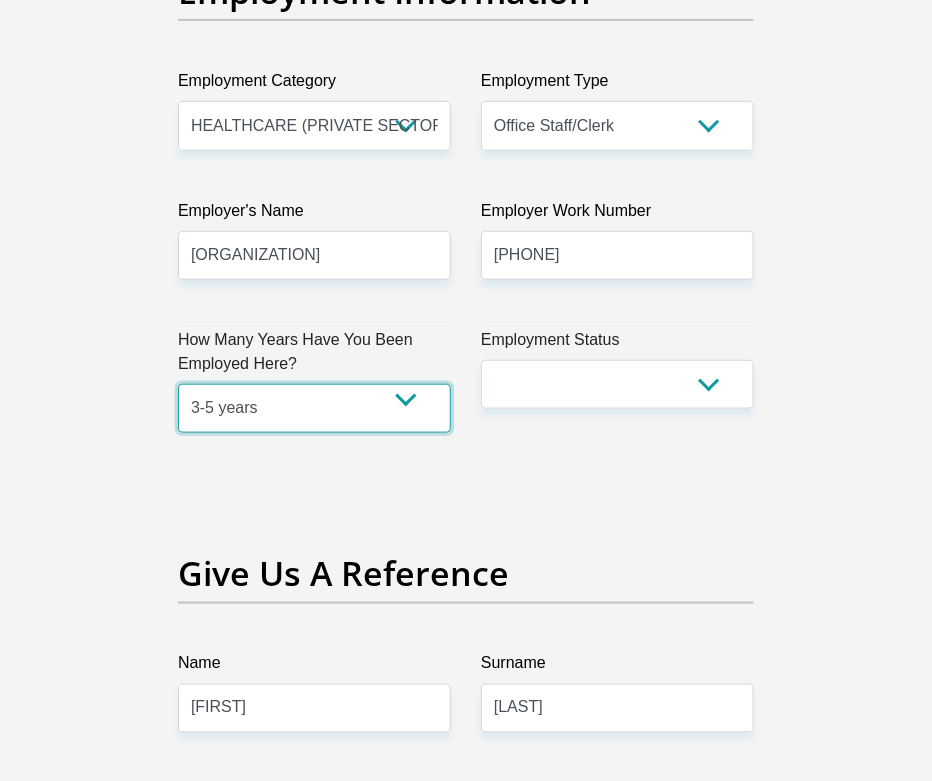 click on "less than 1 year
1-3 years
3-5 years
5+ years" at bounding box center (314, 408) 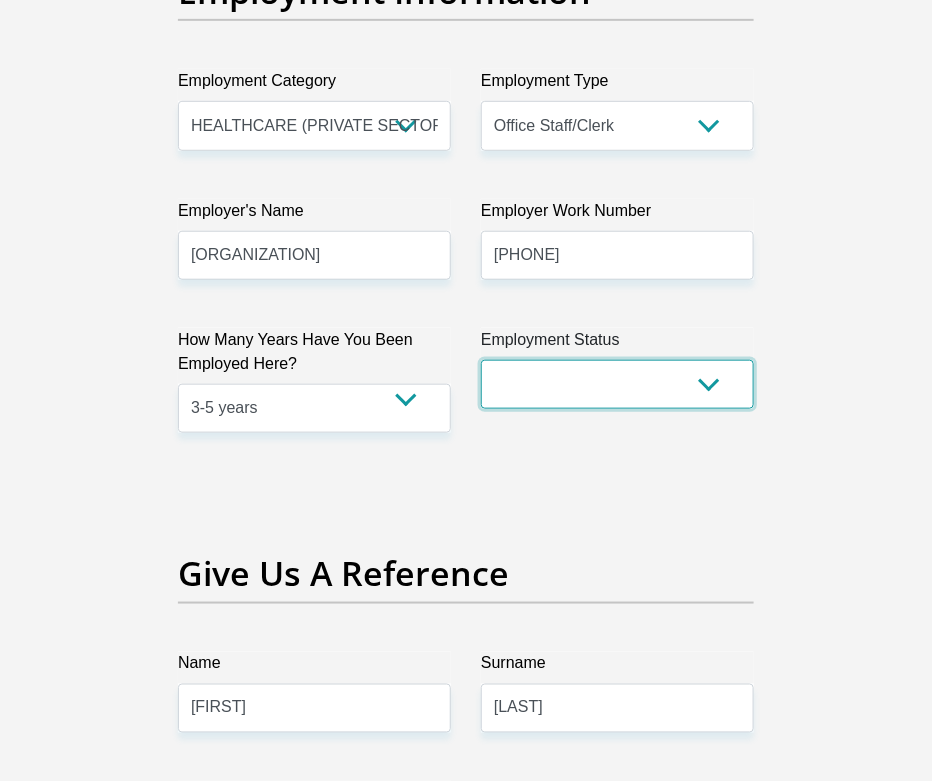 click on "Permanent/Full-time
Part-time/Casual
Contract Worker
Self-Employed
Housewife
Retired
Student
Medically Boarded
Disability
Unemployed" at bounding box center (617, 384) 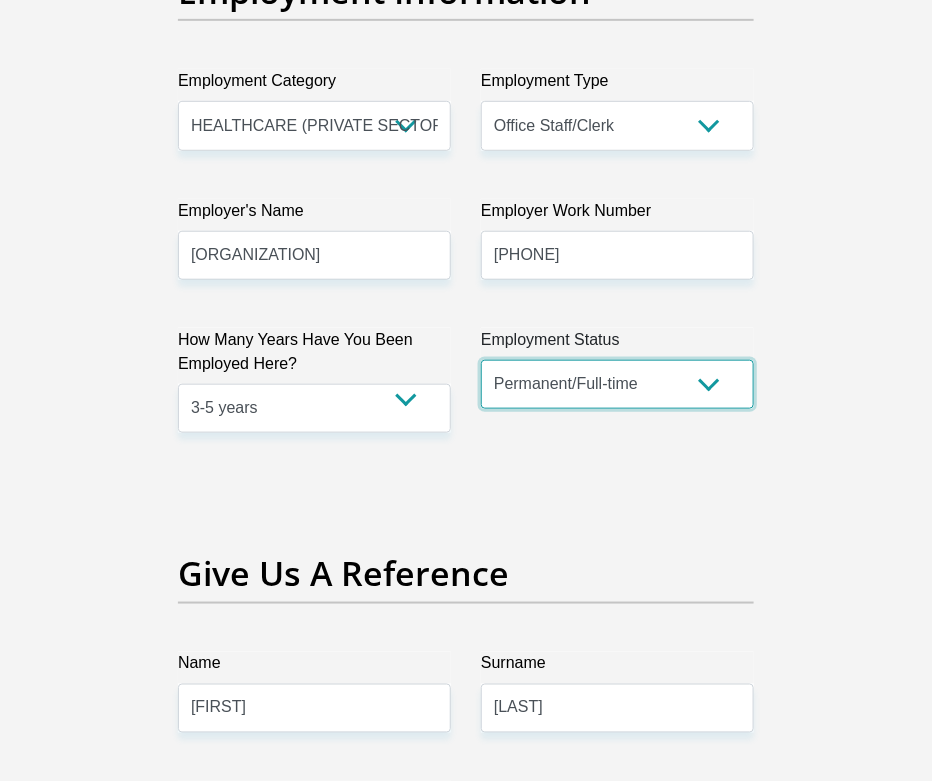 click on "Permanent/Full-time
Part-time/Casual
Contract Worker
Self-Employed
Housewife
Retired
Student
Medically Boarded
Disability
Unemployed" at bounding box center [617, 384] 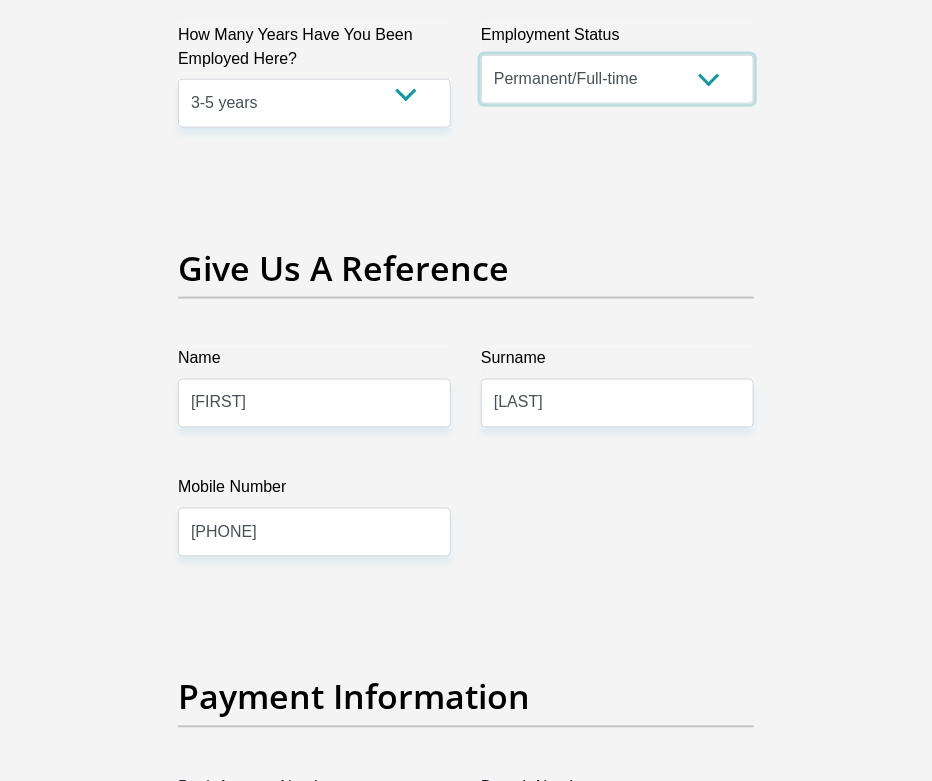 scroll, scrollTop: 4375, scrollLeft: 0, axis: vertical 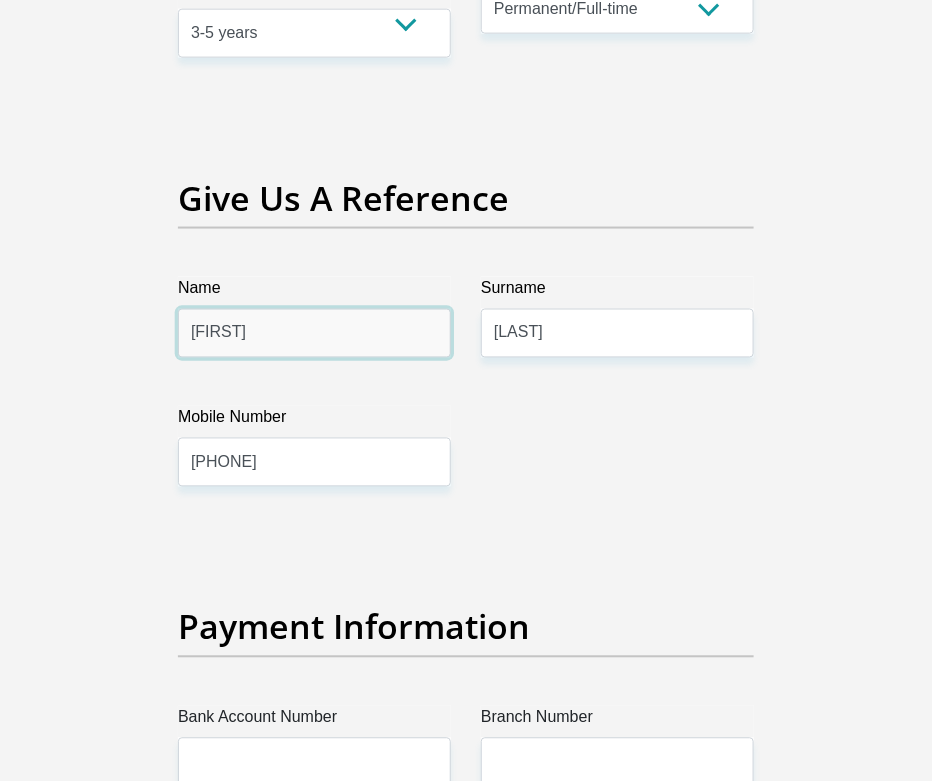 click on "[FIRST]" at bounding box center [314, 333] 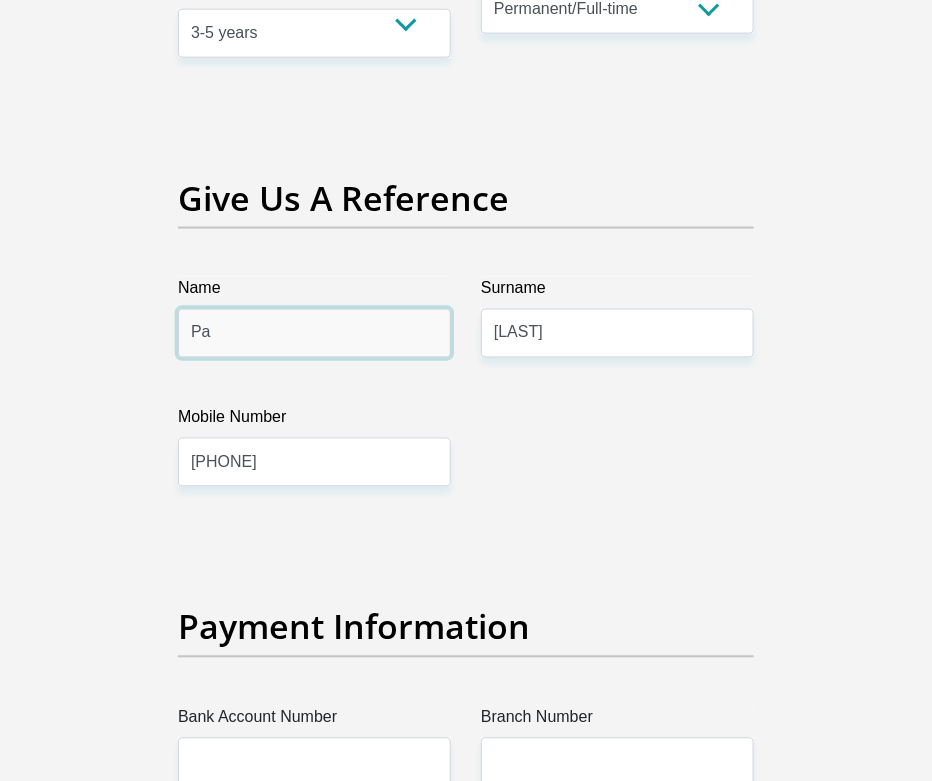 type on "P" 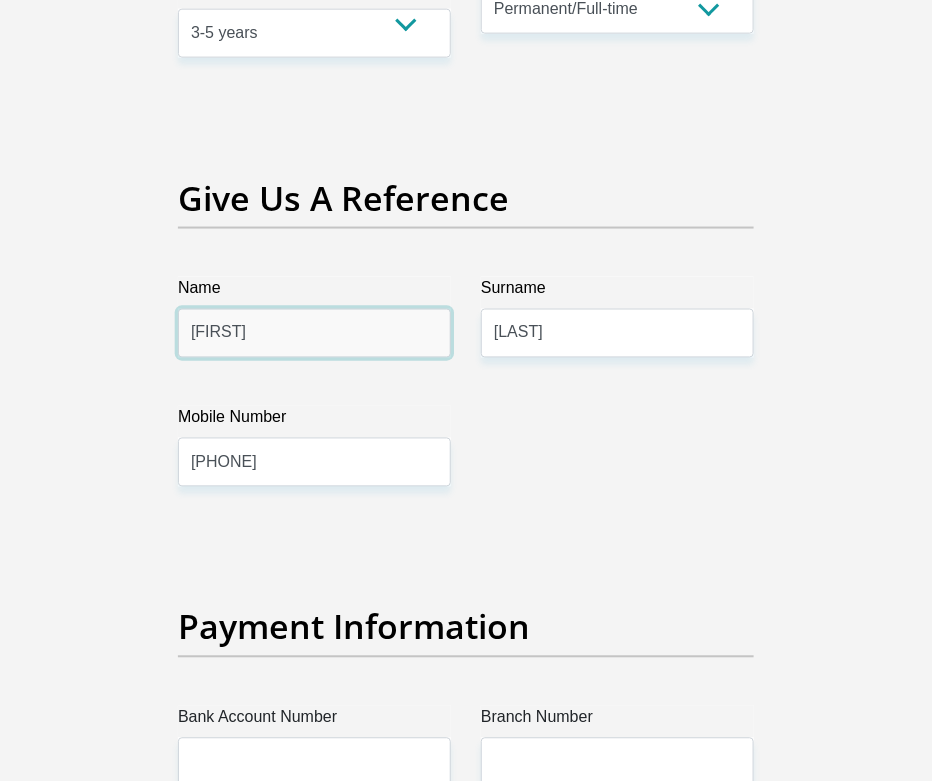 type on "[FIRST]" 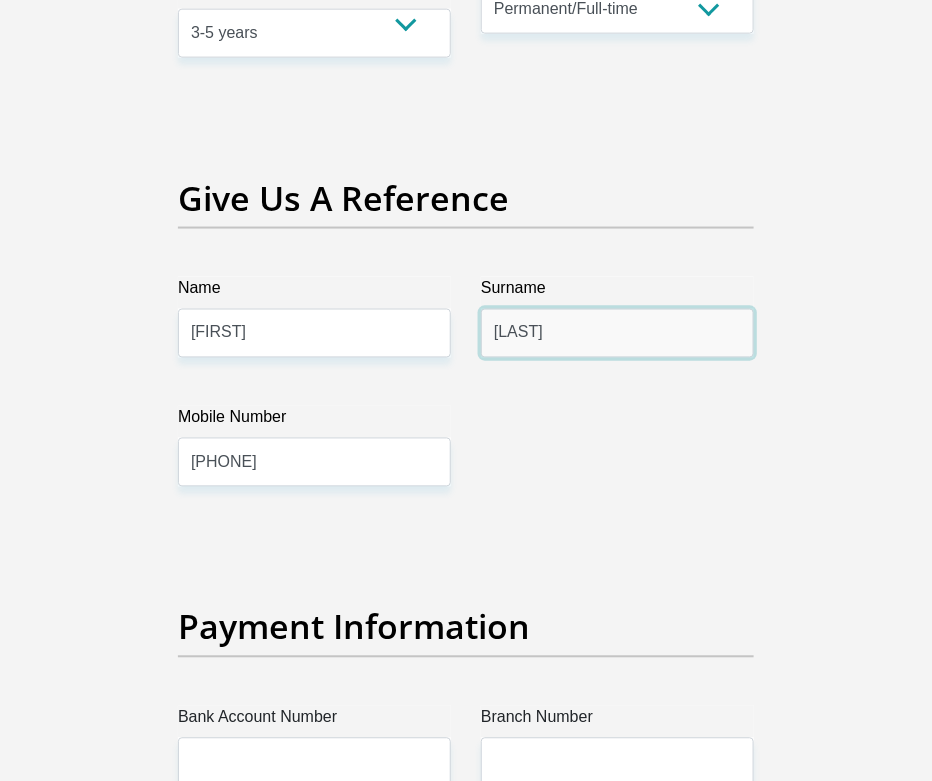 drag, startPoint x: 585, startPoint y: 342, endPoint x: 488, endPoint y: 337, distance: 97.128784 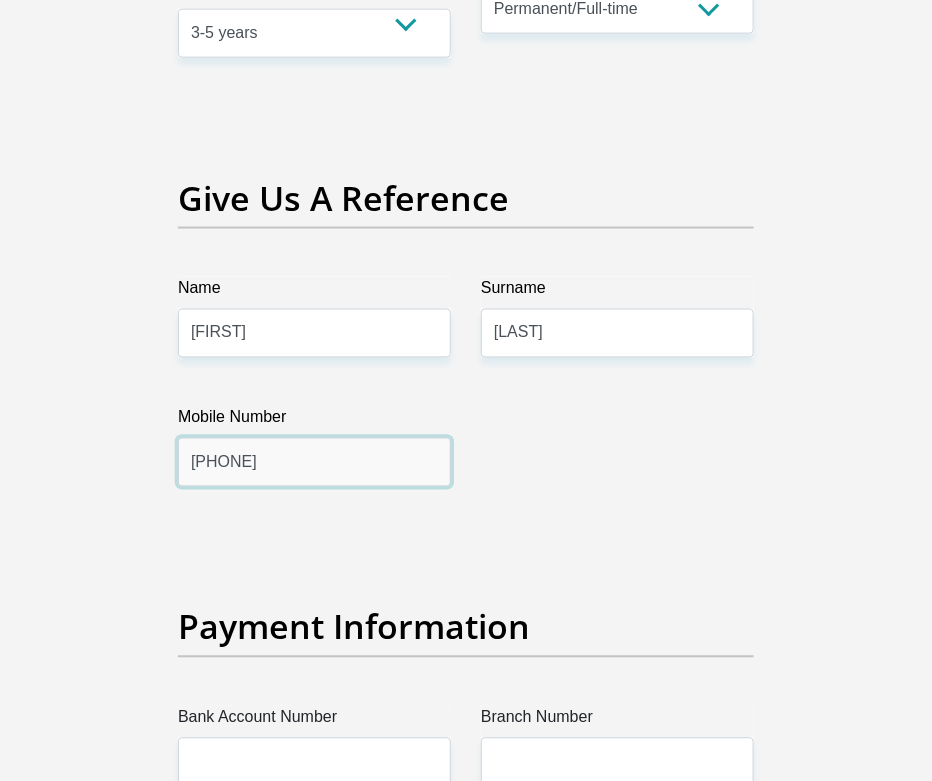 drag, startPoint x: 320, startPoint y: 473, endPoint x: 172, endPoint y: 472, distance: 148.00337 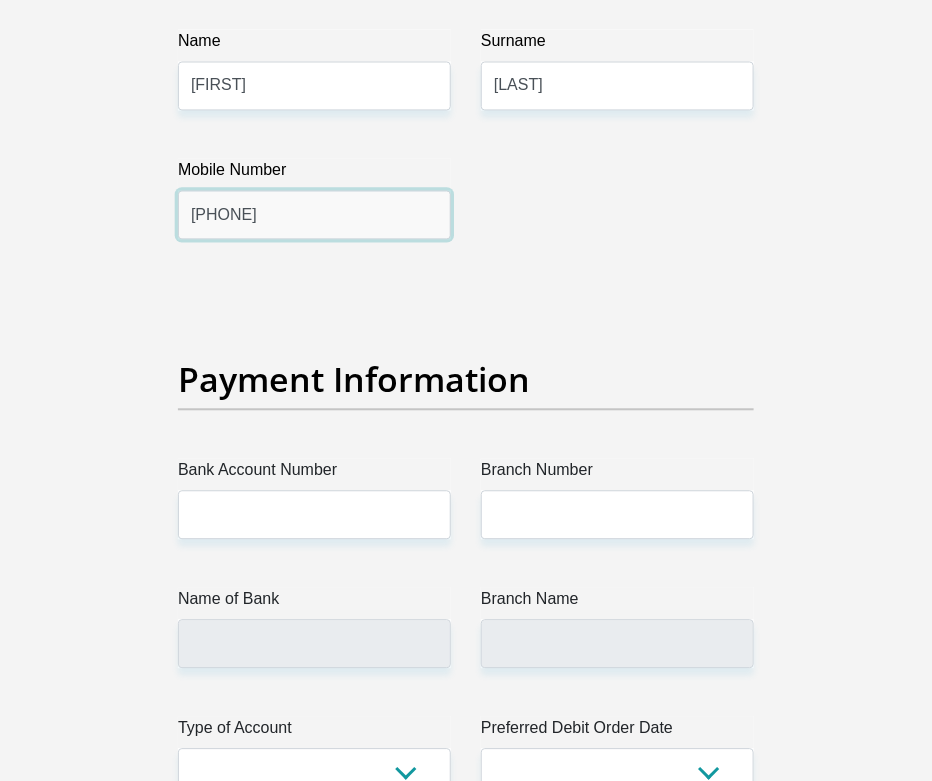 scroll, scrollTop: 4625, scrollLeft: 0, axis: vertical 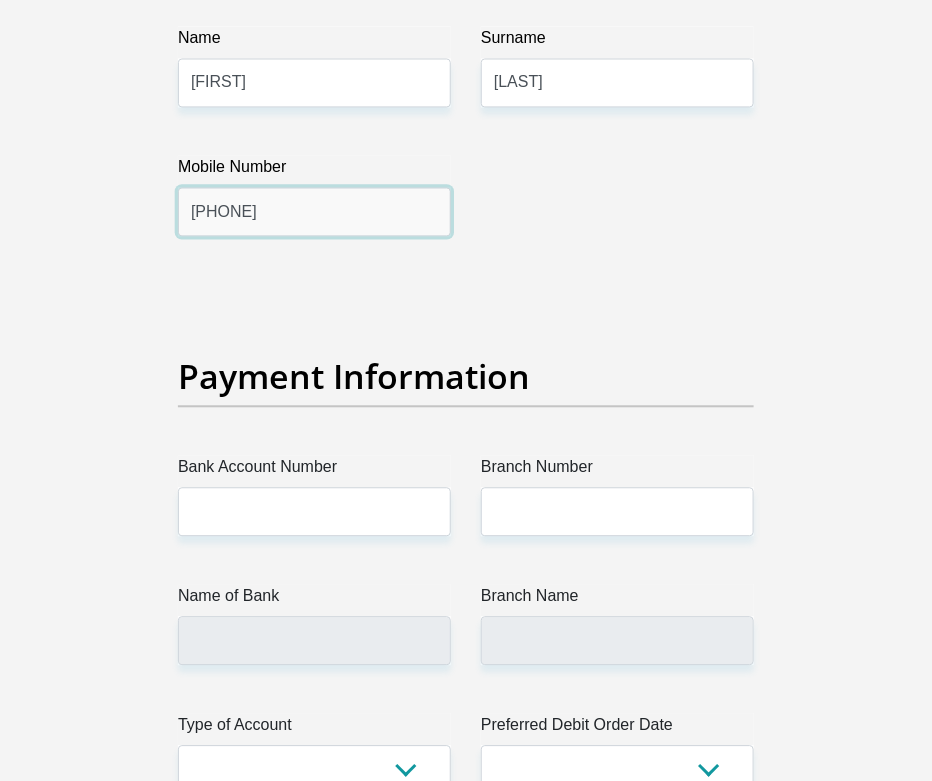 type on "[PHONE]" 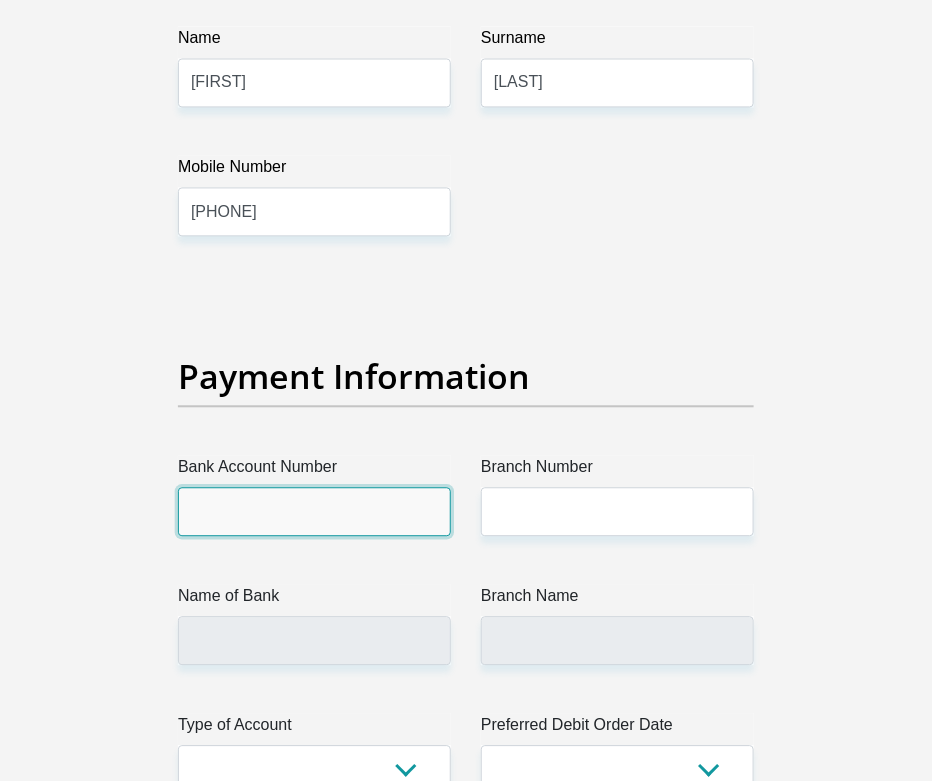 click on "Bank Account Number" at bounding box center (314, 512) 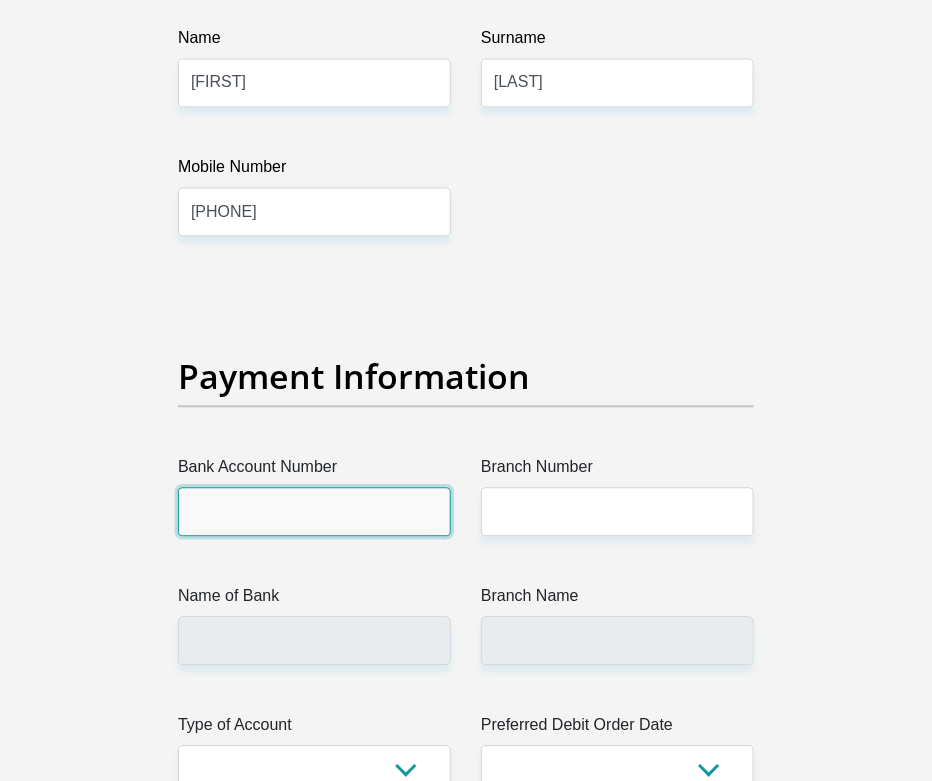 type on "[ID NUMBER]" 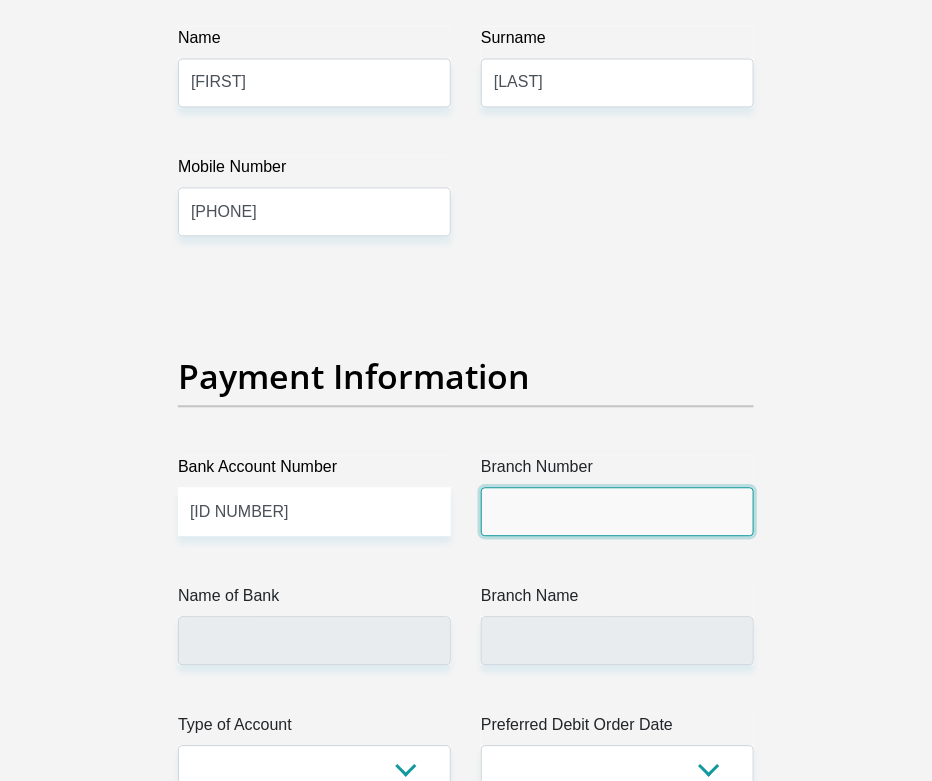 click on "Branch Number" at bounding box center (617, 512) 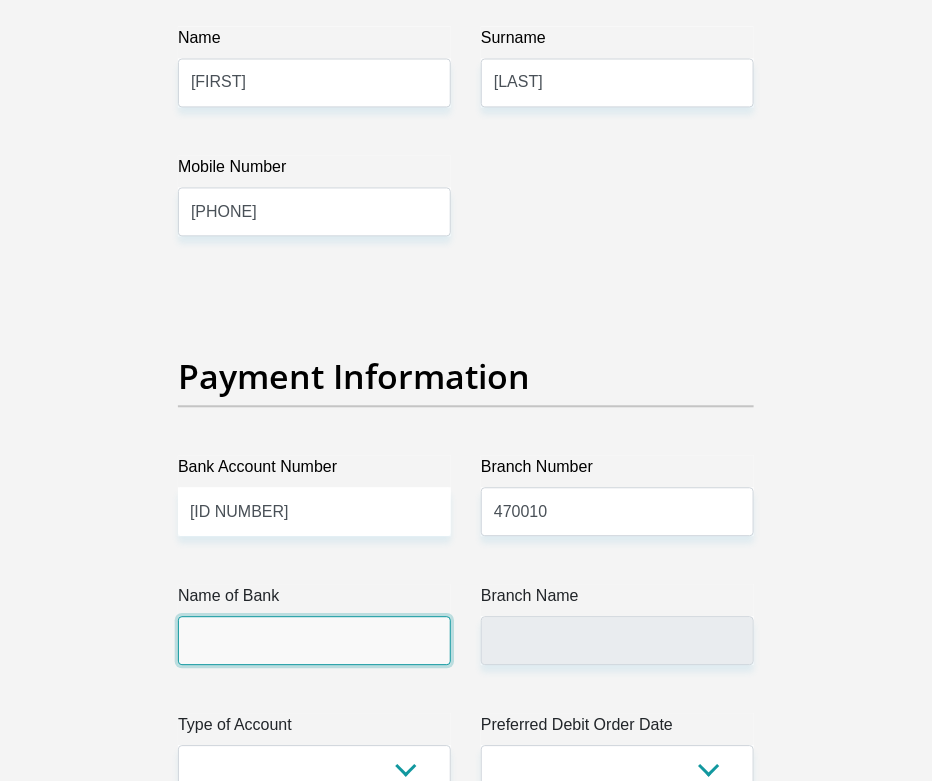 click on "Name of Bank" at bounding box center [314, 641] 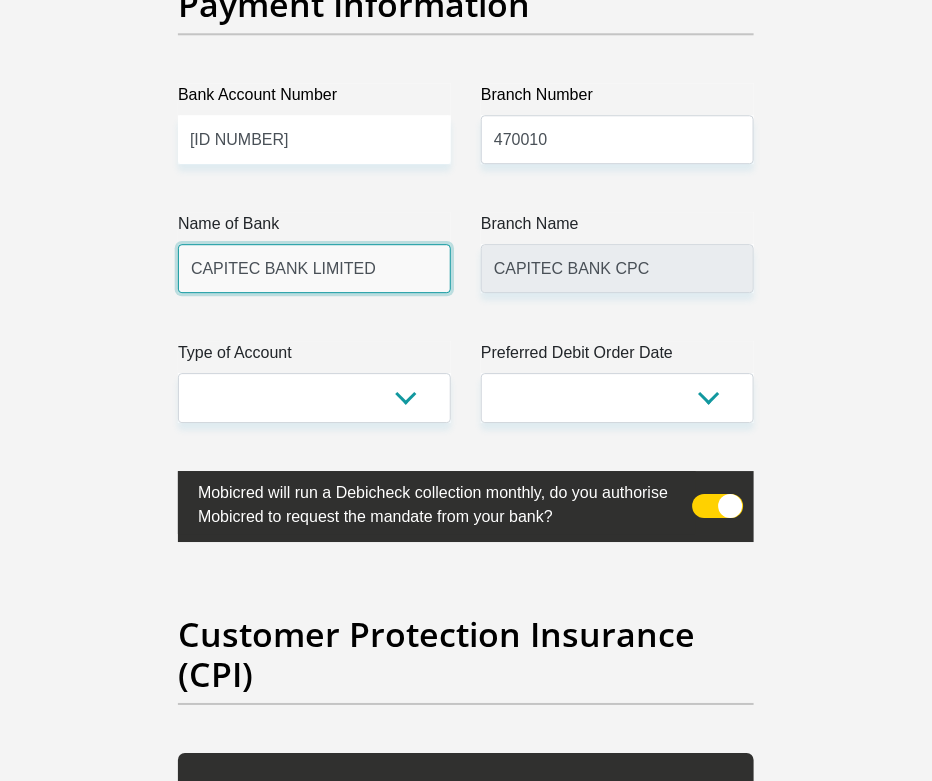 scroll, scrollTop: 5000, scrollLeft: 0, axis: vertical 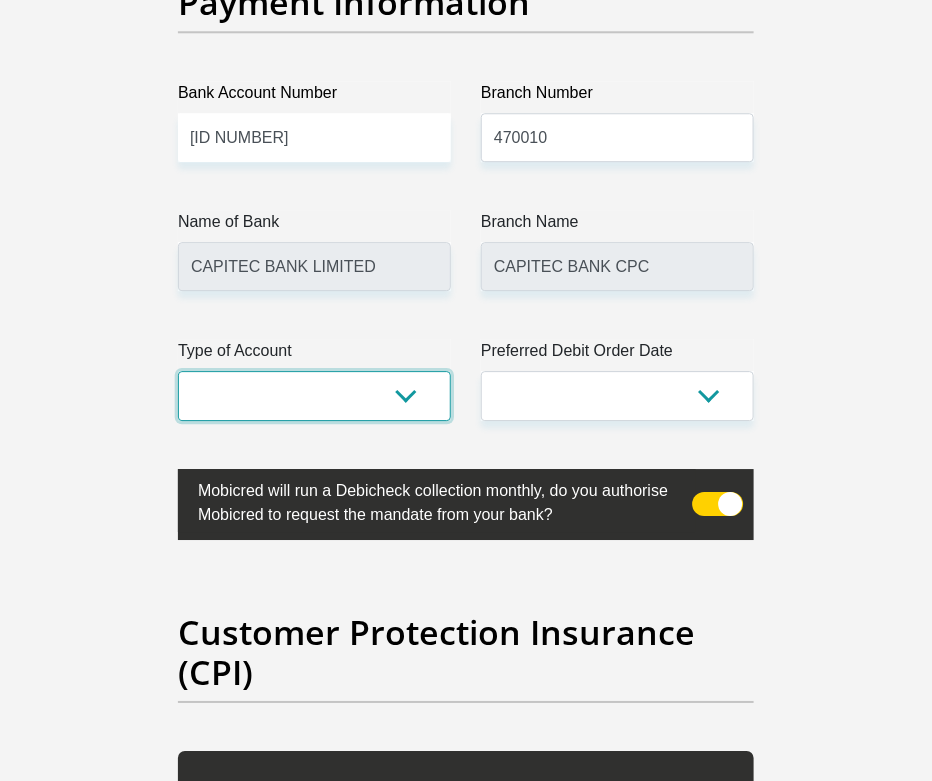 click on "Cheque
Savings" at bounding box center [314, 395] 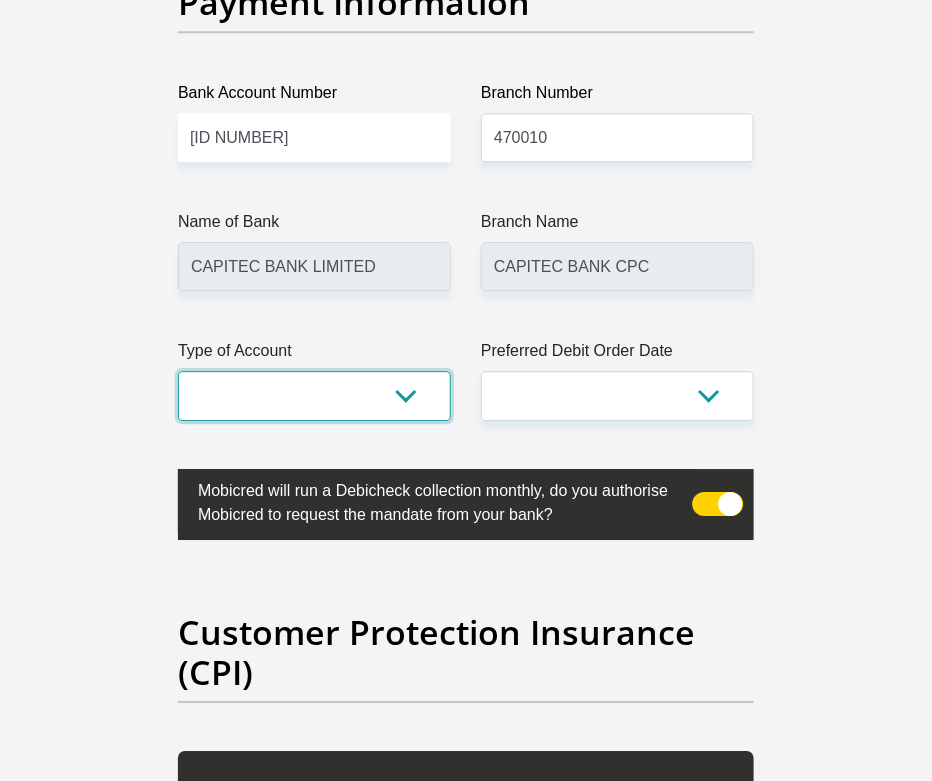 select on "SAV" 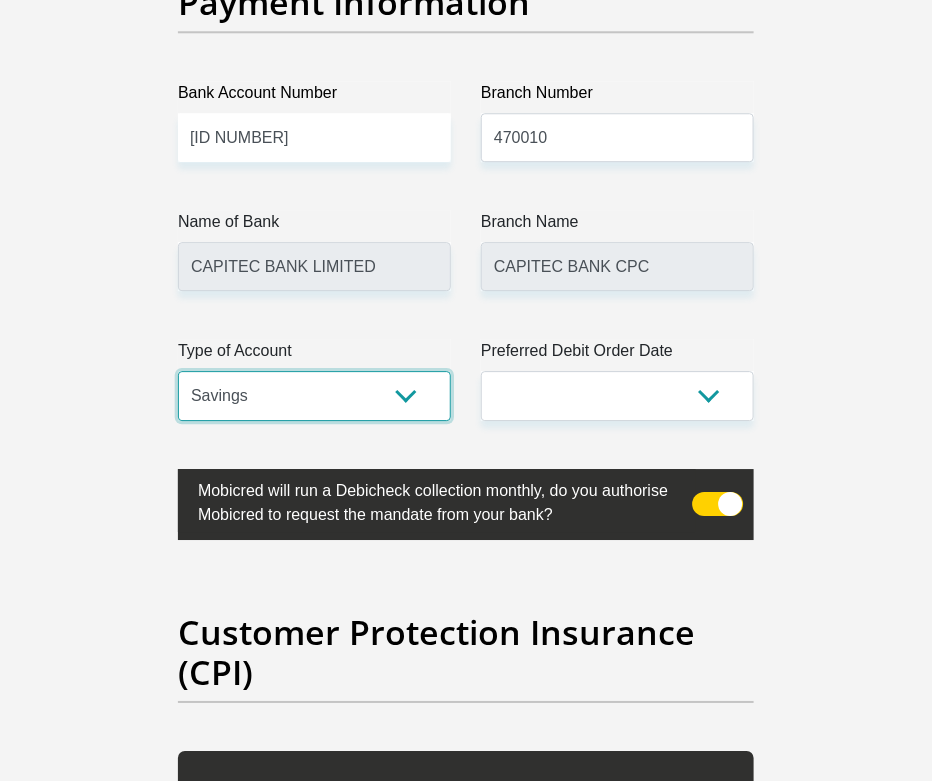 click on "Cheque
Savings" at bounding box center [314, 395] 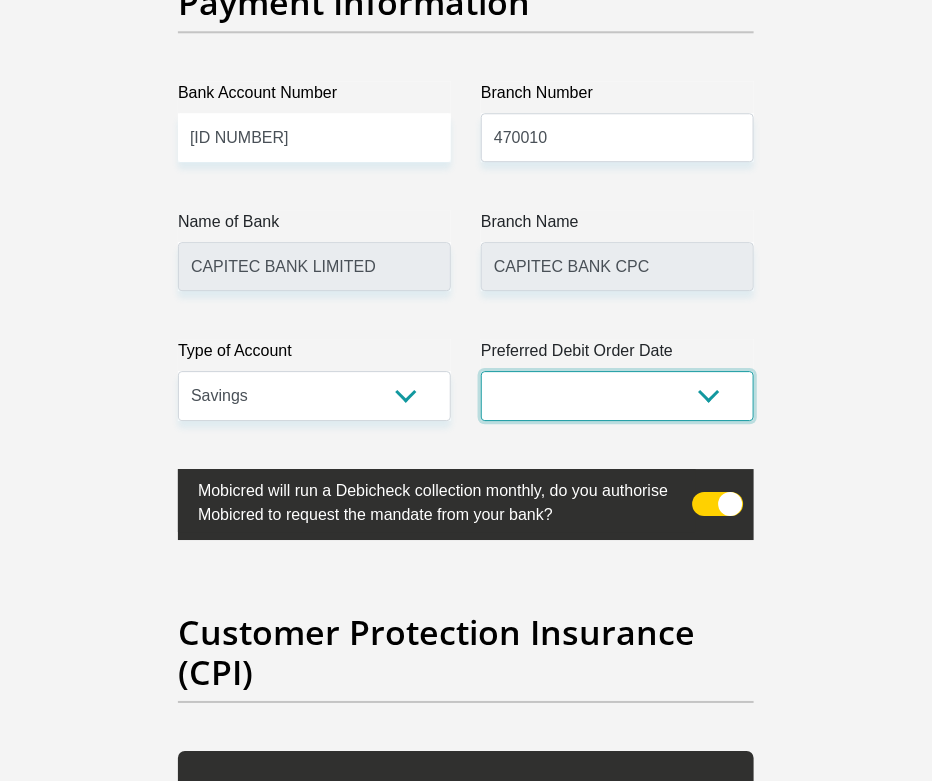 click on "1st
2nd
3rd
4th
5th
7th
18th
19th
20th
21st
22nd
23rd
24th
25th
26th
27th
28th
29th
30th" at bounding box center [617, 395] 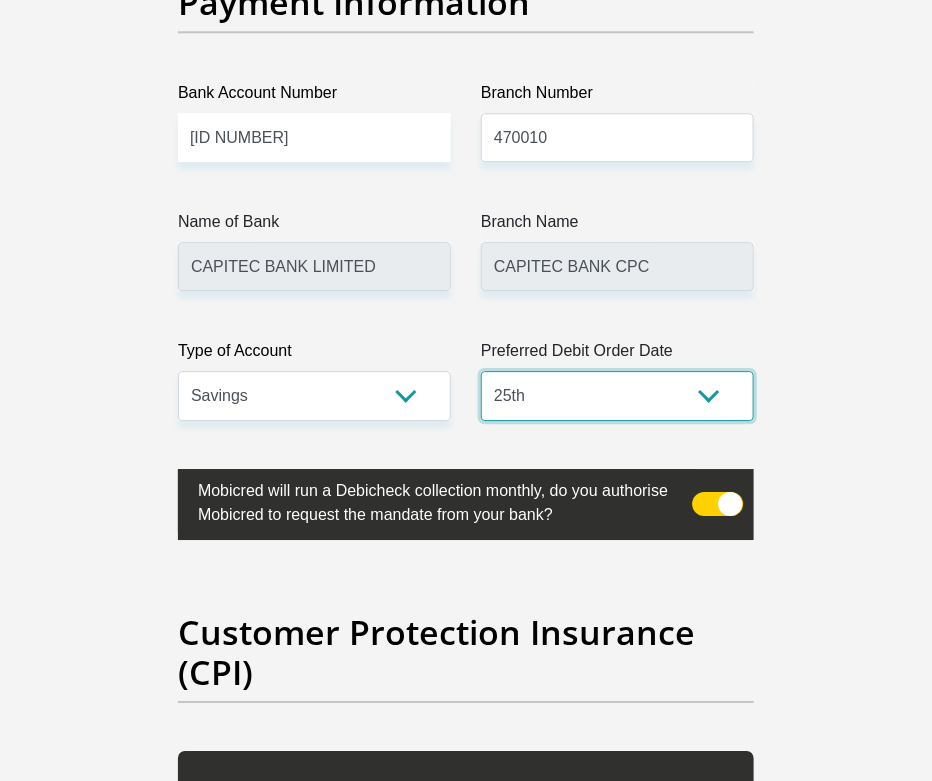 click on "1st
2nd
3rd
4th
5th
7th
18th
19th
20th
21st
22nd
23rd
24th
25th
26th
27th
28th
29th
30th" at bounding box center (617, 395) 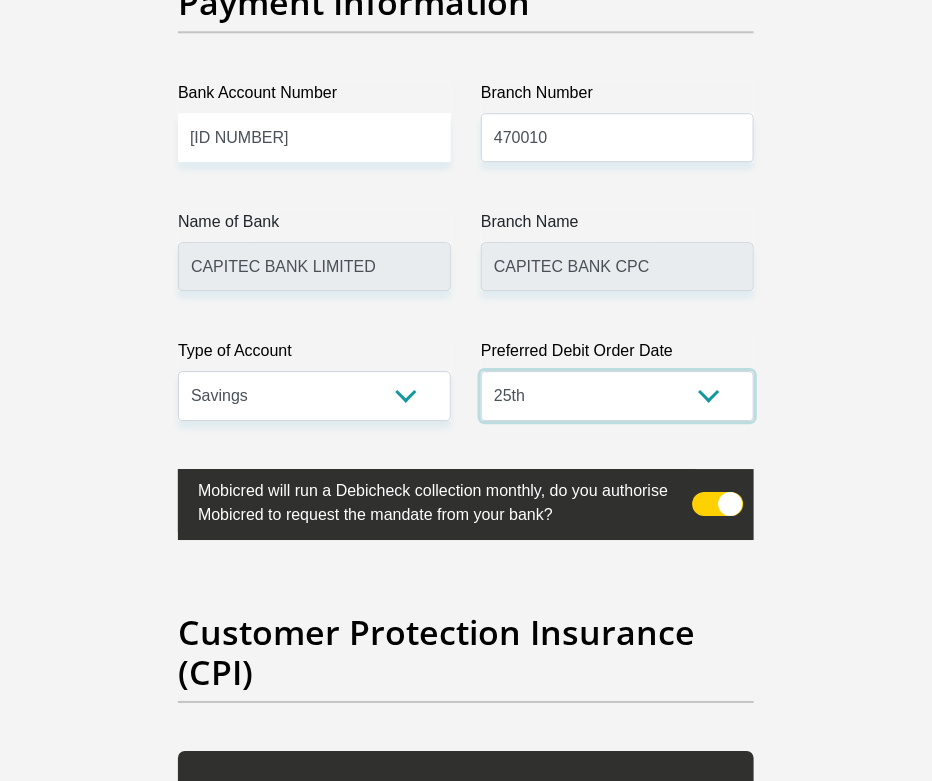 click on "1st
2nd
3rd
4th
5th
7th
18th
19th
20th
21st
22nd
23rd
24th
25th
26th
27th
28th
29th
30th" at bounding box center [617, 395] 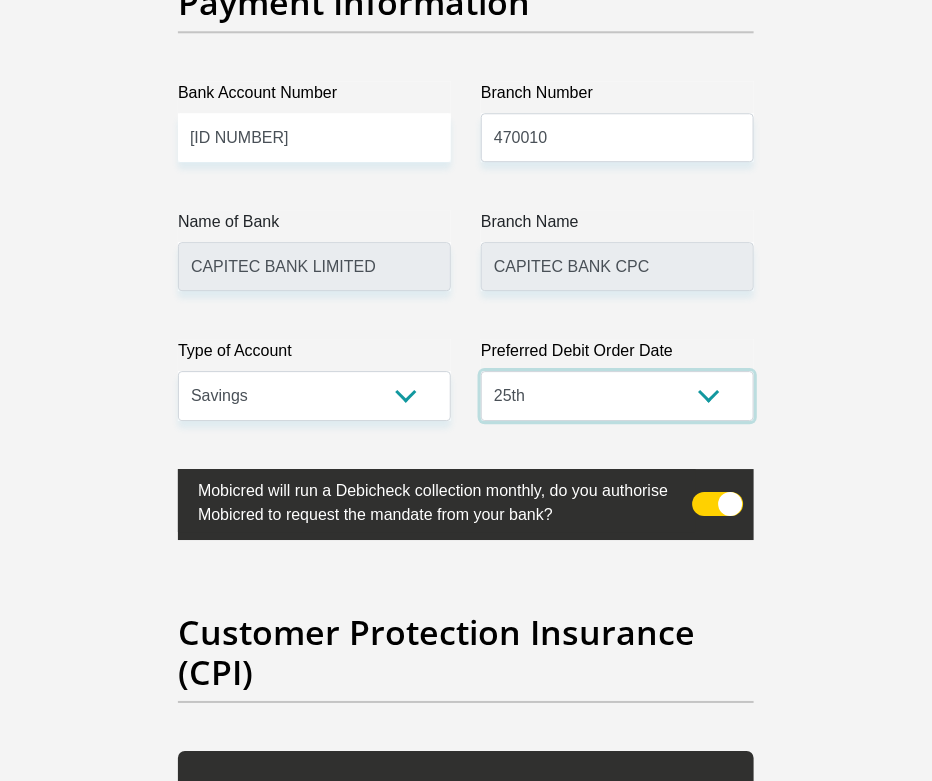 select on "26" 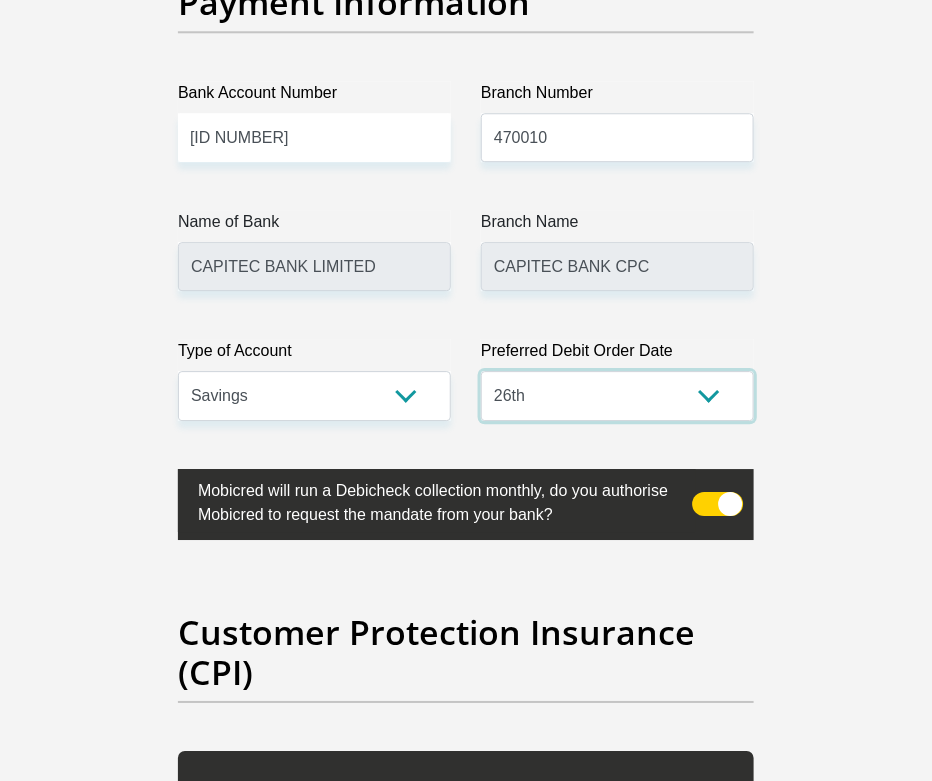 click on "1st
2nd
3rd
4th
5th
7th
18th
19th
20th
21st
22nd
23rd
24th
25th
26th
27th
28th
29th
30th" at bounding box center (617, 395) 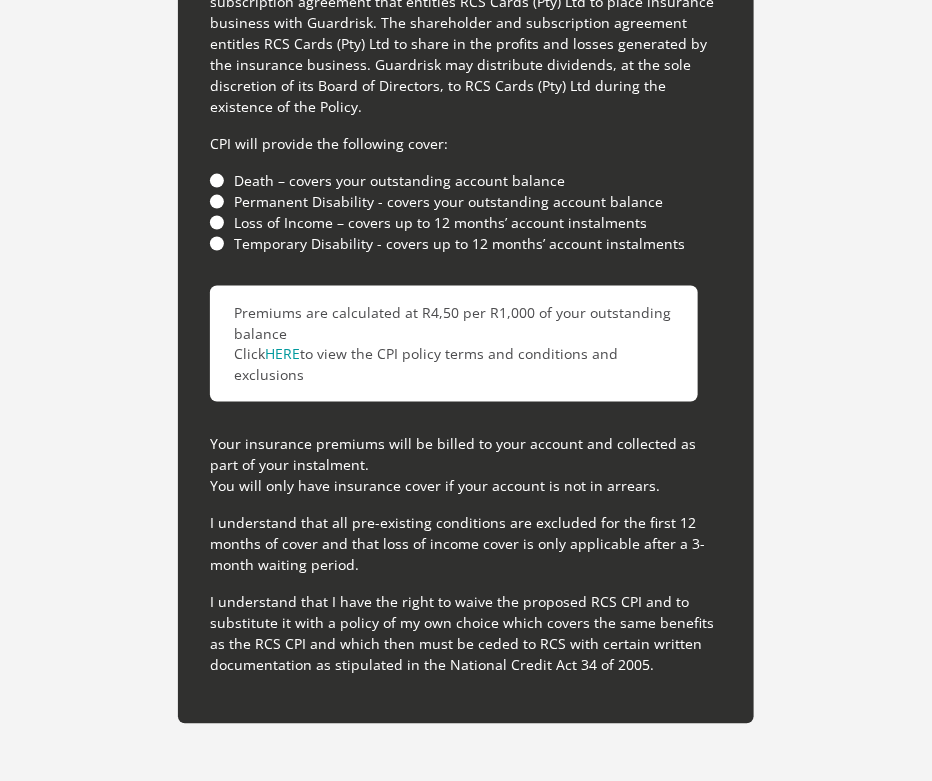scroll, scrollTop: 6125, scrollLeft: 0, axis: vertical 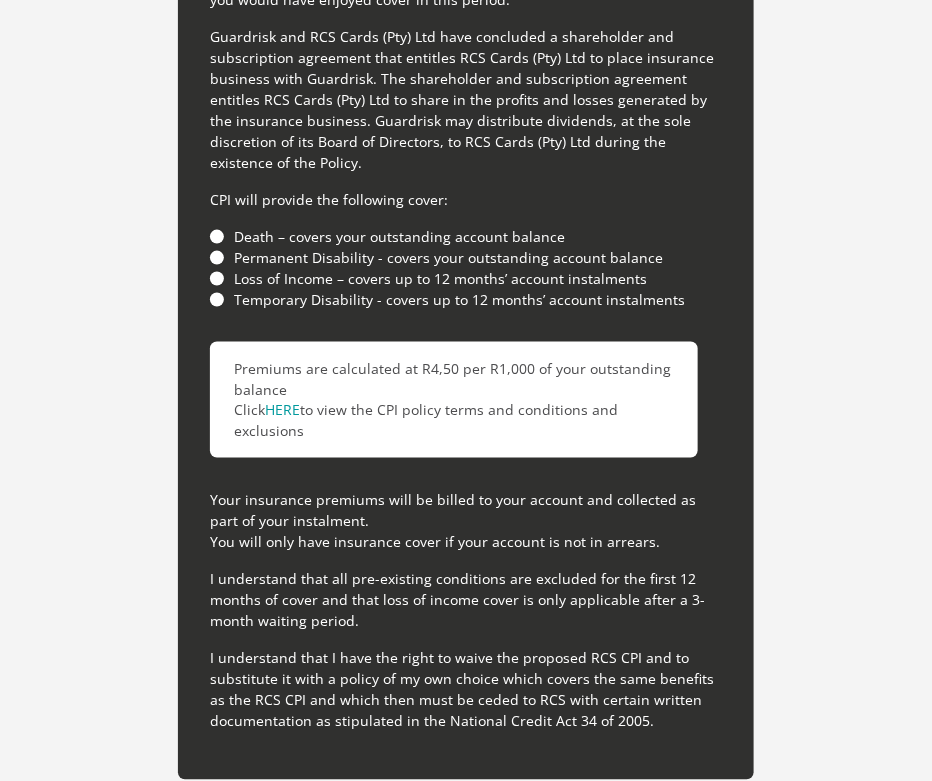 click on "Death – covers your outstanding account balance" at bounding box center (466, 236) 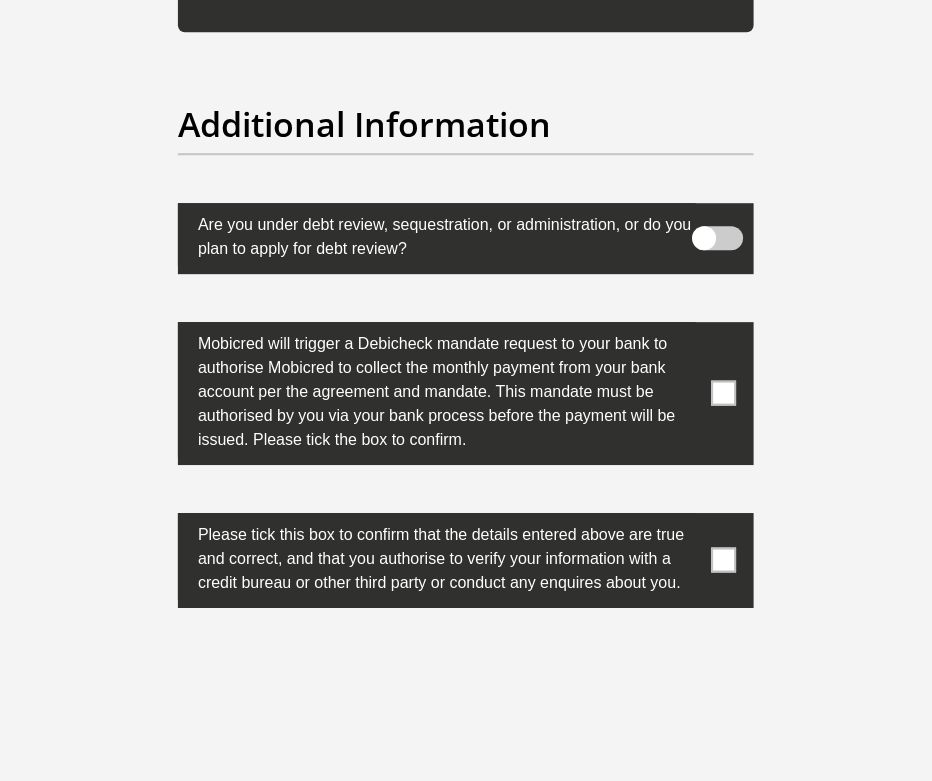scroll, scrollTop: 6875, scrollLeft: 0, axis: vertical 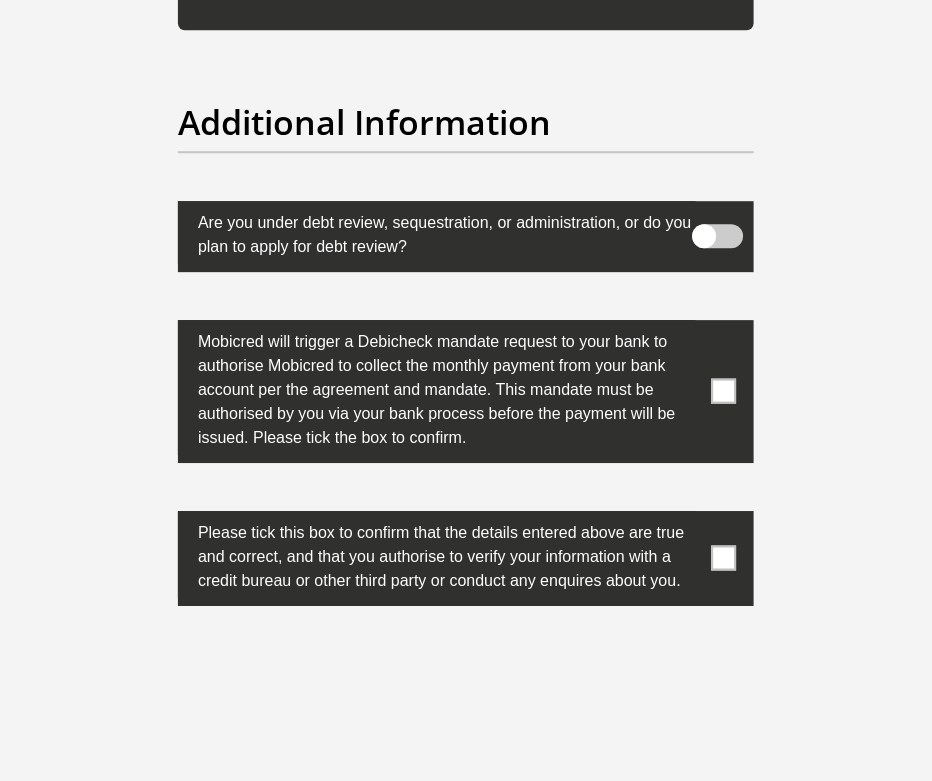 click at bounding box center [724, 391] 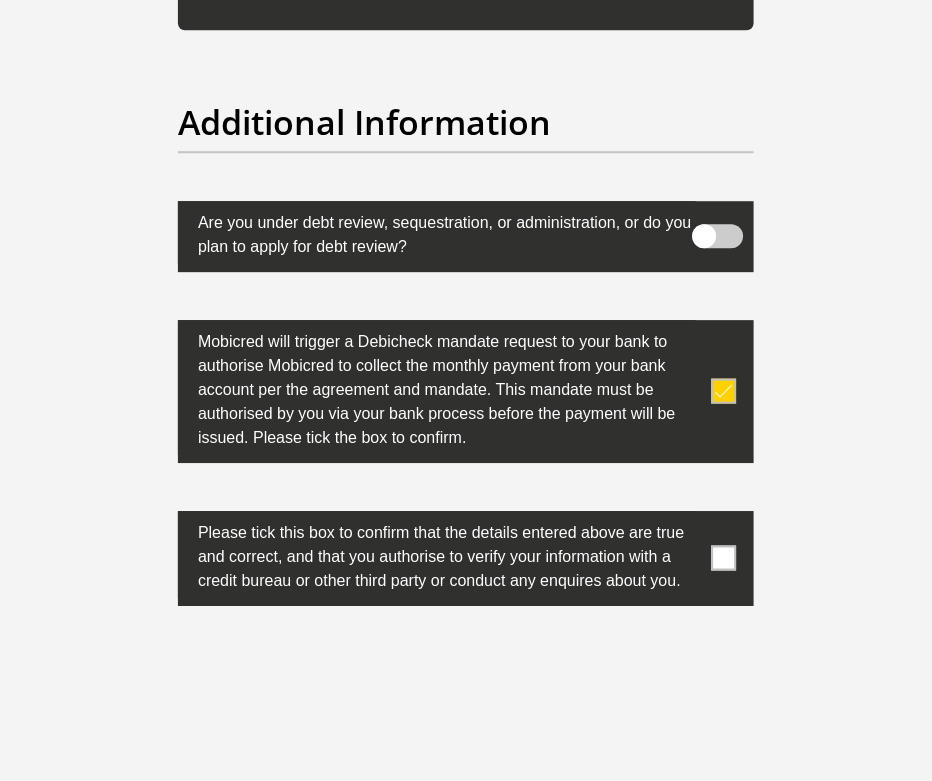 click at bounding box center [466, 558] 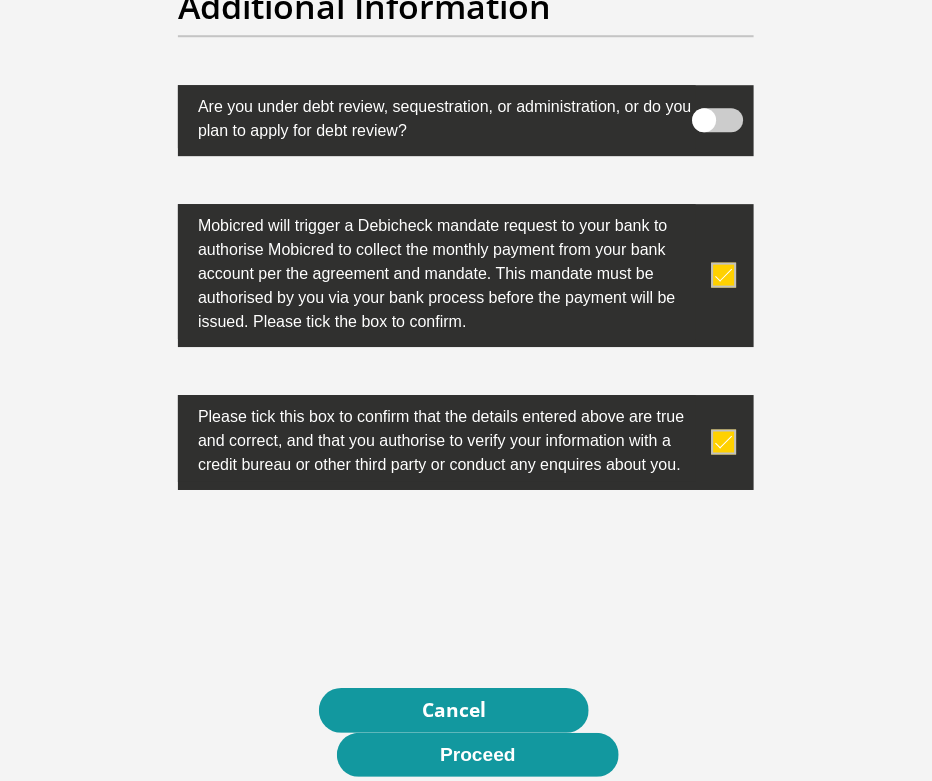 scroll, scrollTop: 7125, scrollLeft: 0, axis: vertical 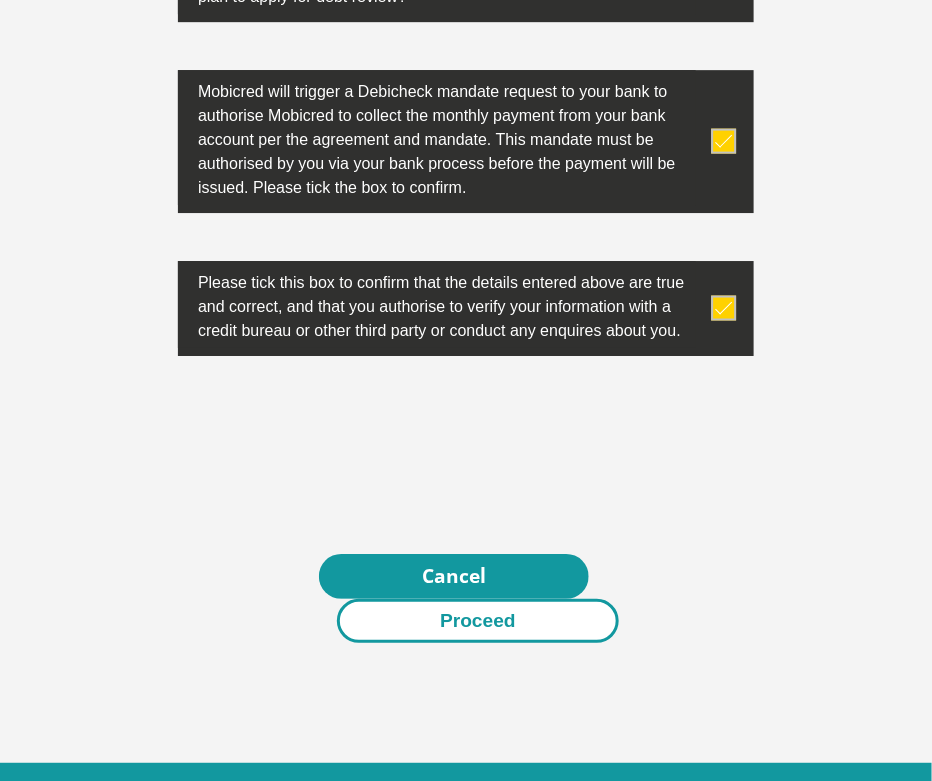 click on "Proceed" at bounding box center [478, 621] 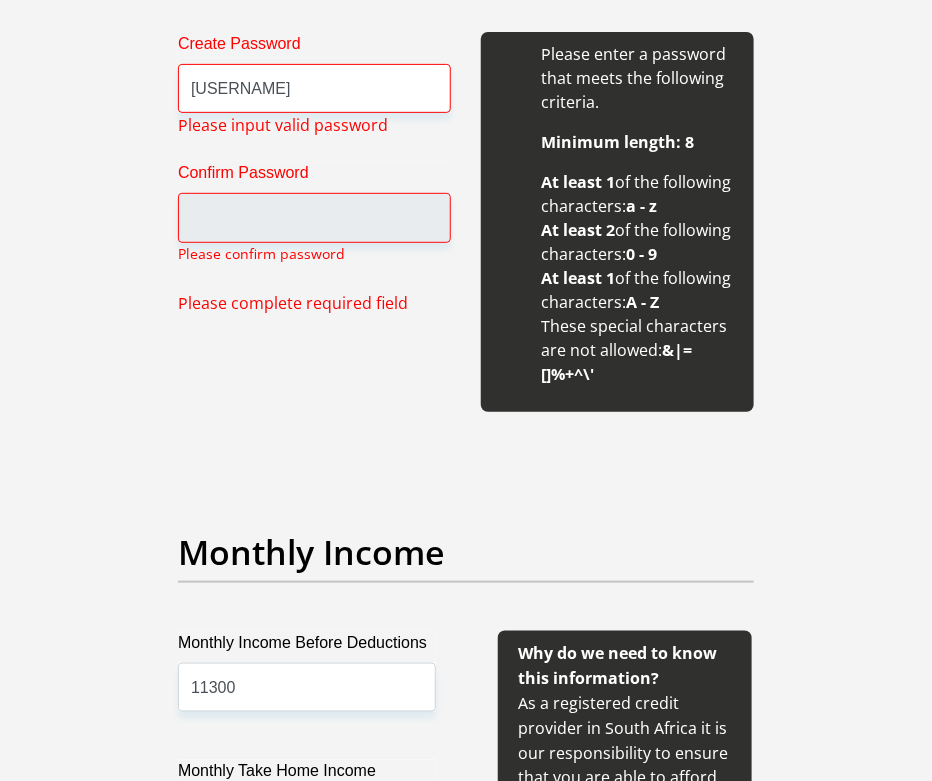 scroll, scrollTop: 2021, scrollLeft: 0, axis: vertical 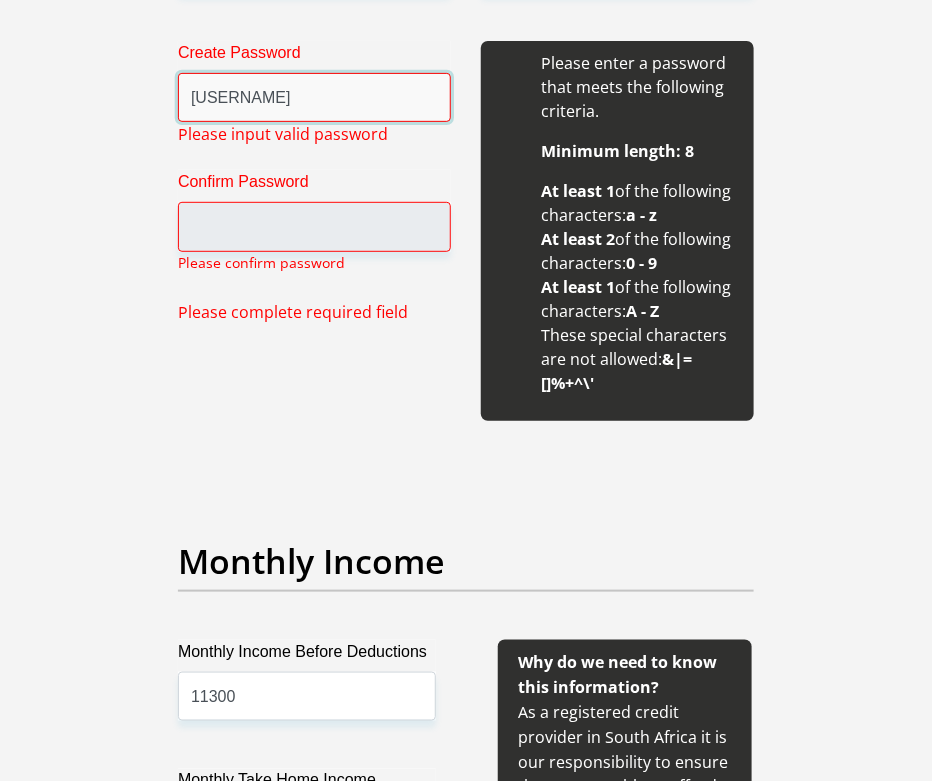 drag, startPoint x: 253, startPoint y: 100, endPoint x: 278, endPoint y: 103, distance: 25.179358 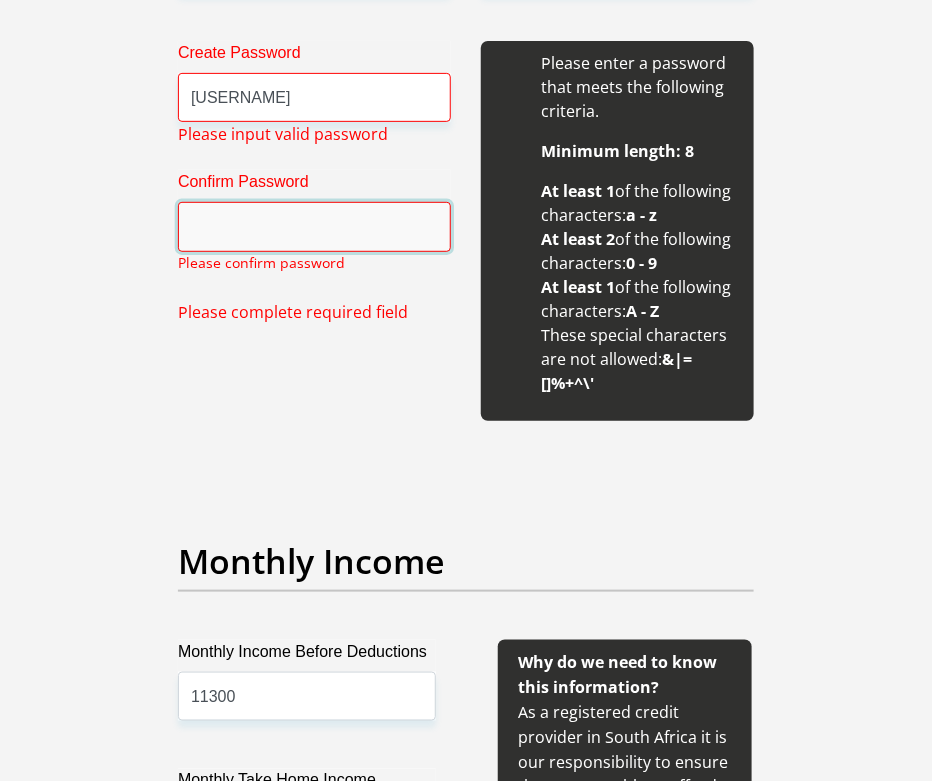 click on "Confirm Password" at bounding box center [314, 226] 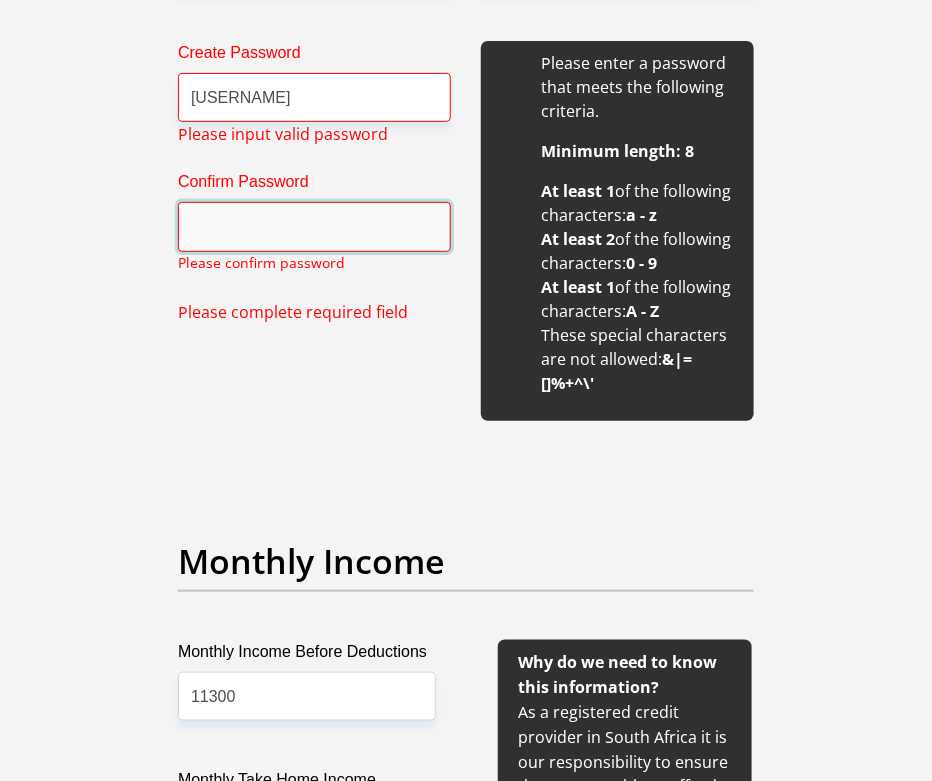 drag, startPoint x: 213, startPoint y: 226, endPoint x: 183, endPoint y: 223, distance: 30.149628 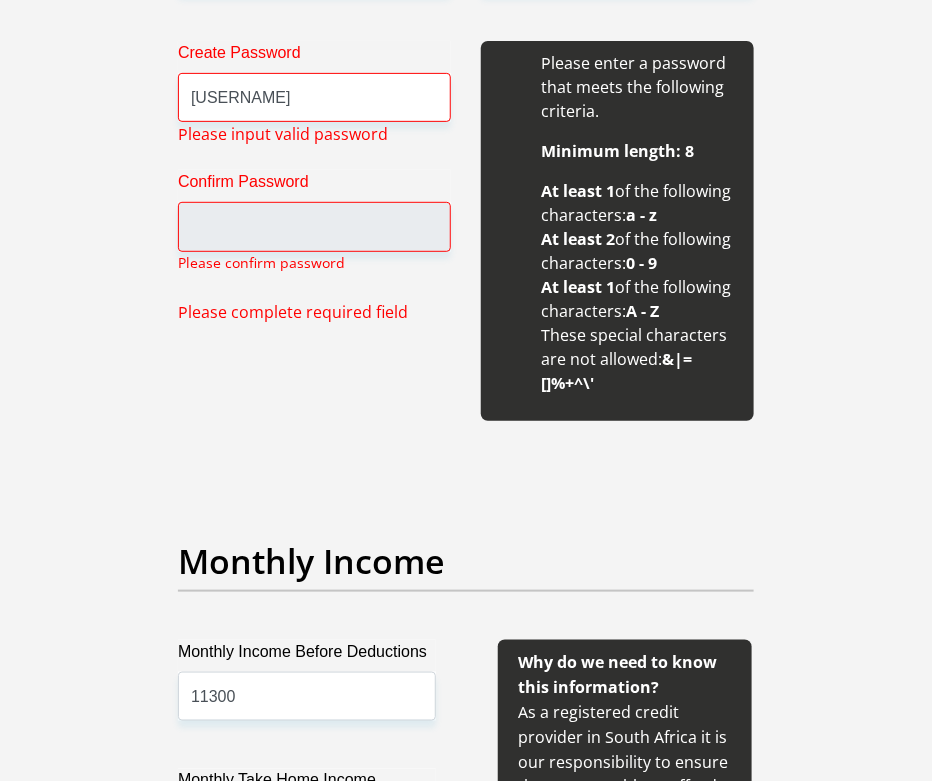 drag, startPoint x: 183, startPoint y: 223, endPoint x: 123, endPoint y: 337, distance: 128.82547 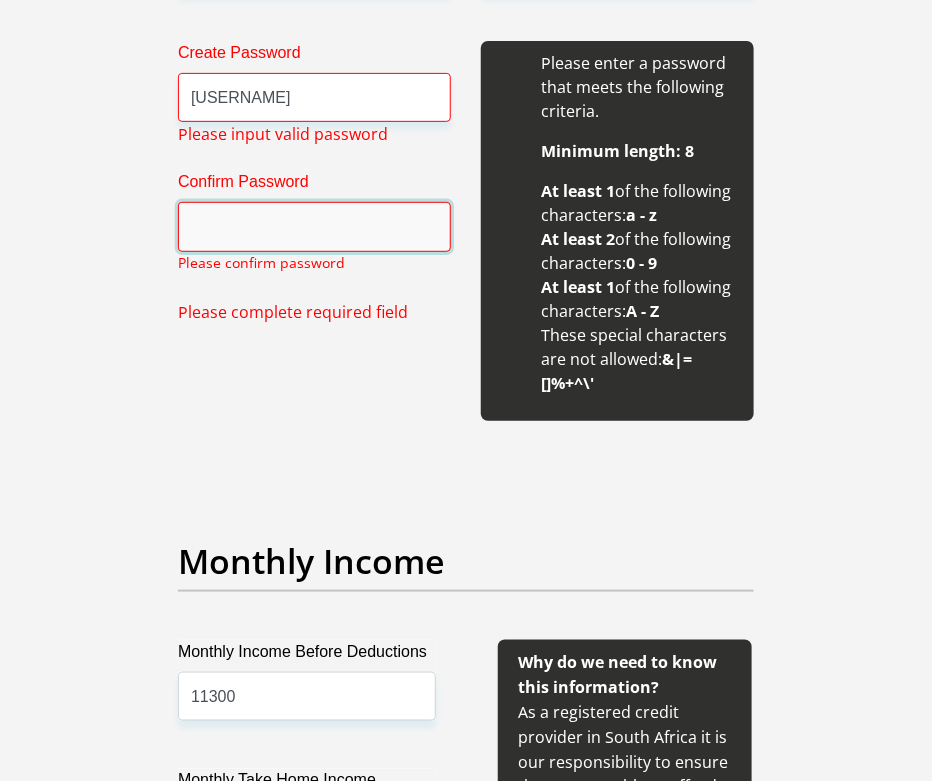 click on "Confirm Password" at bounding box center (314, 226) 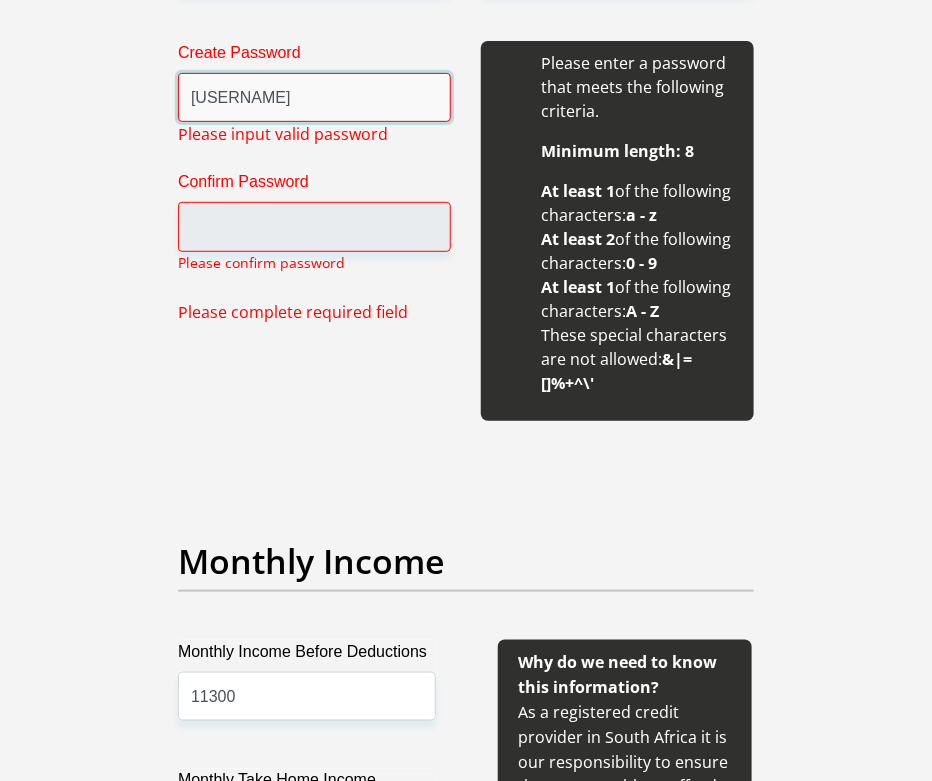 click on "[USERNAME]" at bounding box center [314, 97] 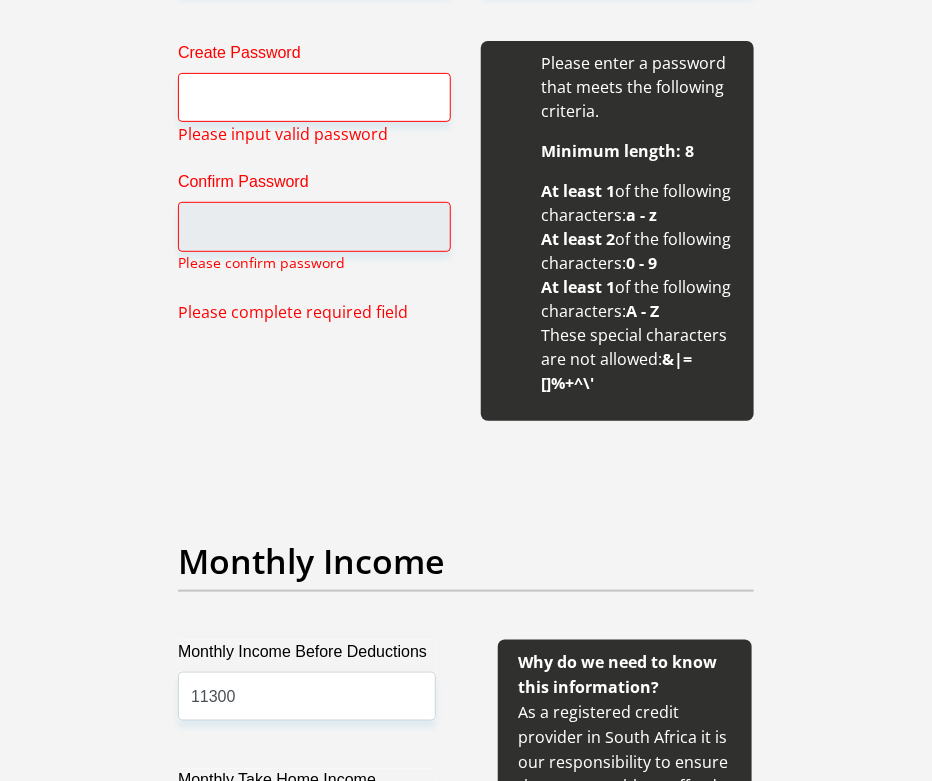 click on "Create Password
Please input valid password
Confirm Password
Please confirm password
Please complete required field" at bounding box center [314, 231] 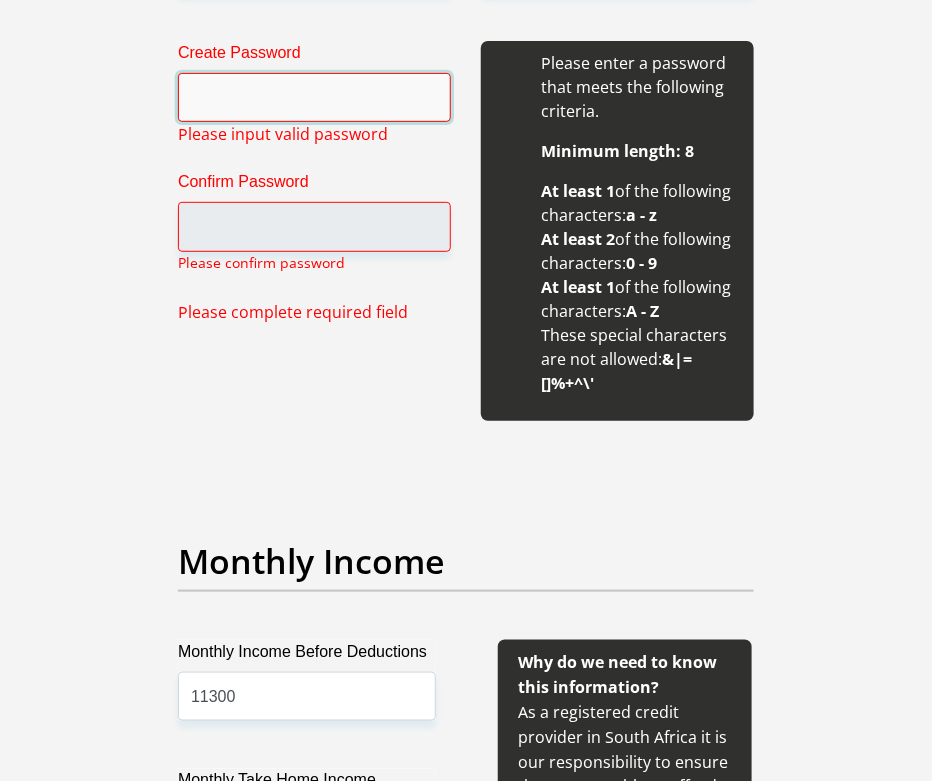 drag, startPoint x: 218, startPoint y: 101, endPoint x: 226, endPoint y: 92, distance: 12.0415945 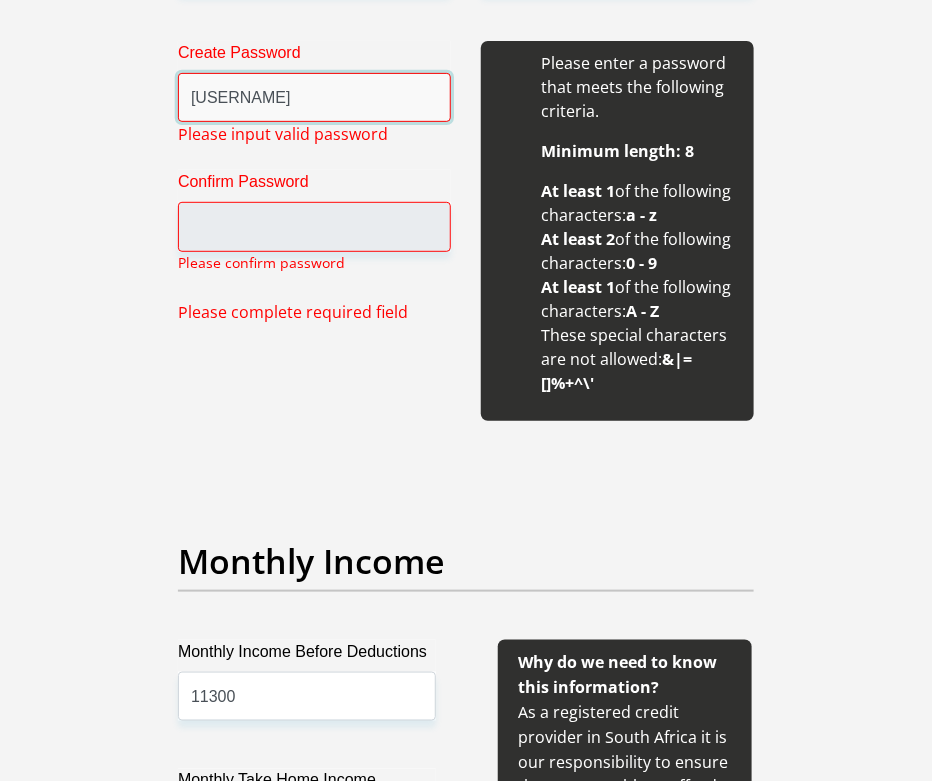 type on "[USERNAME]" 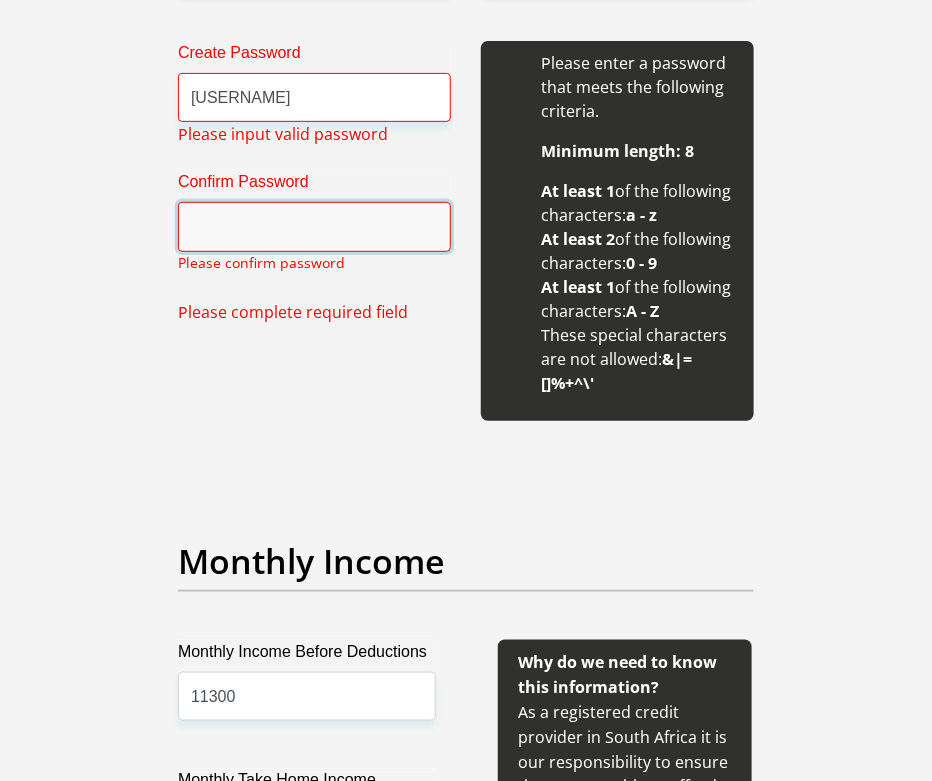 click on "Confirm Password" at bounding box center (314, 226) 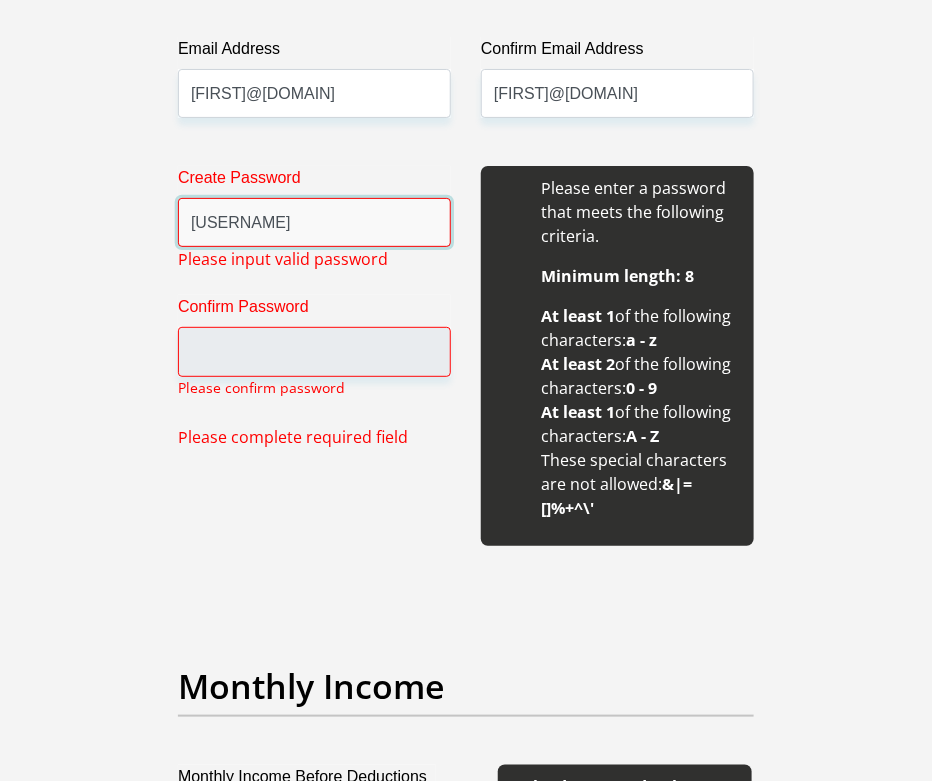 click on "[USERNAME]" at bounding box center (314, 222) 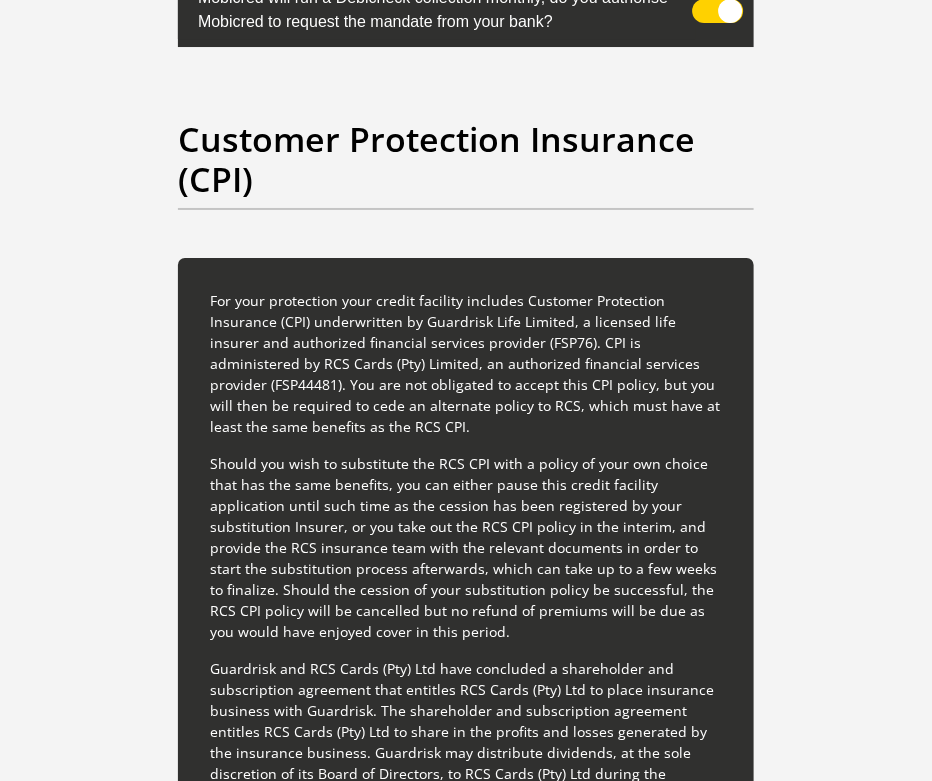 scroll, scrollTop: 7226, scrollLeft: 0, axis: vertical 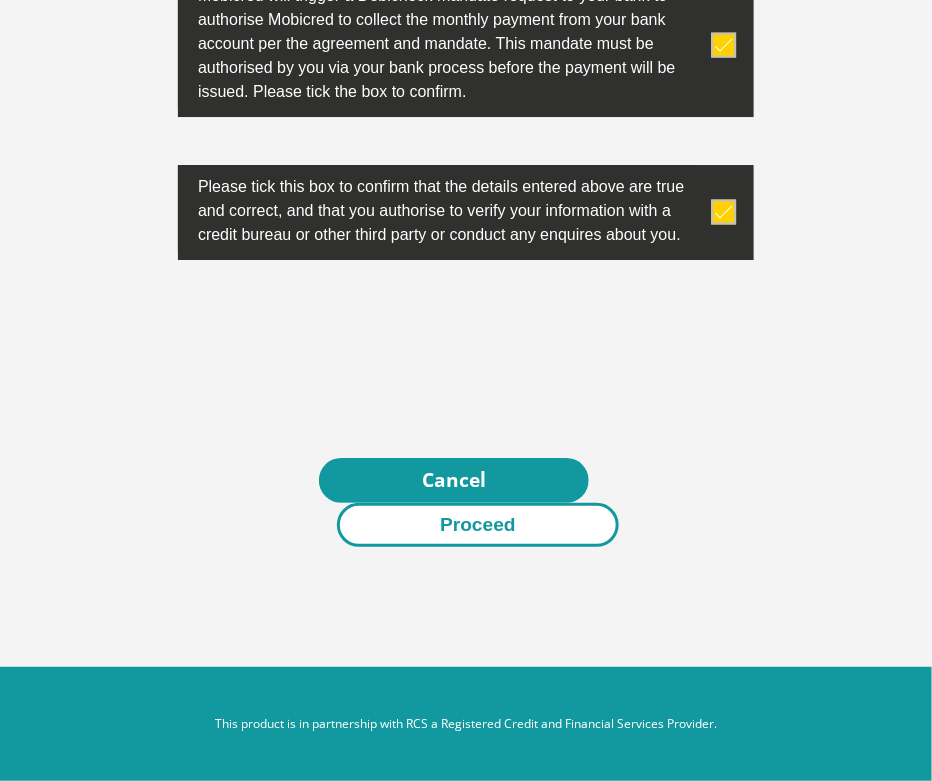 click on "Proceed" at bounding box center [478, 525] 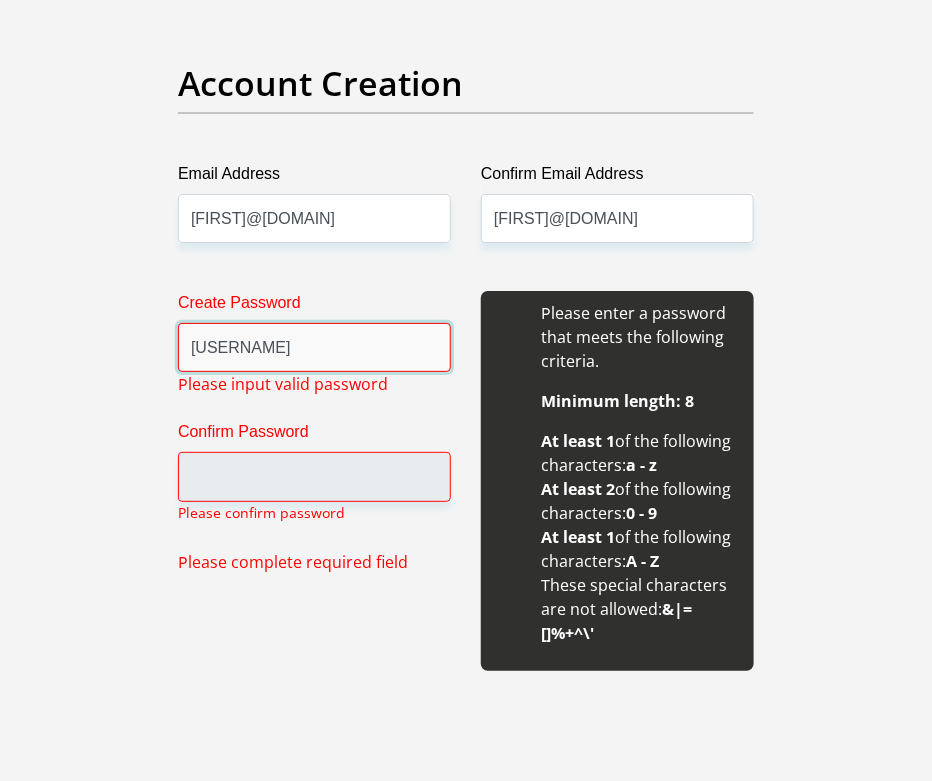 click on "[USERNAME]" at bounding box center [314, 347] 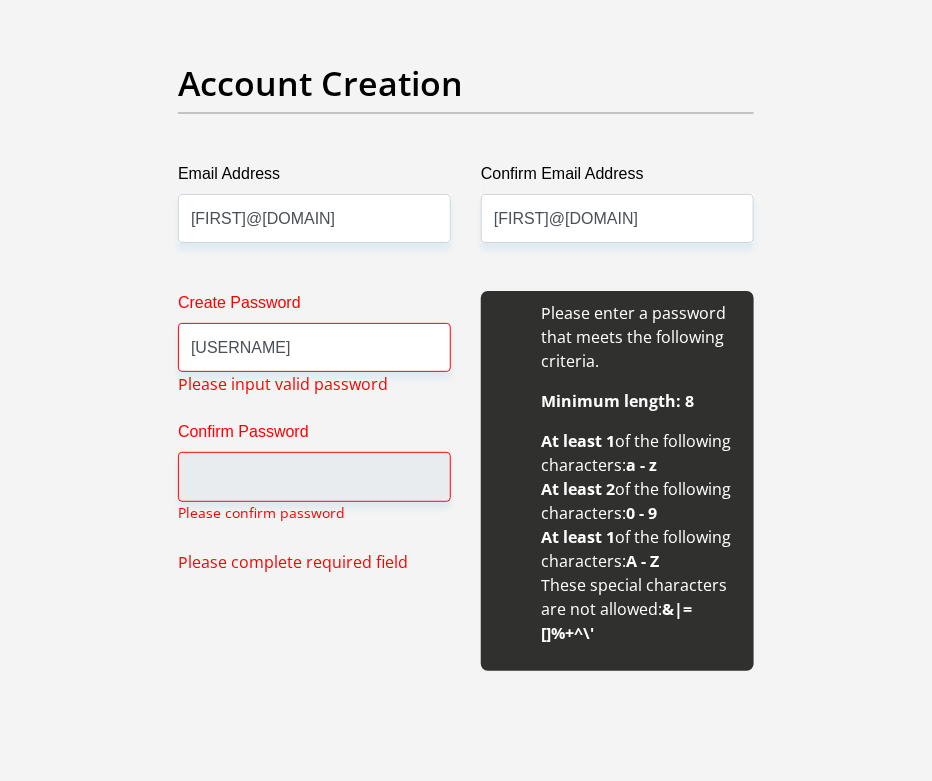 scroll, scrollTop: 7192, scrollLeft: 0, axis: vertical 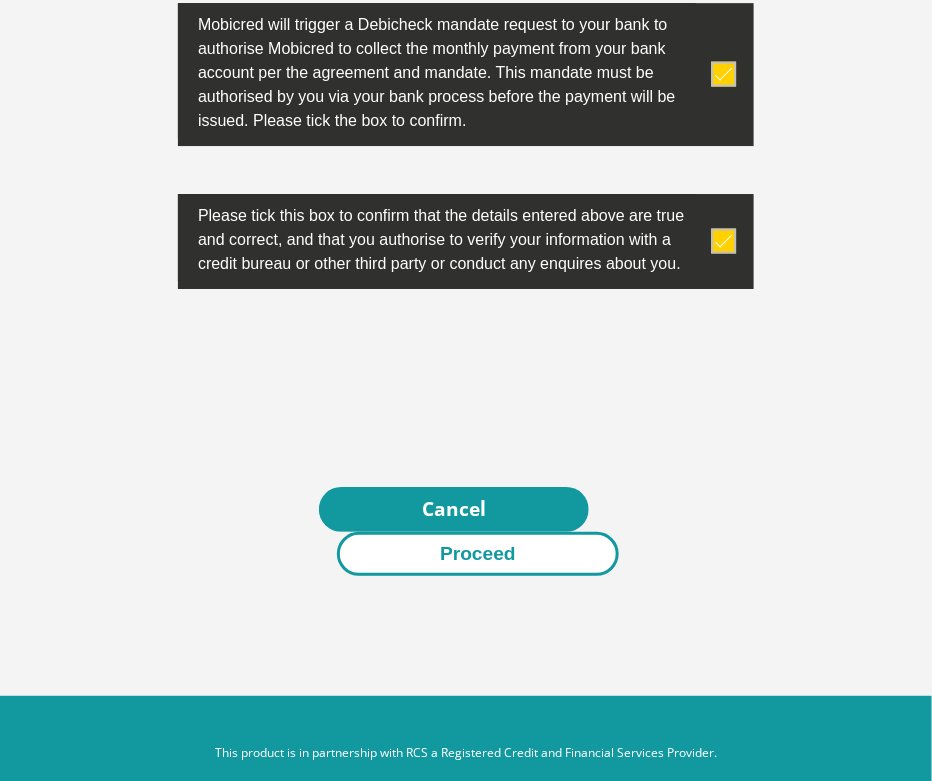 click on "Proceed" at bounding box center [478, 554] 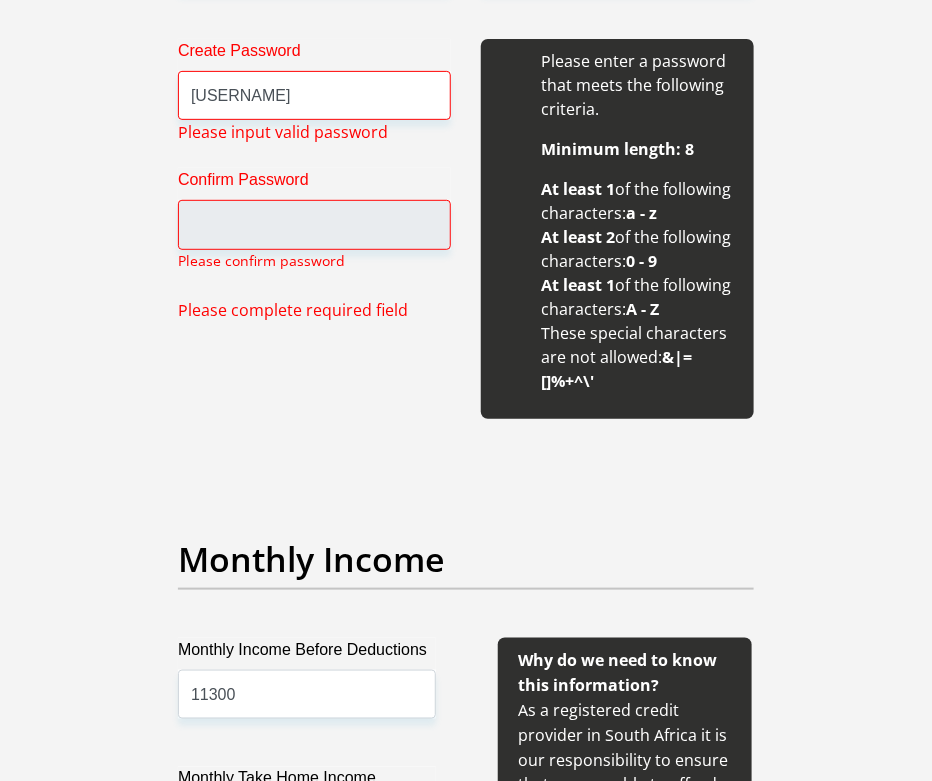 scroll, scrollTop: 2021, scrollLeft: 0, axis: vertical 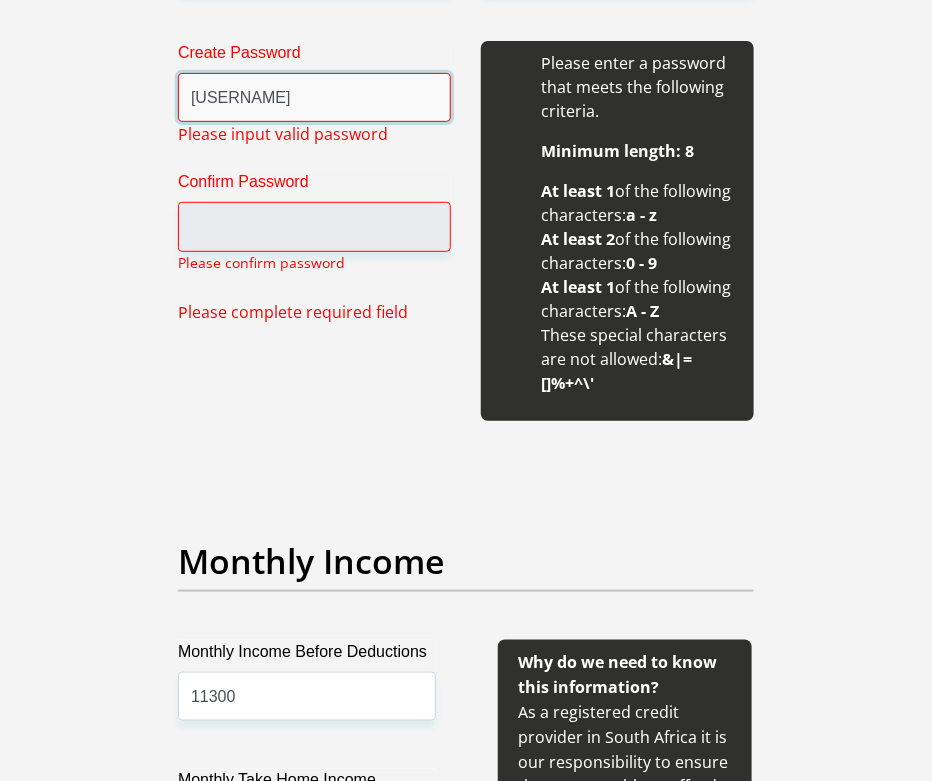 drag, startPoint x: 317, startPoint y: 96, endPoint x: 171, endPoint y: 88, distance: 146.21901 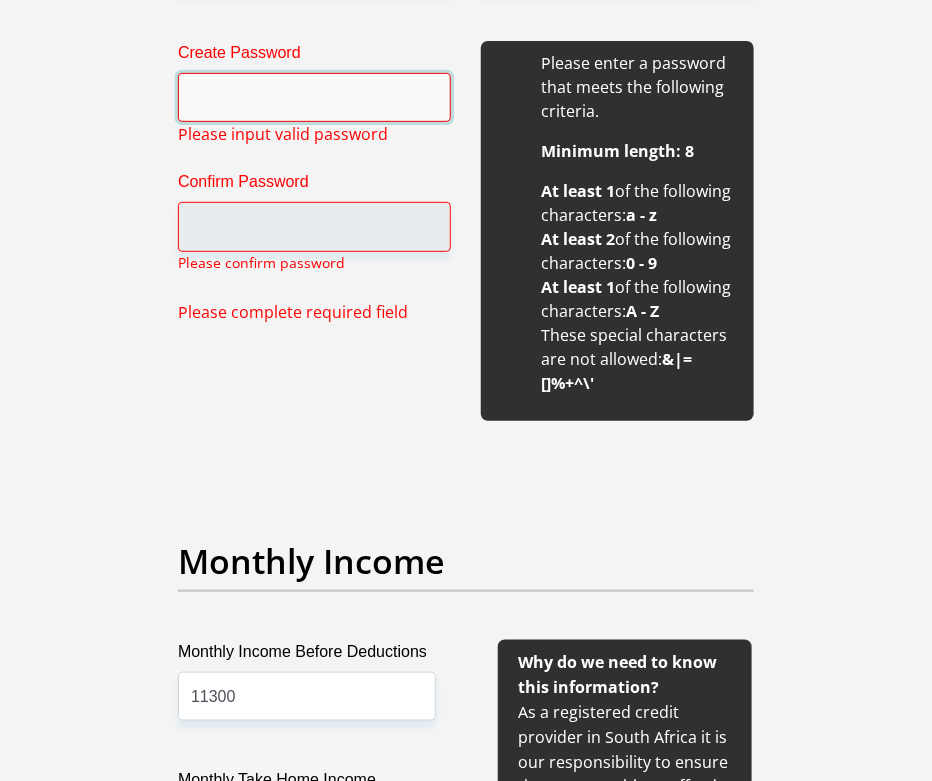 drag, startPoint x: 213, startPoint y: 98, endPoint x: 190, endPoint y: 98, distance: 23 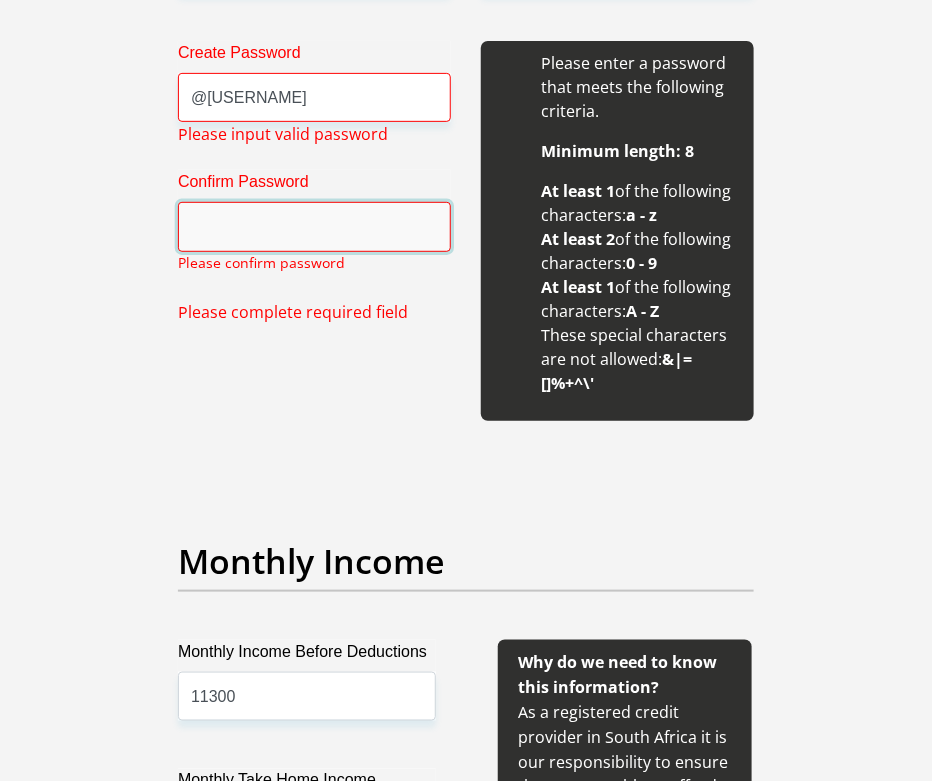 click on "Confirm Password" at bounding box center [314, 226] 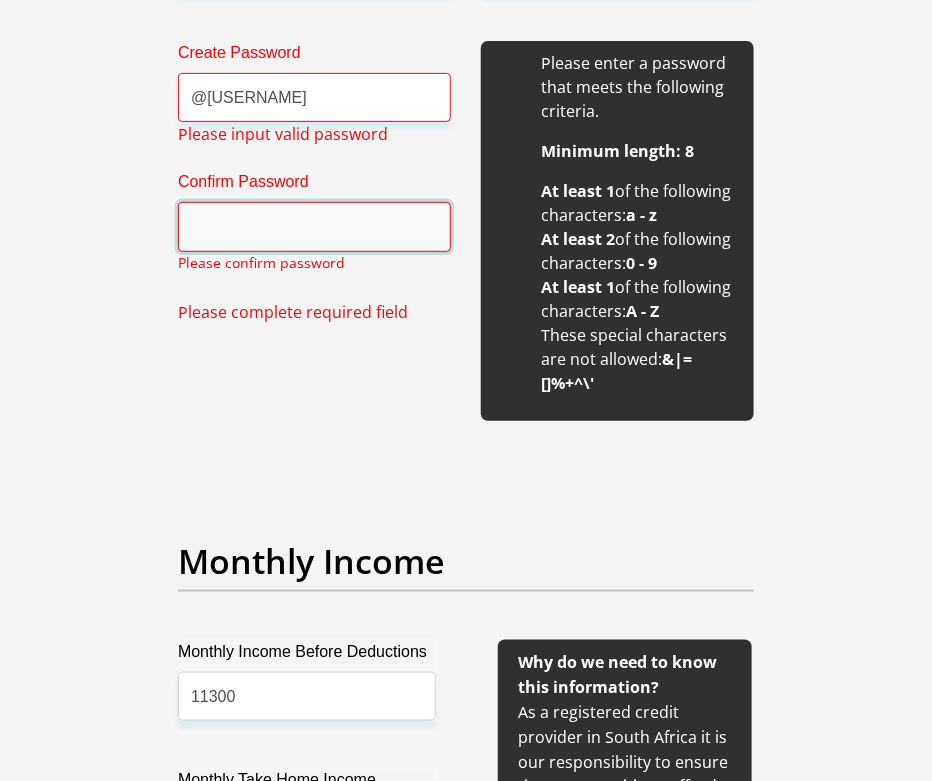 drag, startPoint x: 275, startPoint y: 232, endPoint x: 246, endPoint y: 236, distance: 29.274563 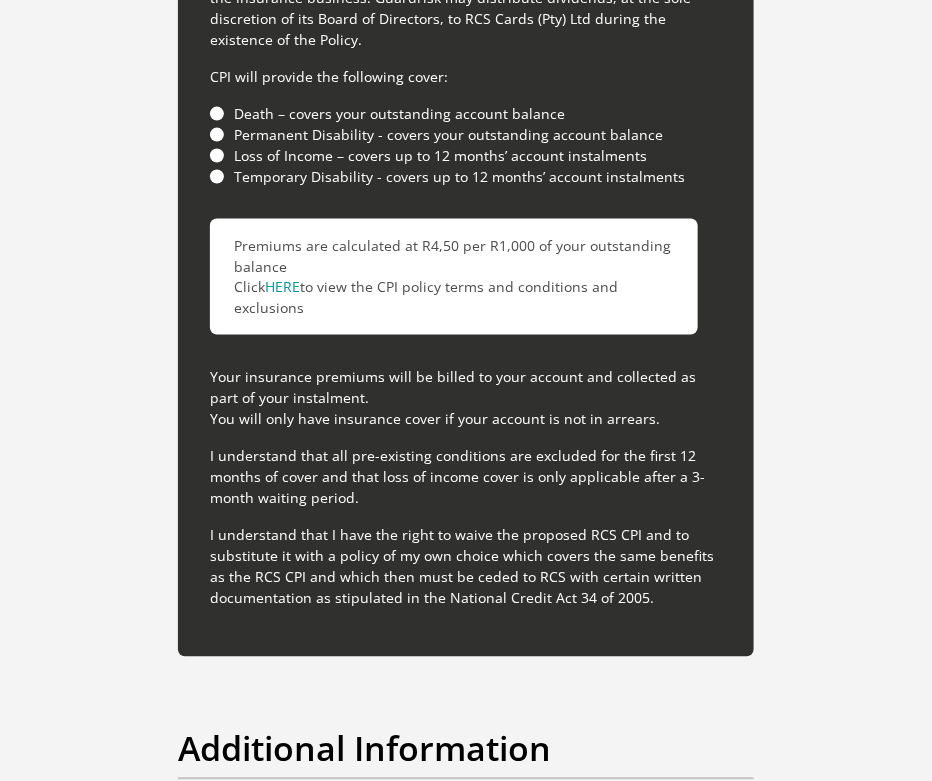 scroll, scrollTop: 7226, scrollLeft: 0, axis: vertical 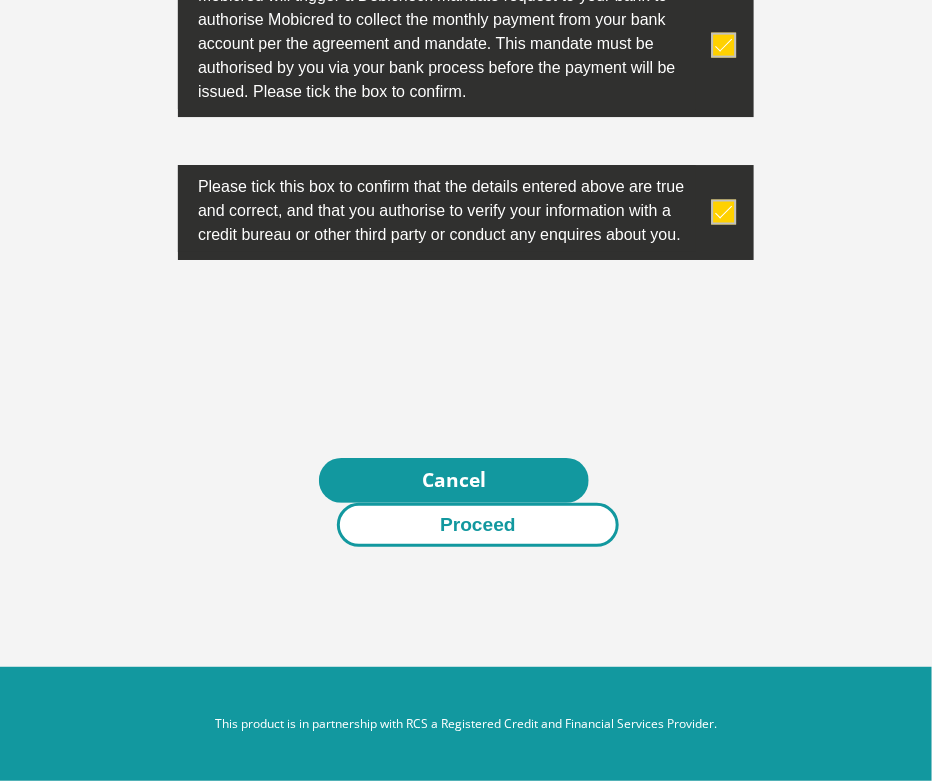 click on "Proceed" at bounding box center [478, 525] 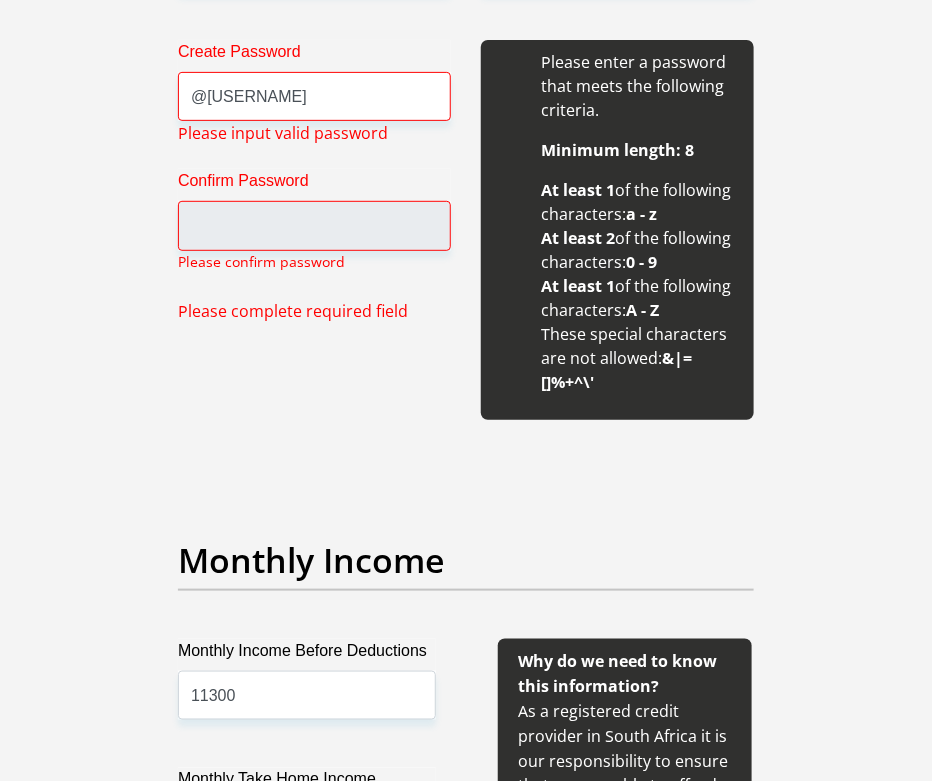 scroll, scrollTop: 2021, scrollLeft: 0, axis: vertical 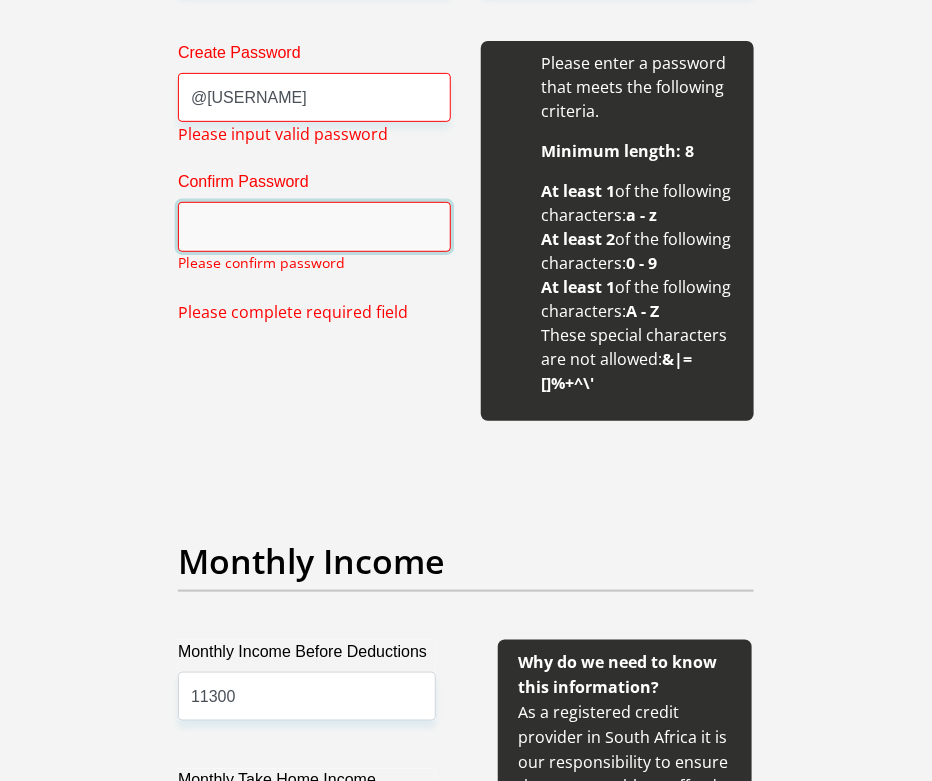 click on "Confirm Password" at bounding box center (314, 226) 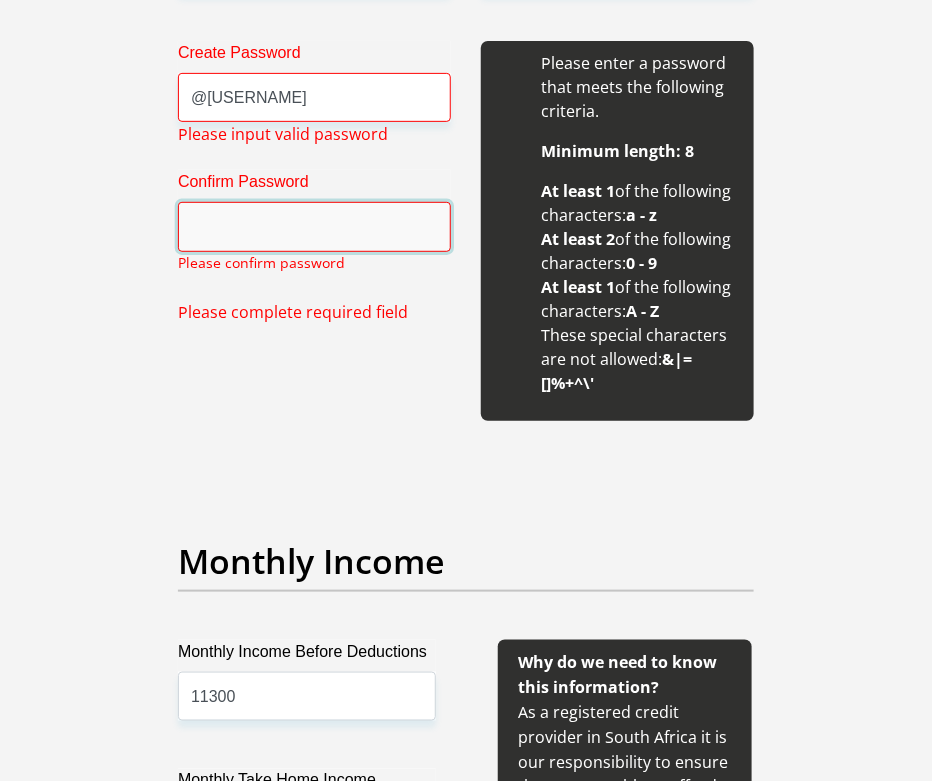 click on "Confirm Password" at bounding box center [314, 226] 